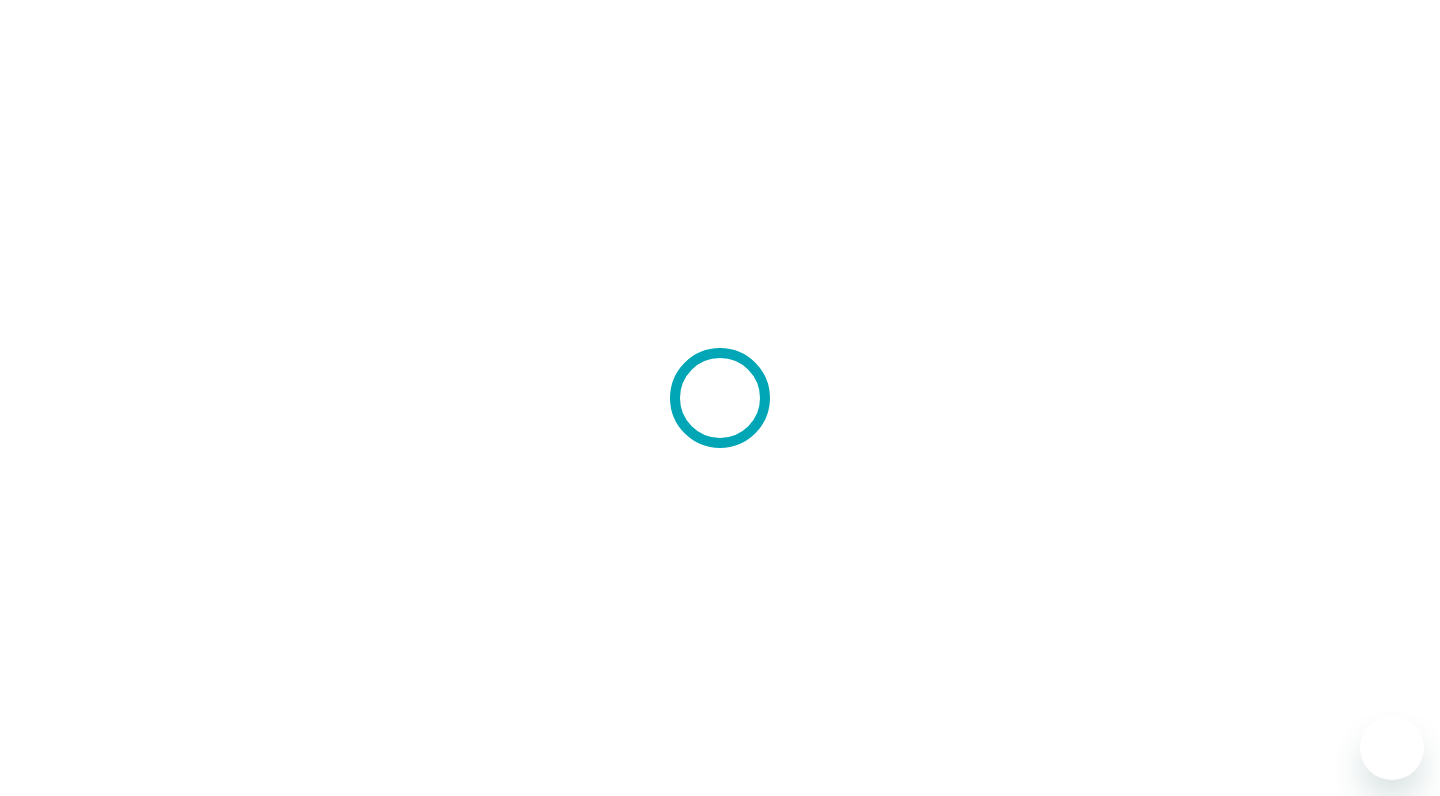 scroll, scrollTop: 0, scrollLeft: 0, axis: both 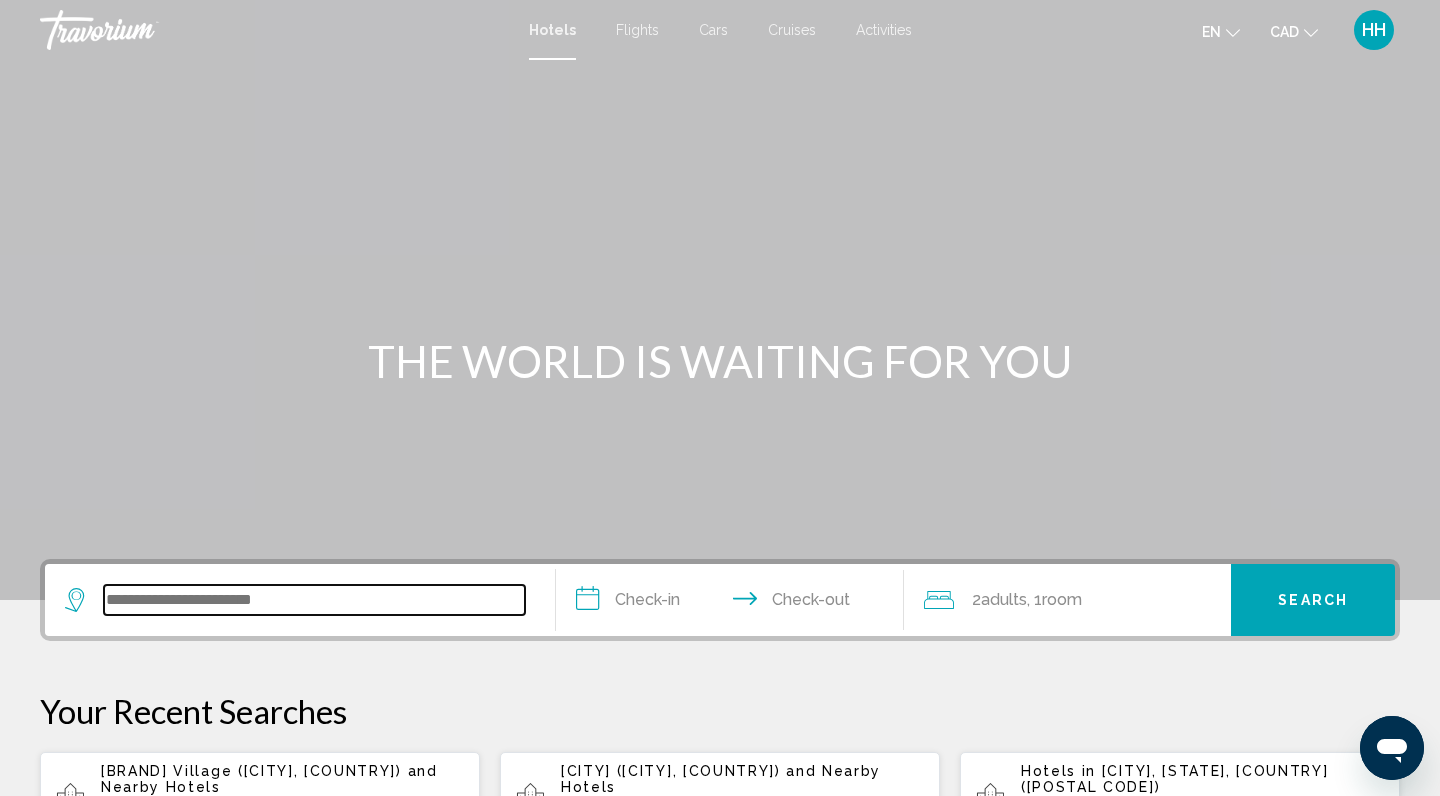 click at bounding box center [314, 600] 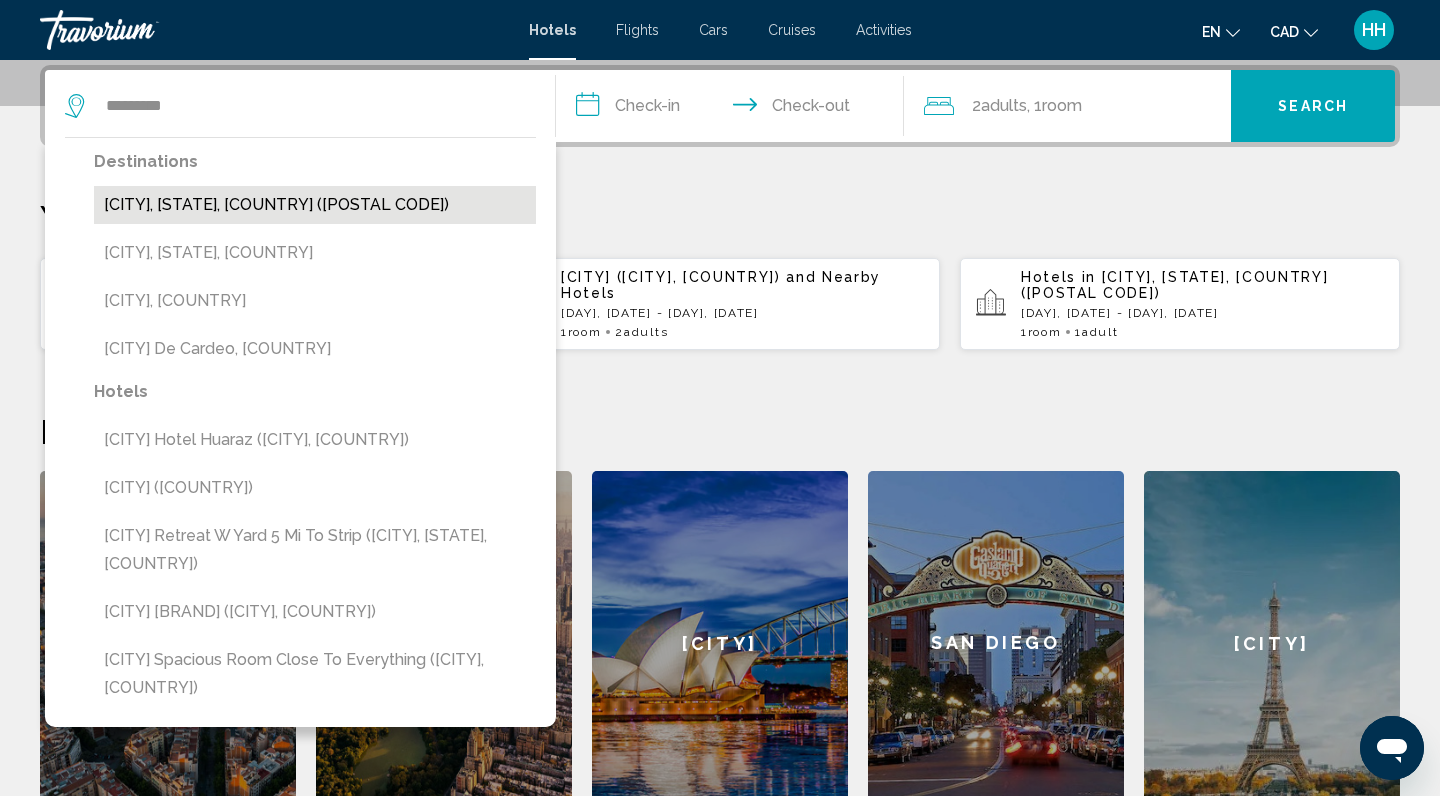 drag, startPoint x: 114, startPoint y: 598, endPoint x: 248, endPoint y: 200, distance: 419.9524 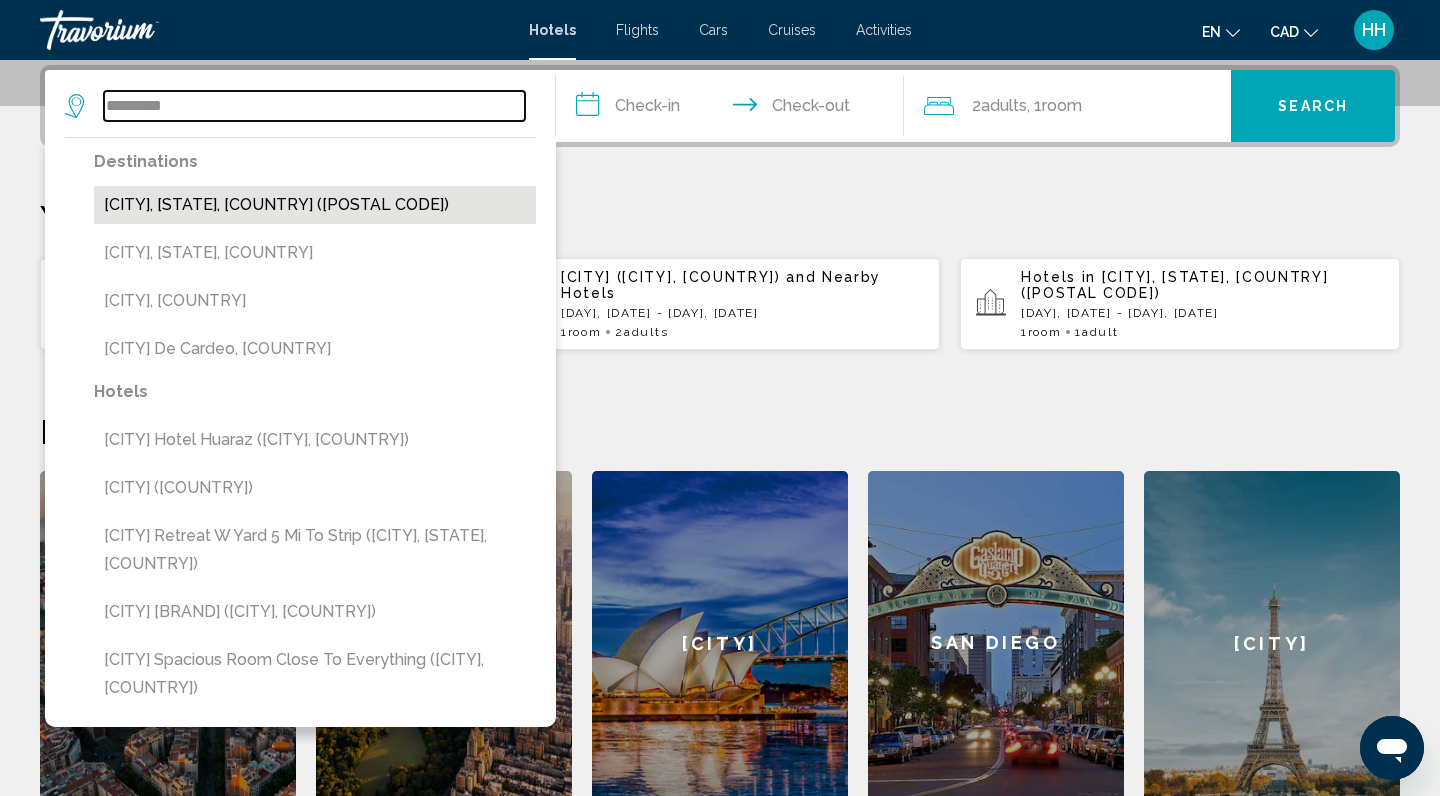 type on "**********" 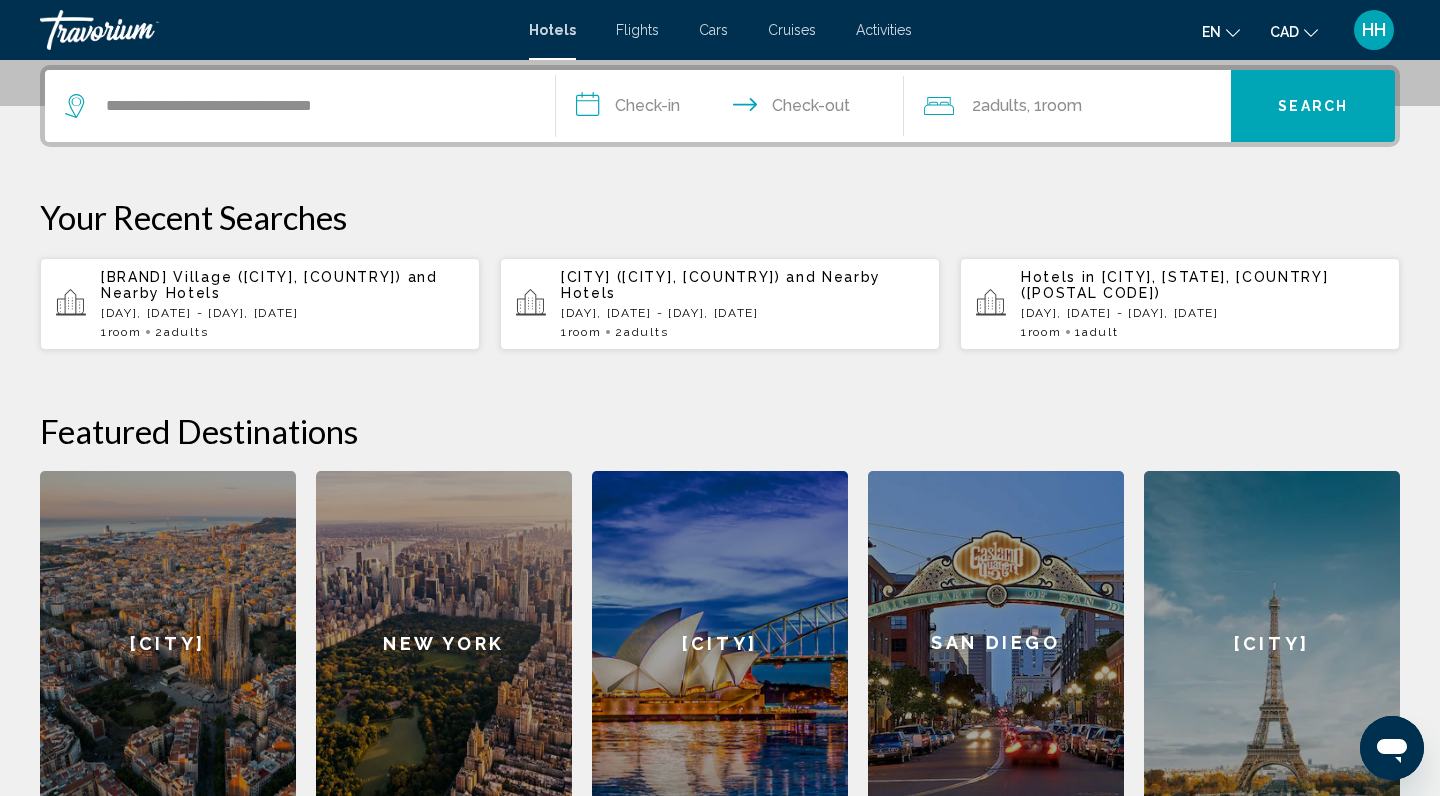 click on "**********" at bounding box center (734, 109) 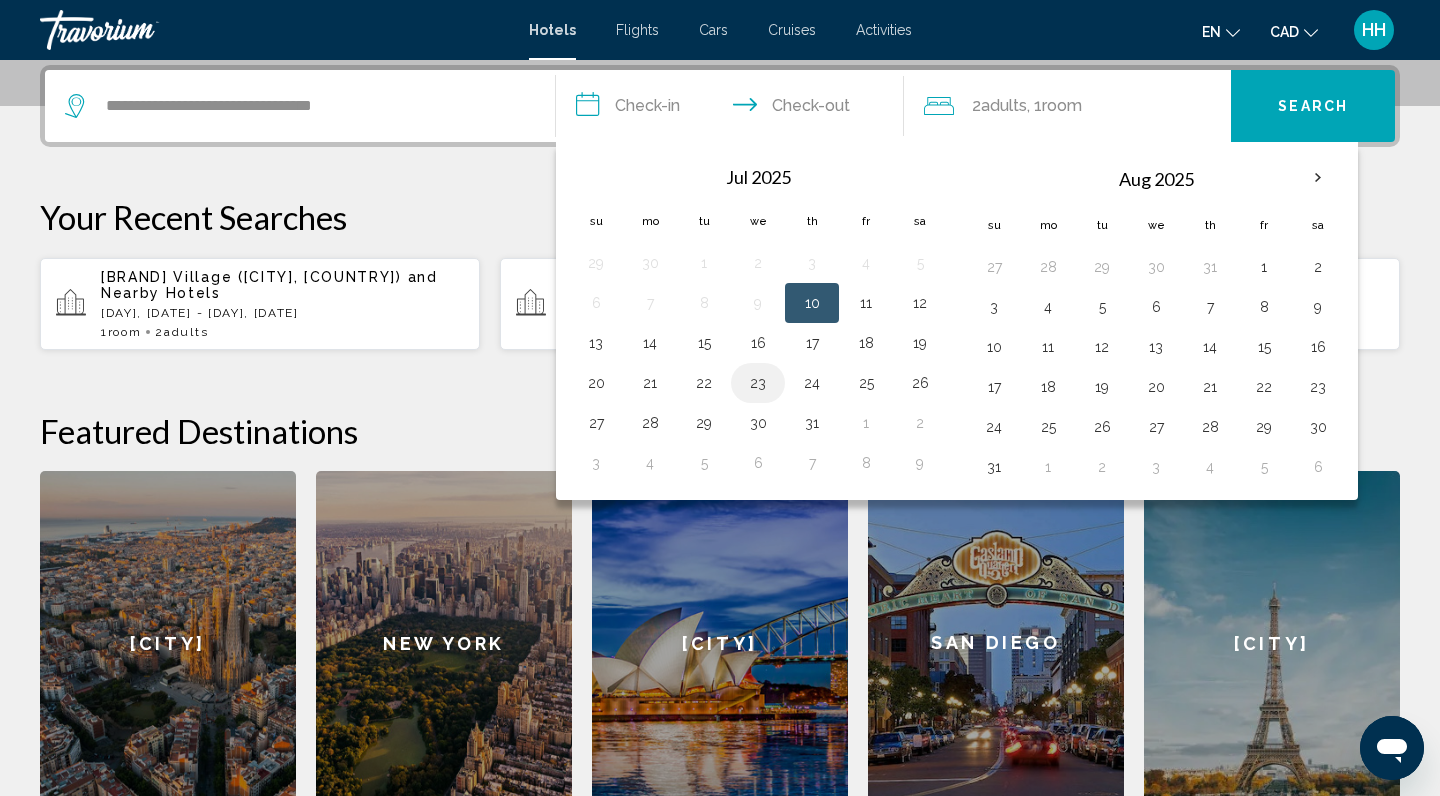 click on "23" at bounding box center [758, 383] 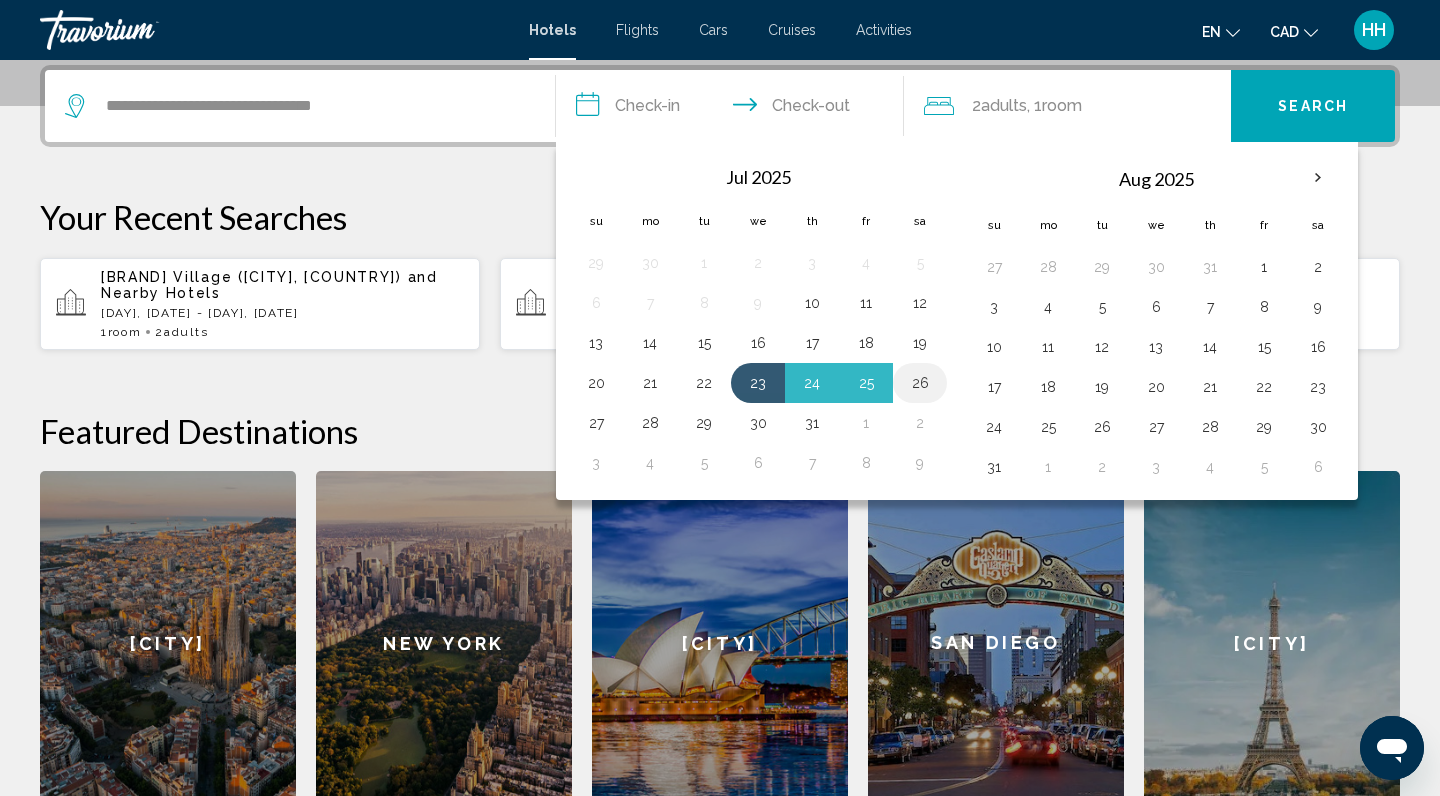 click on "26" at bounding box center [920, 383] 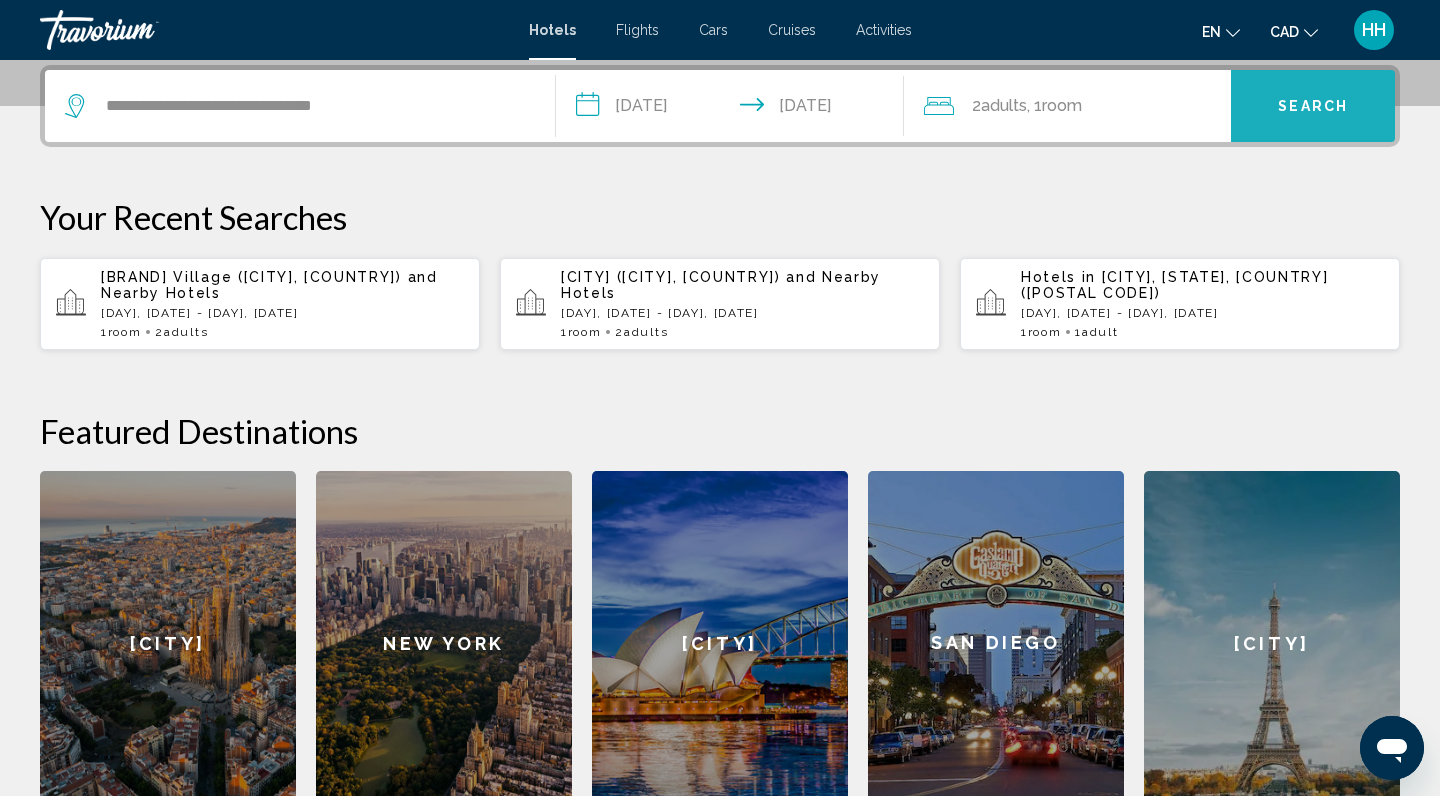 click on "Search" at bounding box center (1313, 107) 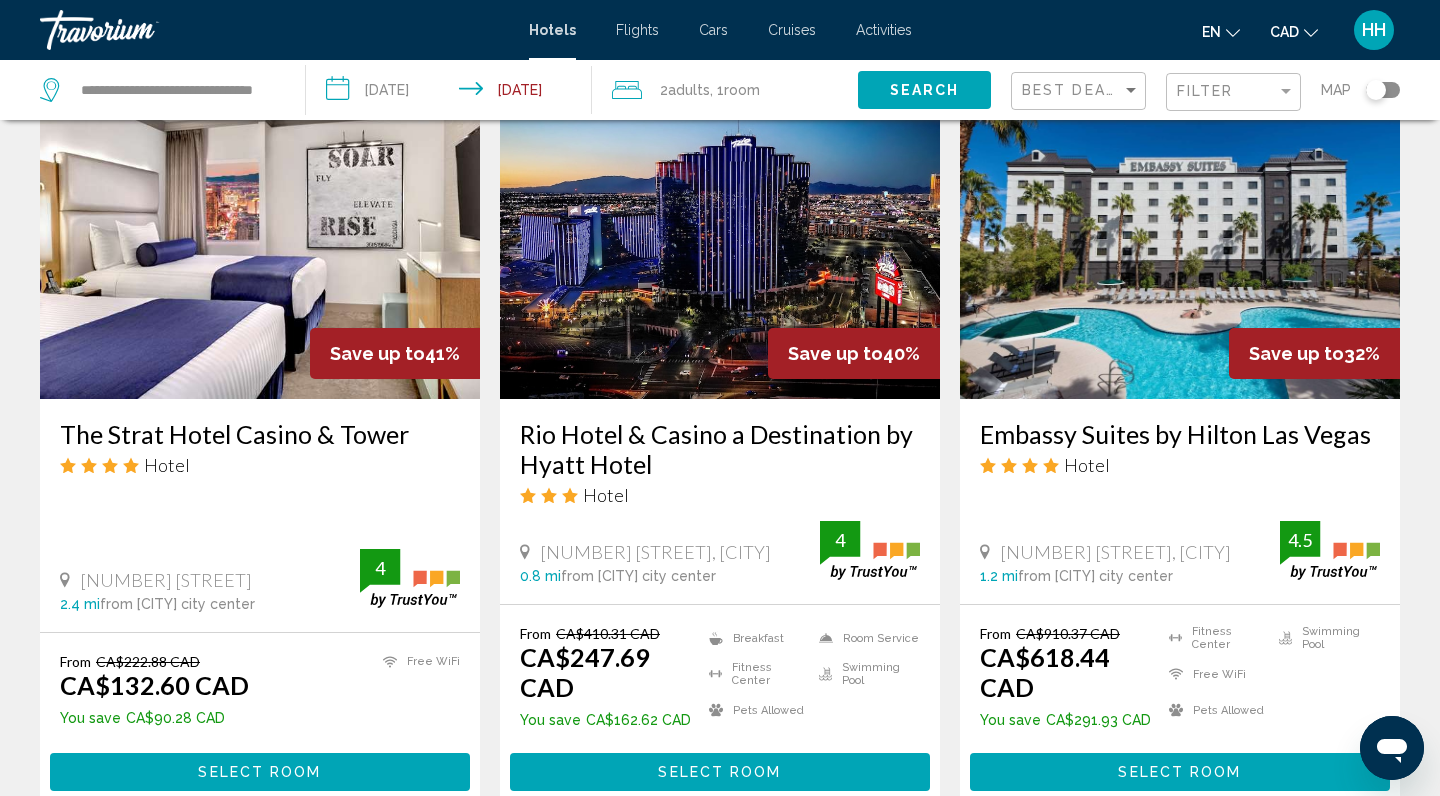 scroll, scrollTop: 874, scrollLeft: 0, axis: vertical 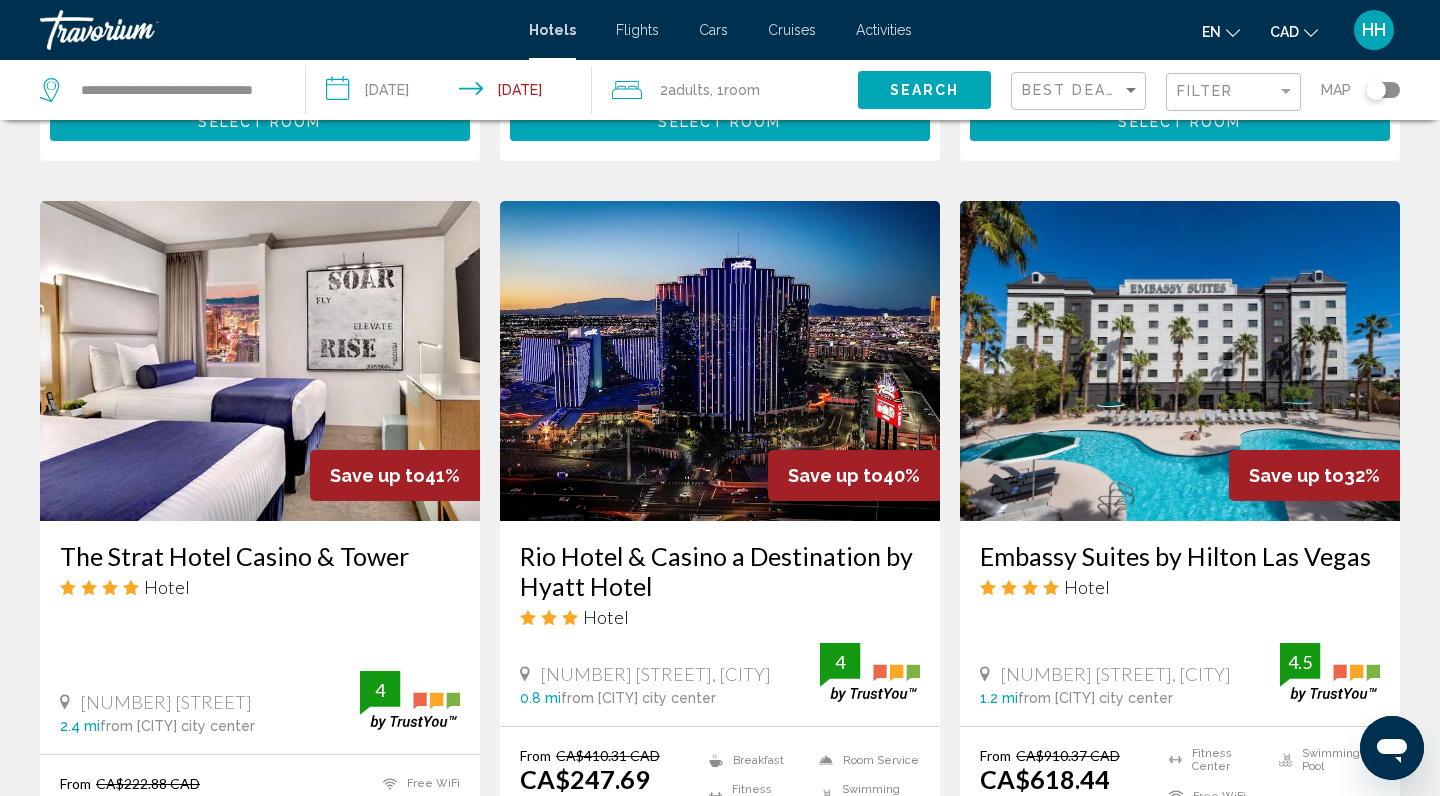drag, startPoint x: 793, startPoint y: 674, endPoint x: 540, endPoint y: 672, distance: 253.0079 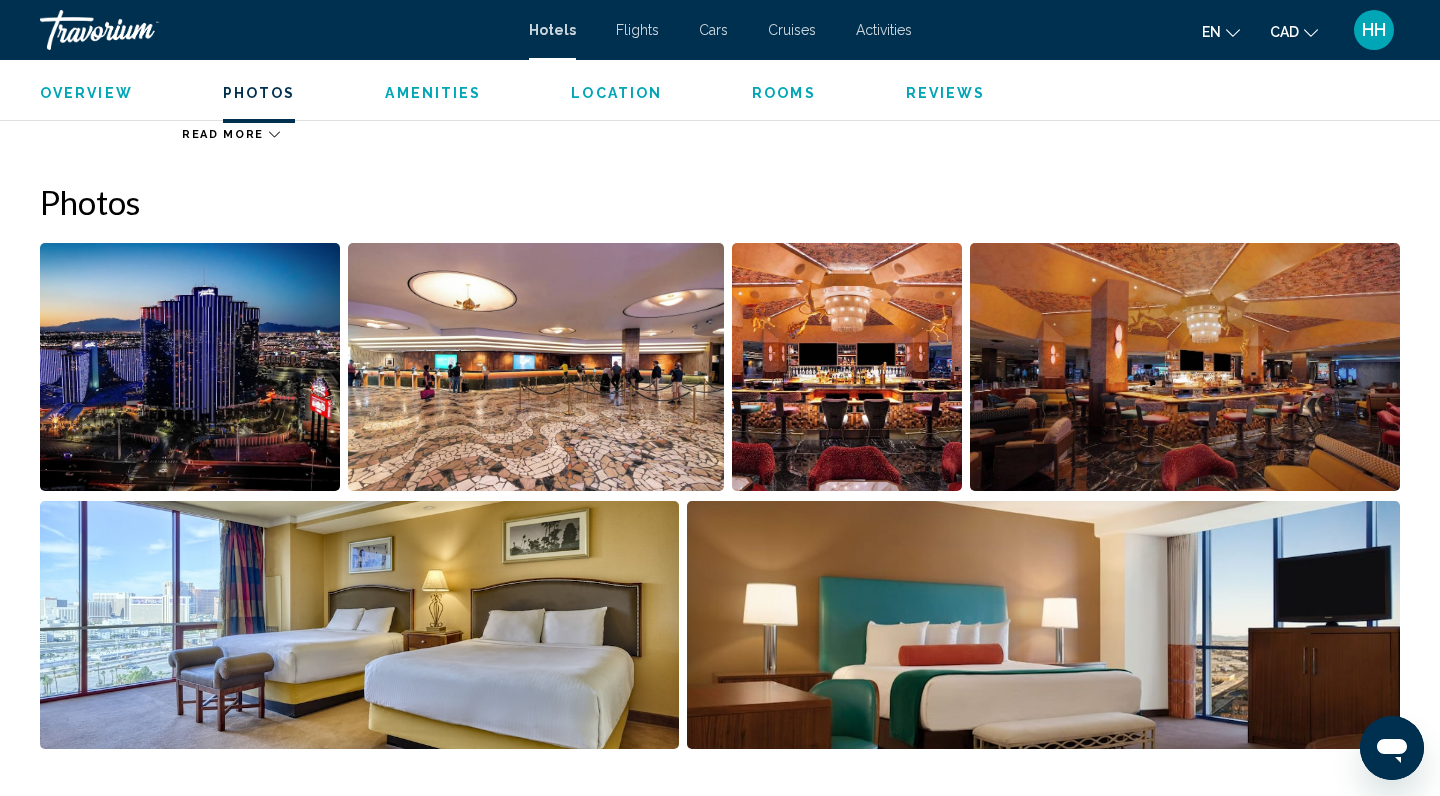 scroll, scrollTop: 992, scrollLeft: 0, axis: vertical 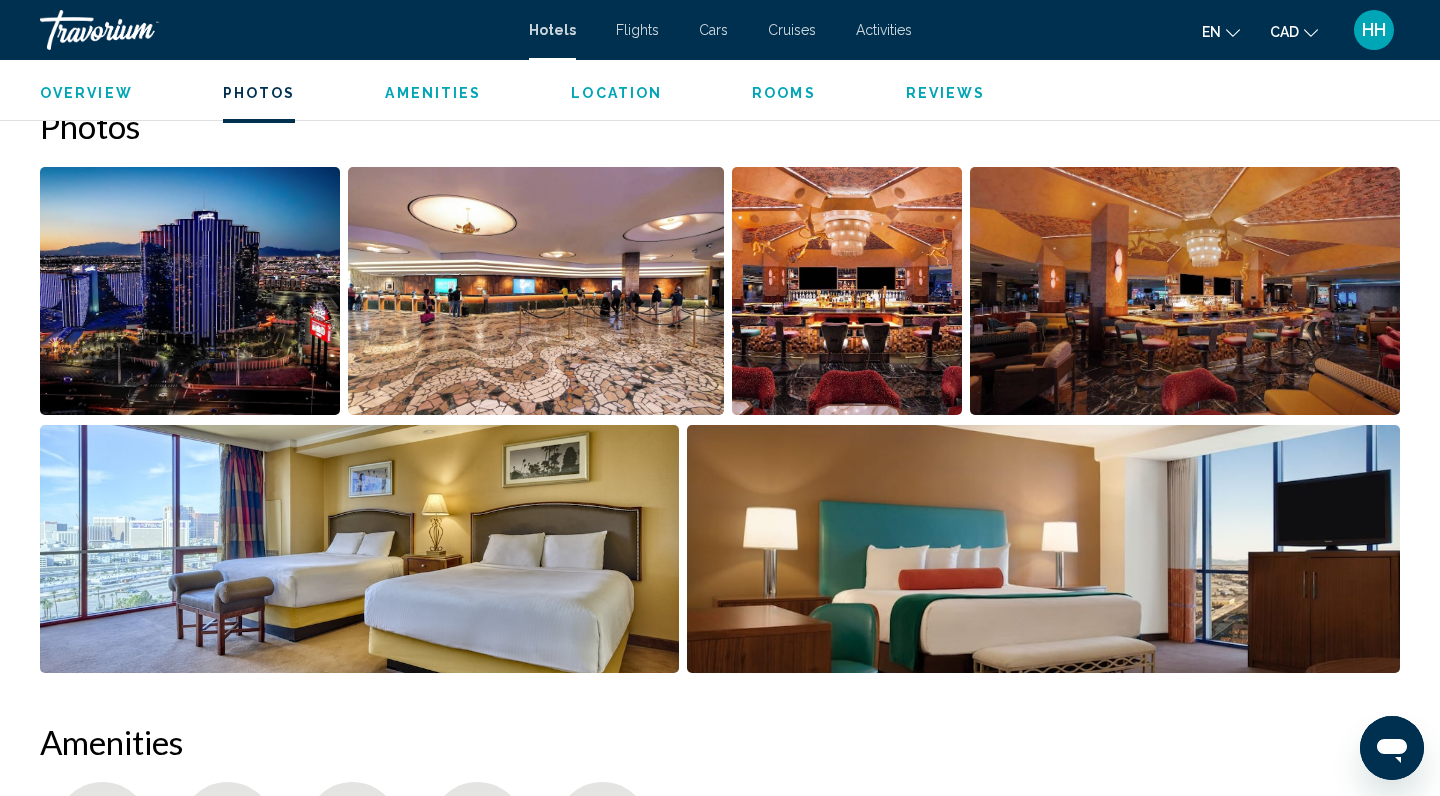click at bounding box center [1044, 549] 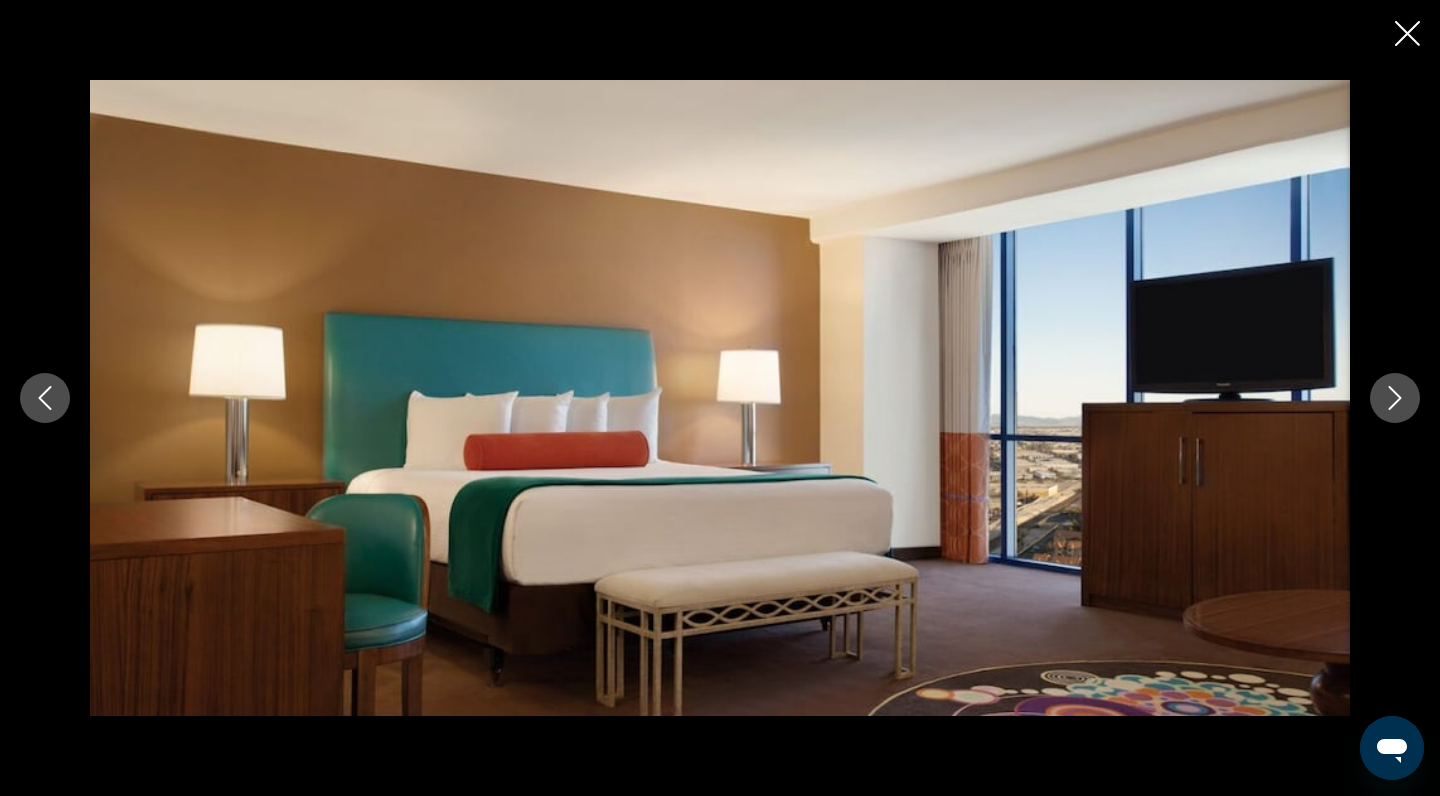 click 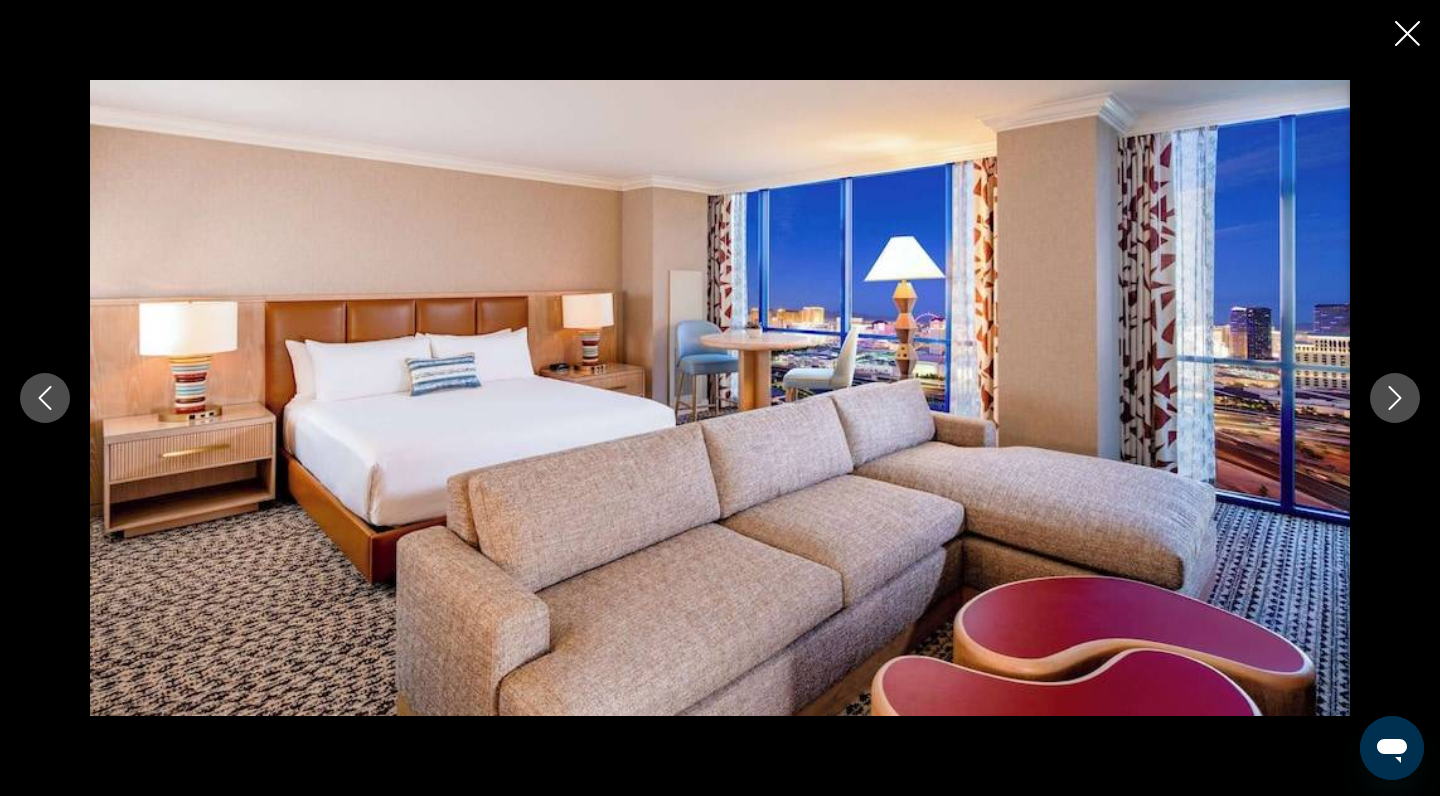 click 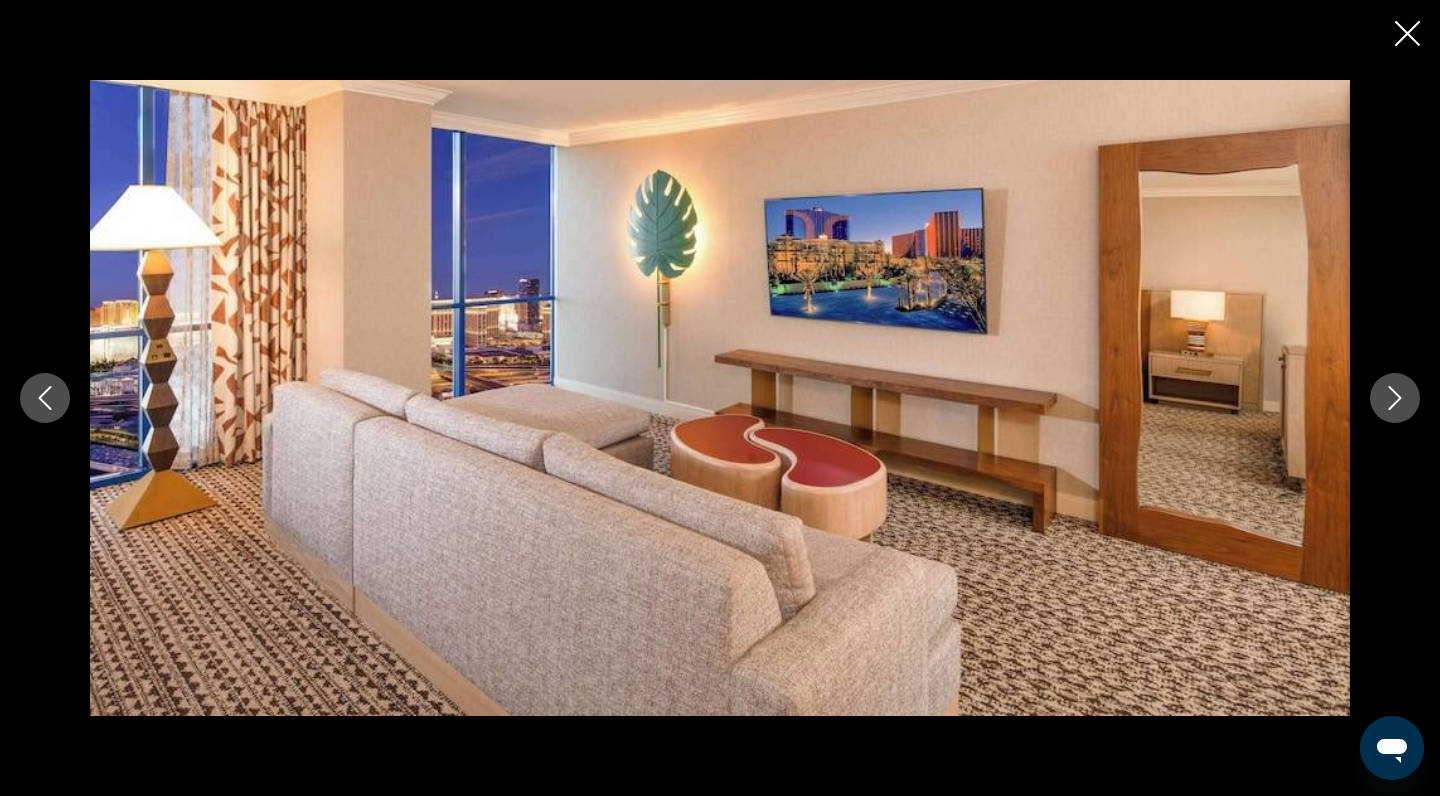 click 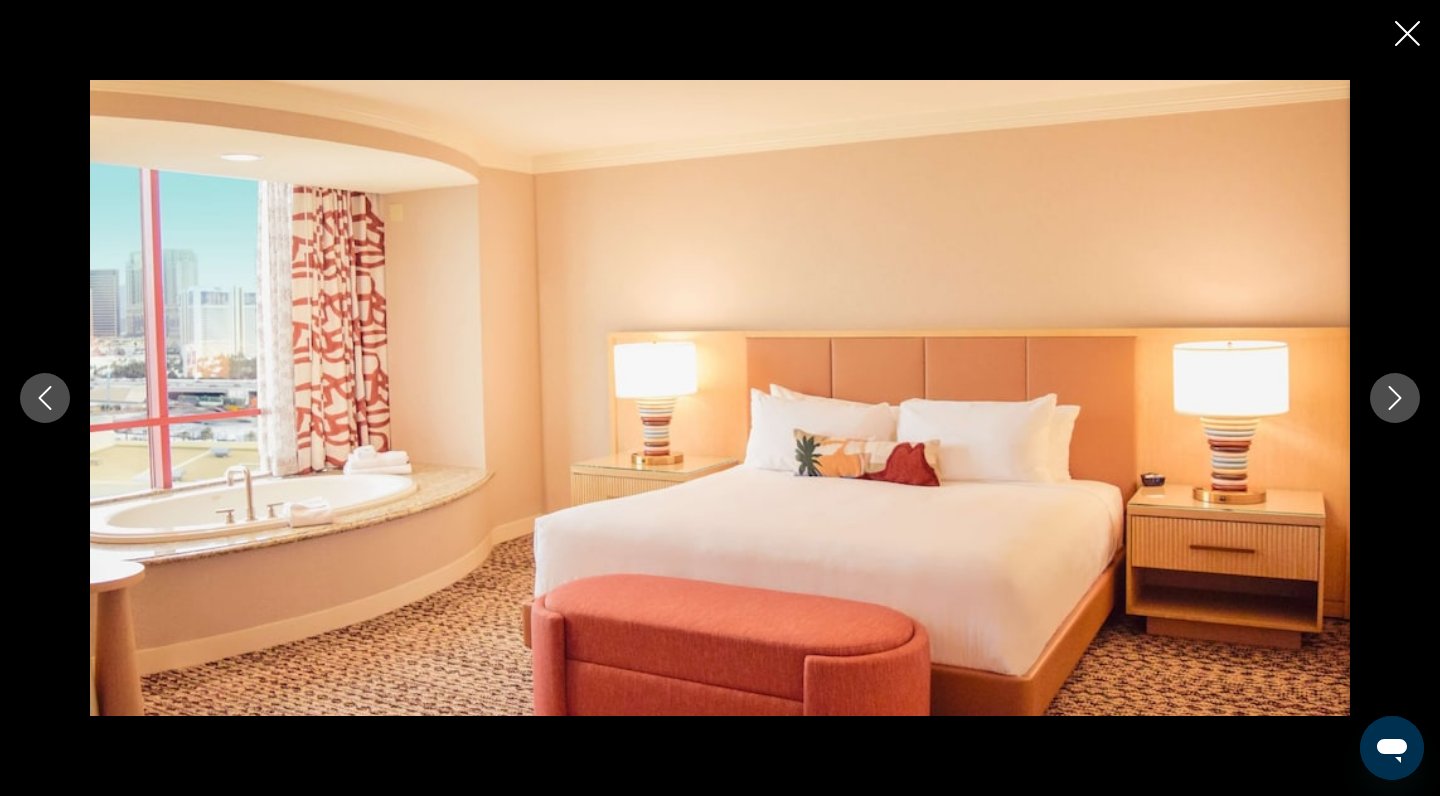 click 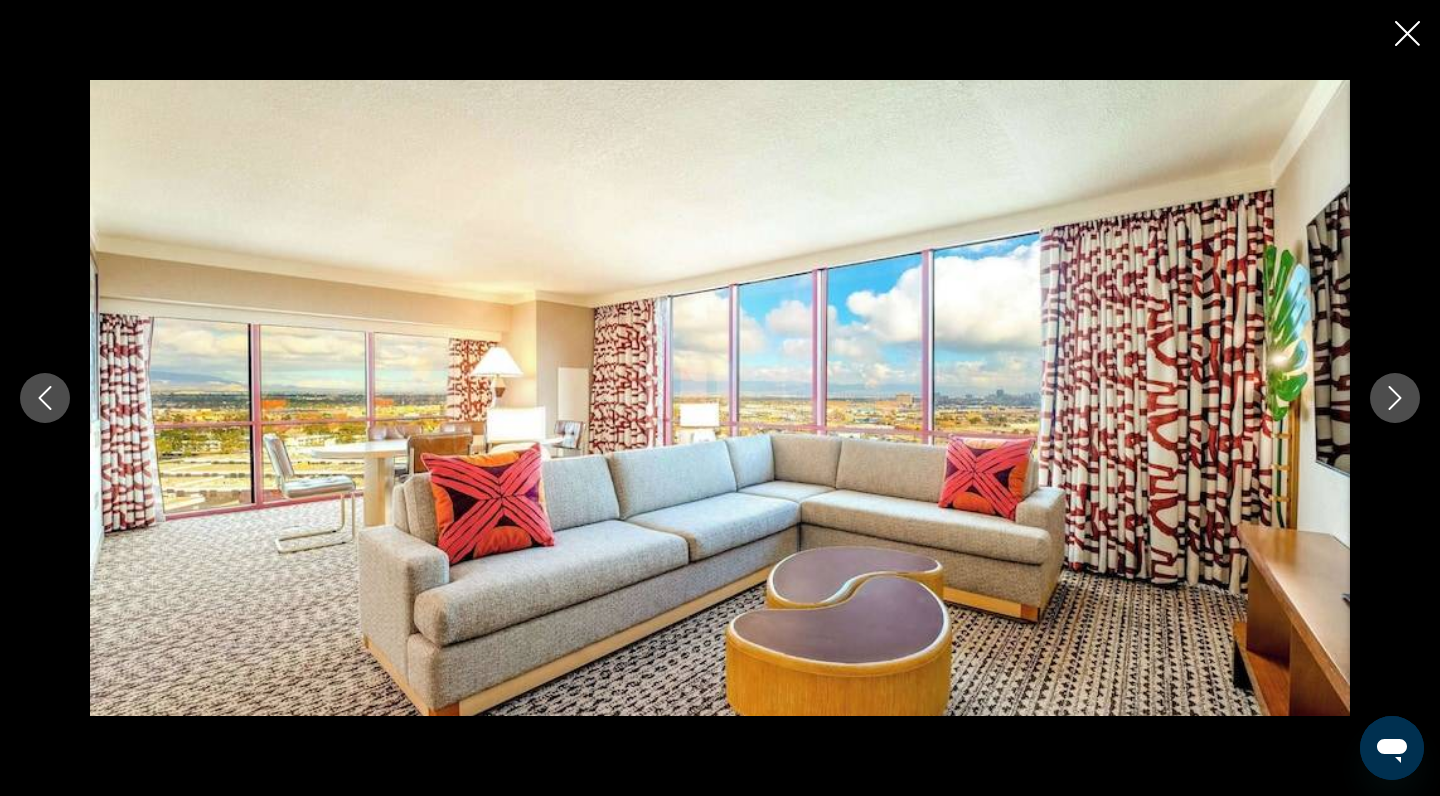 click 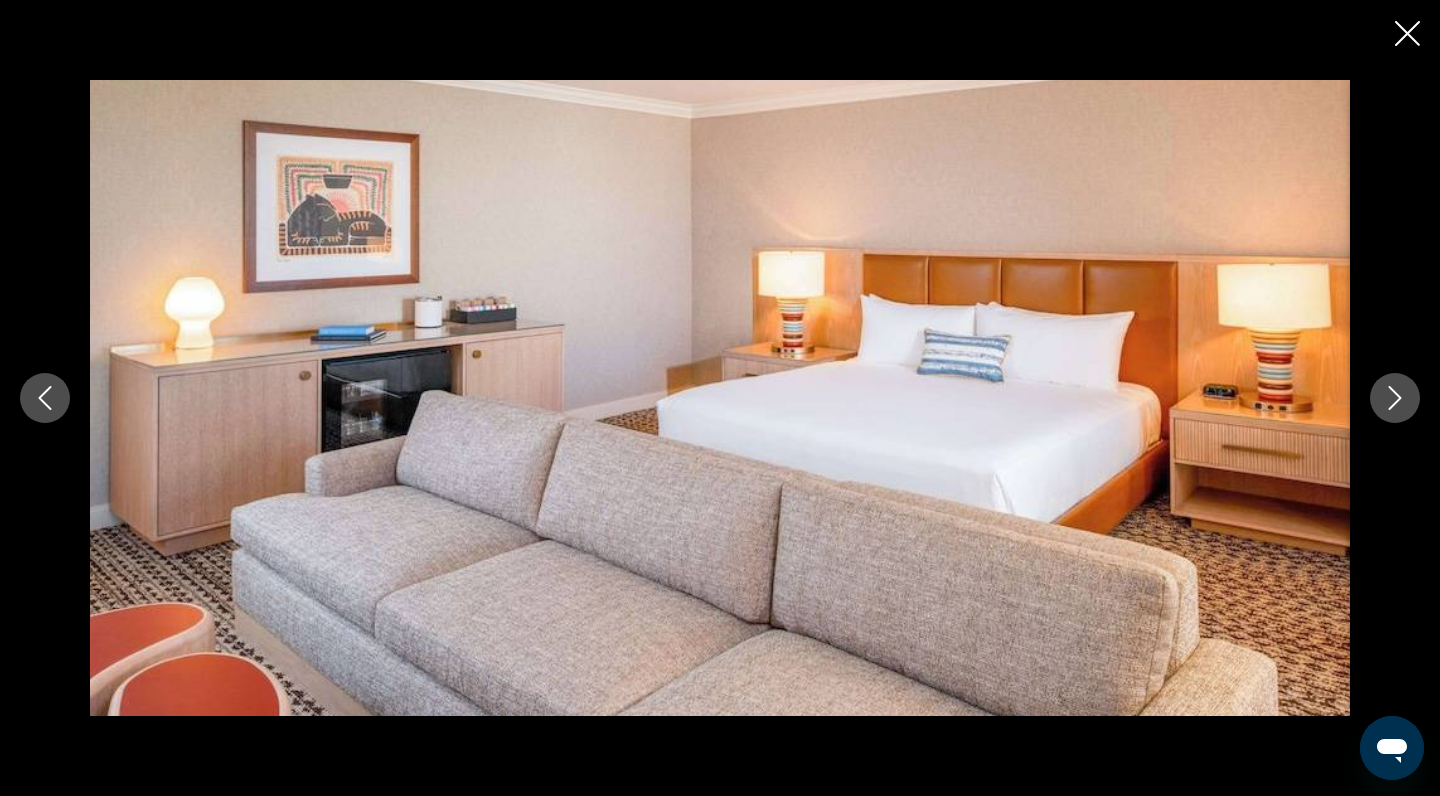 click 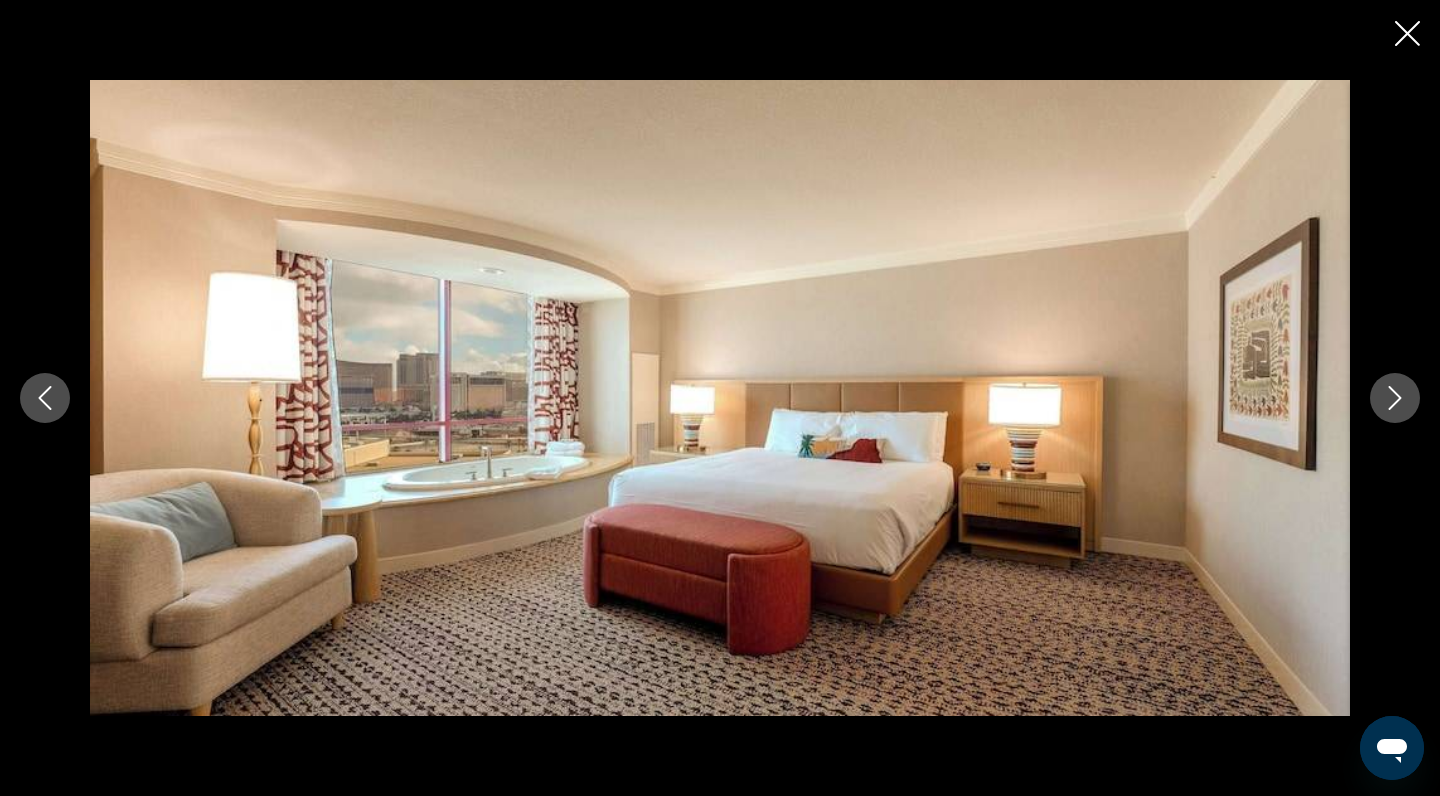 click 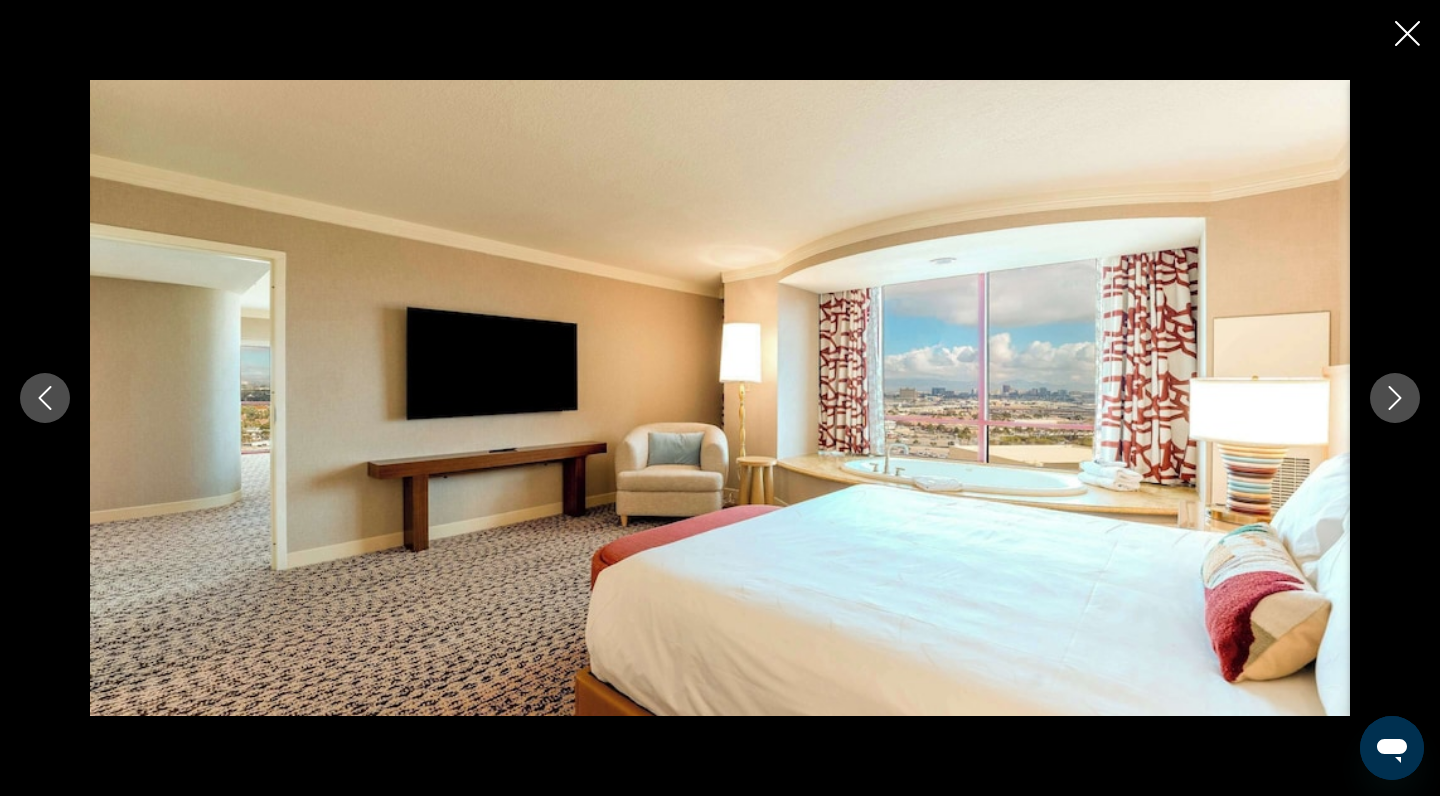 click 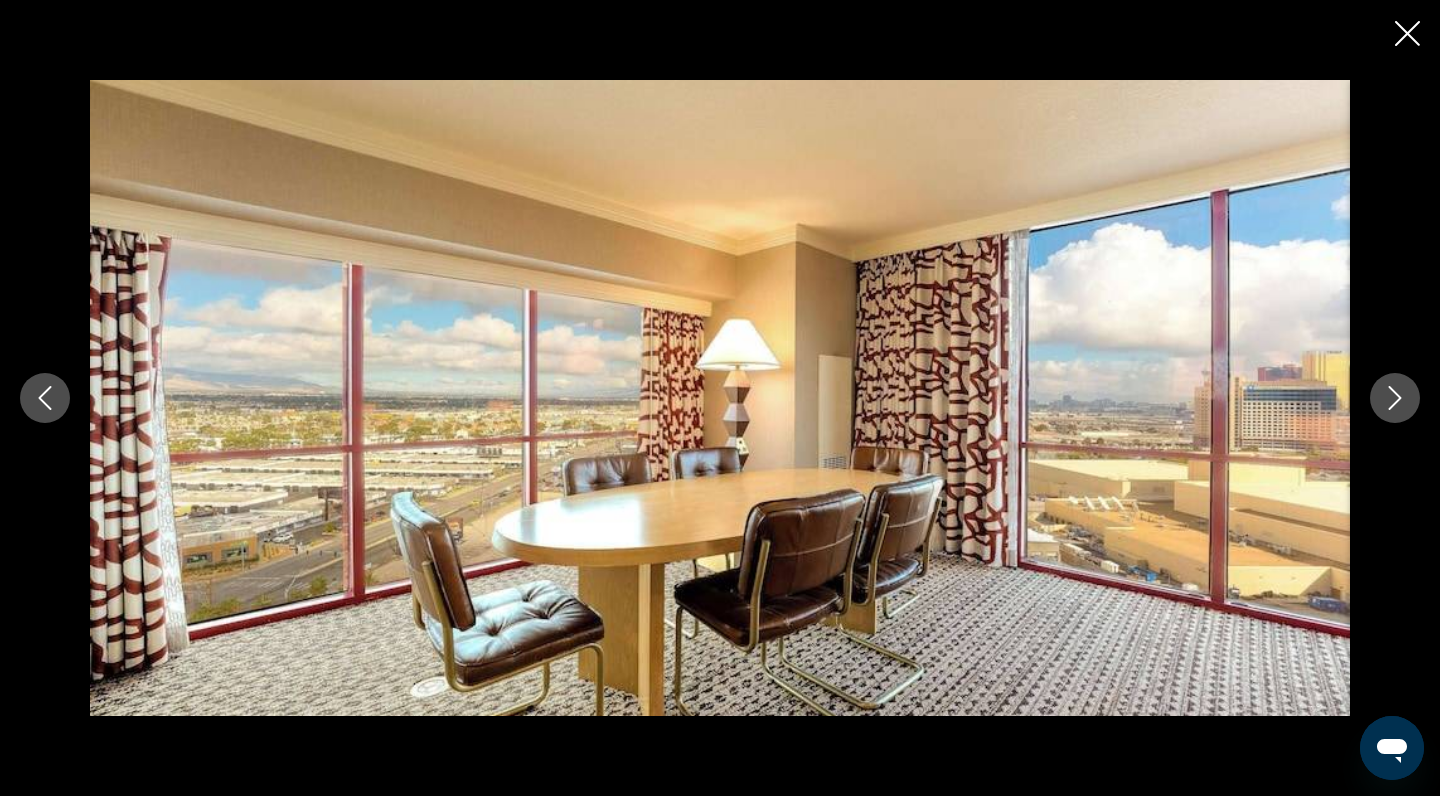 click 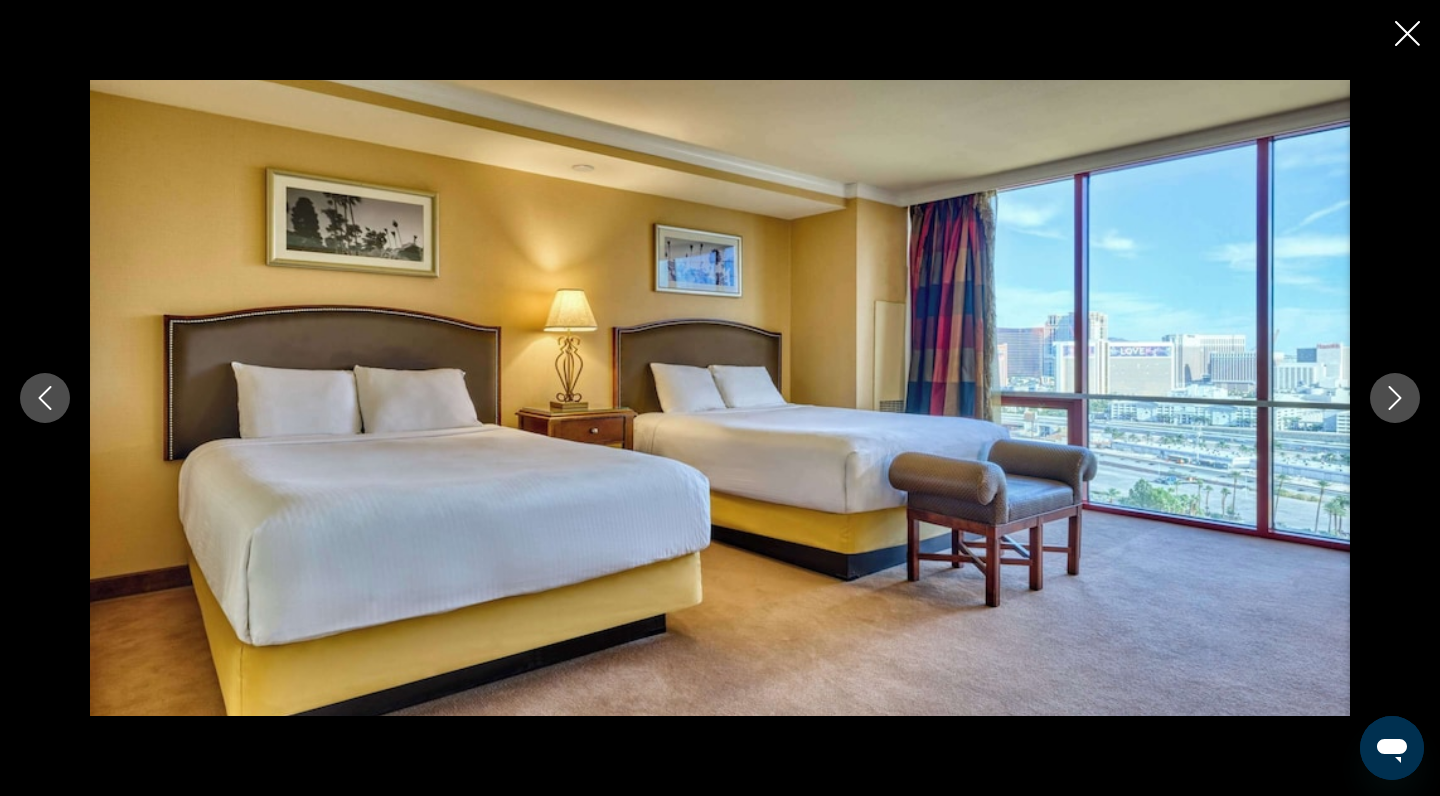 click 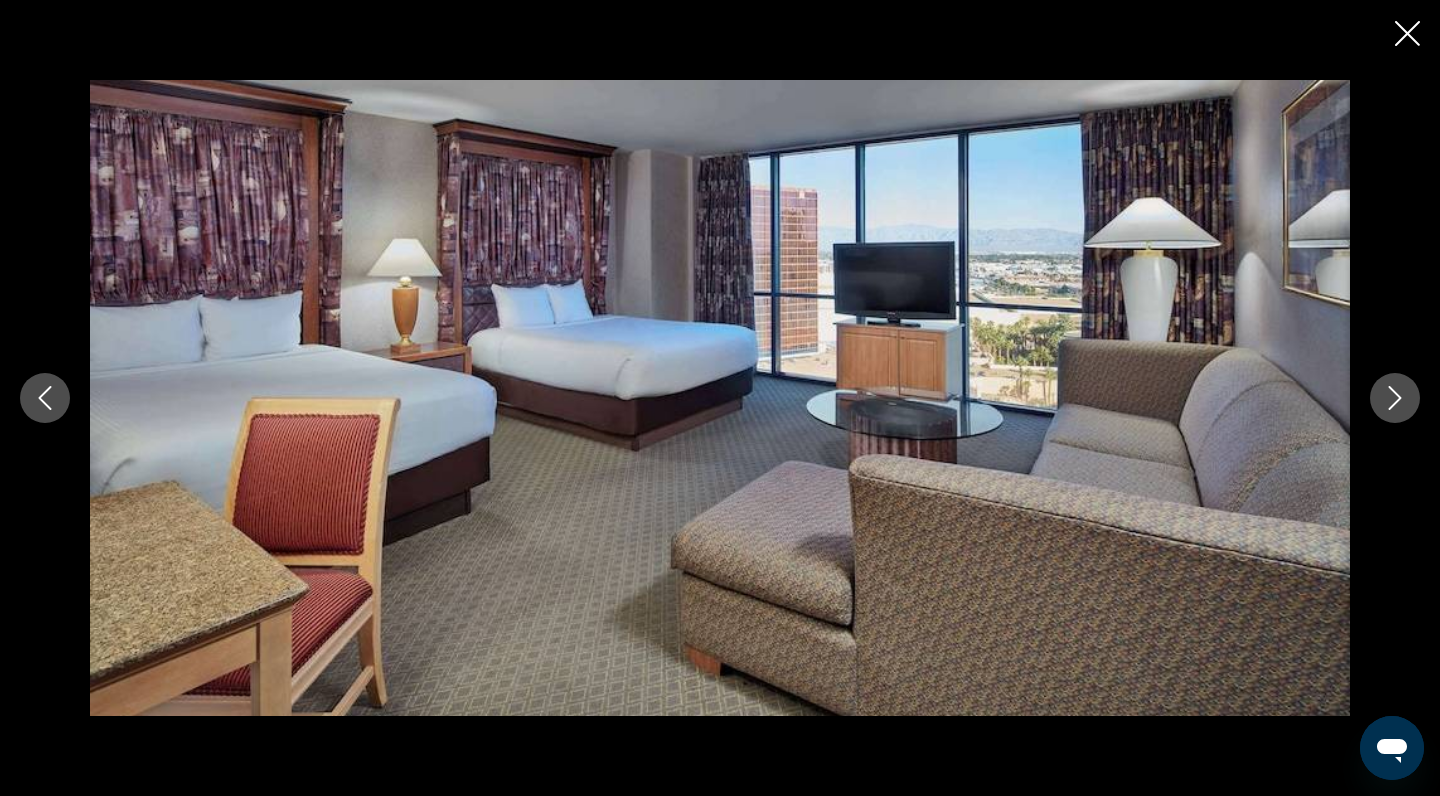 click 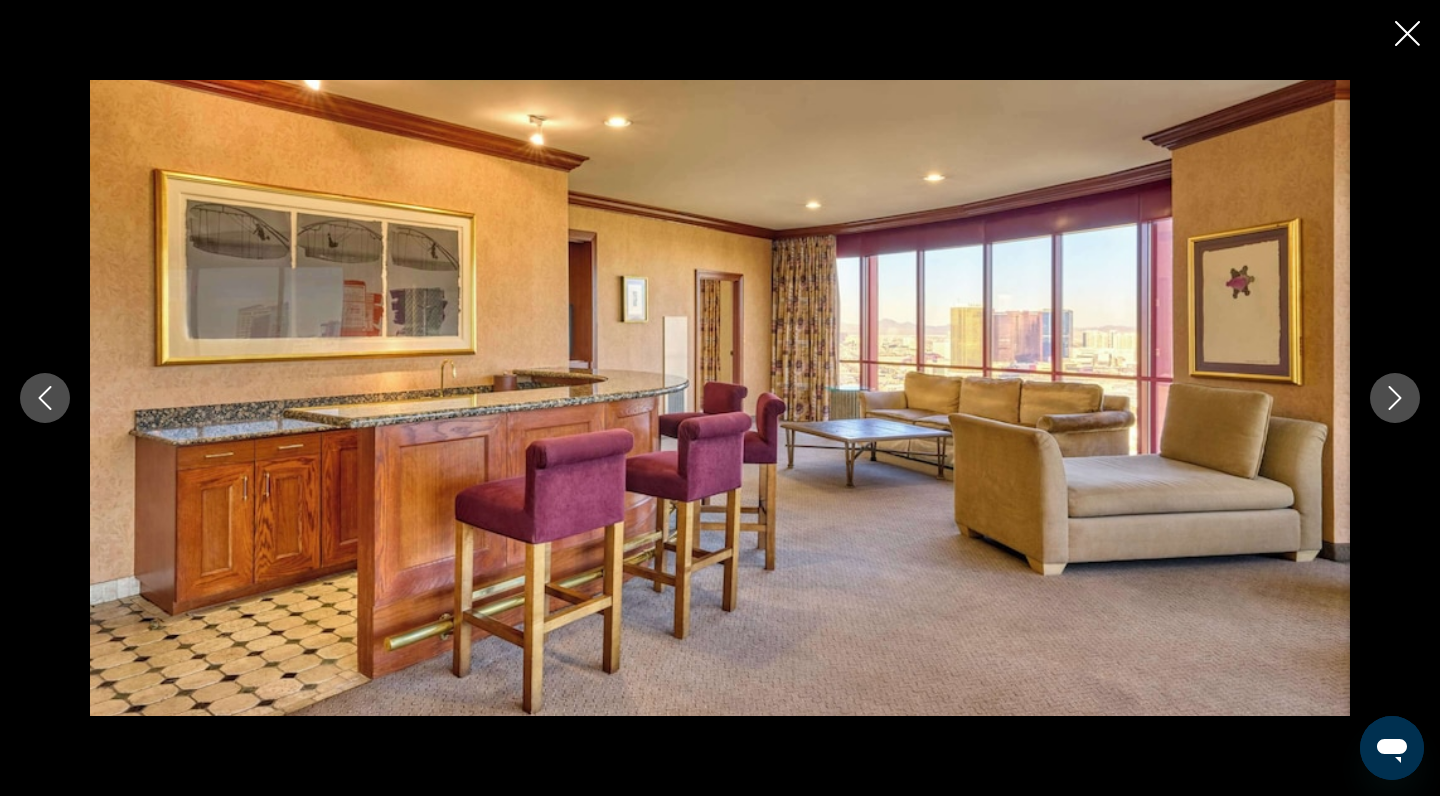 click 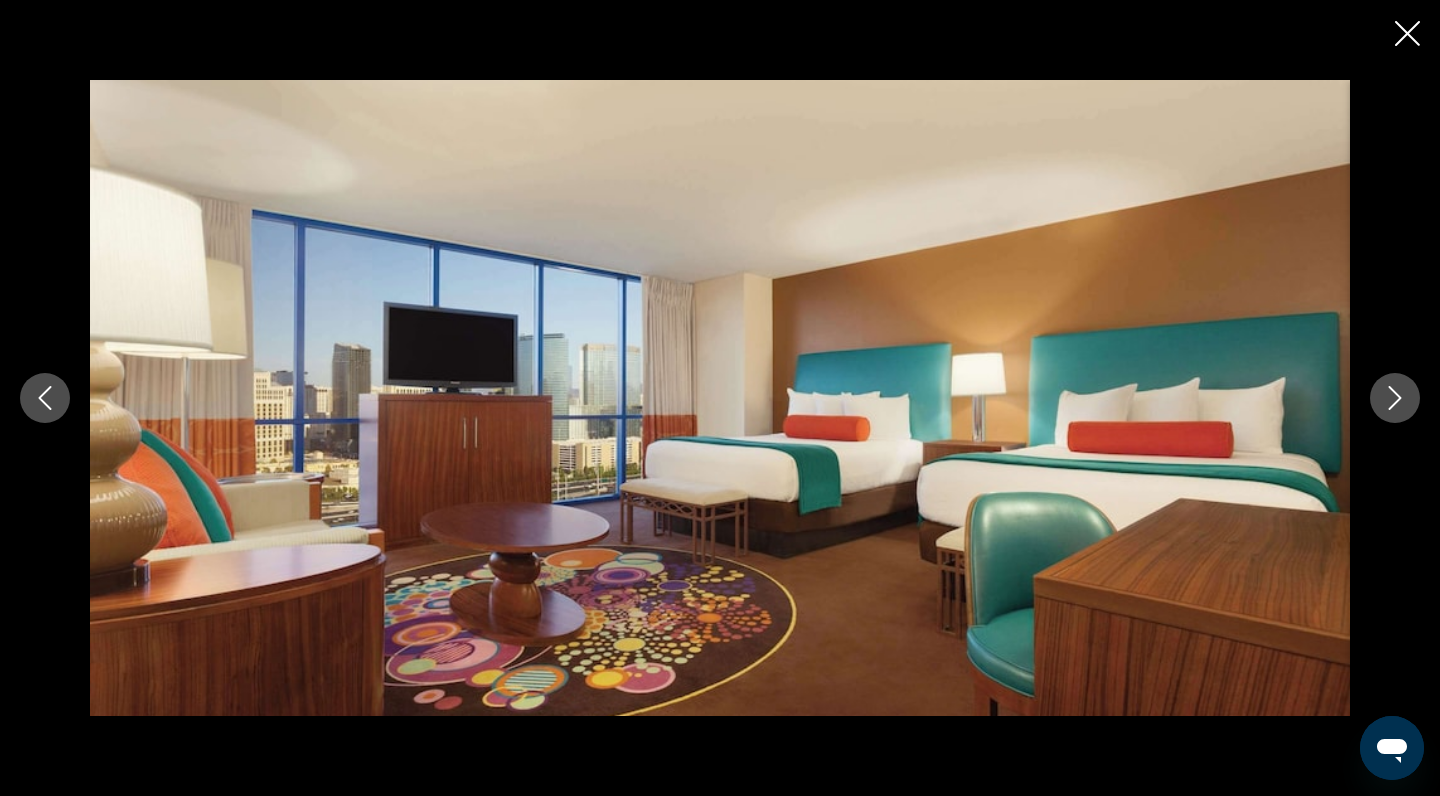 click 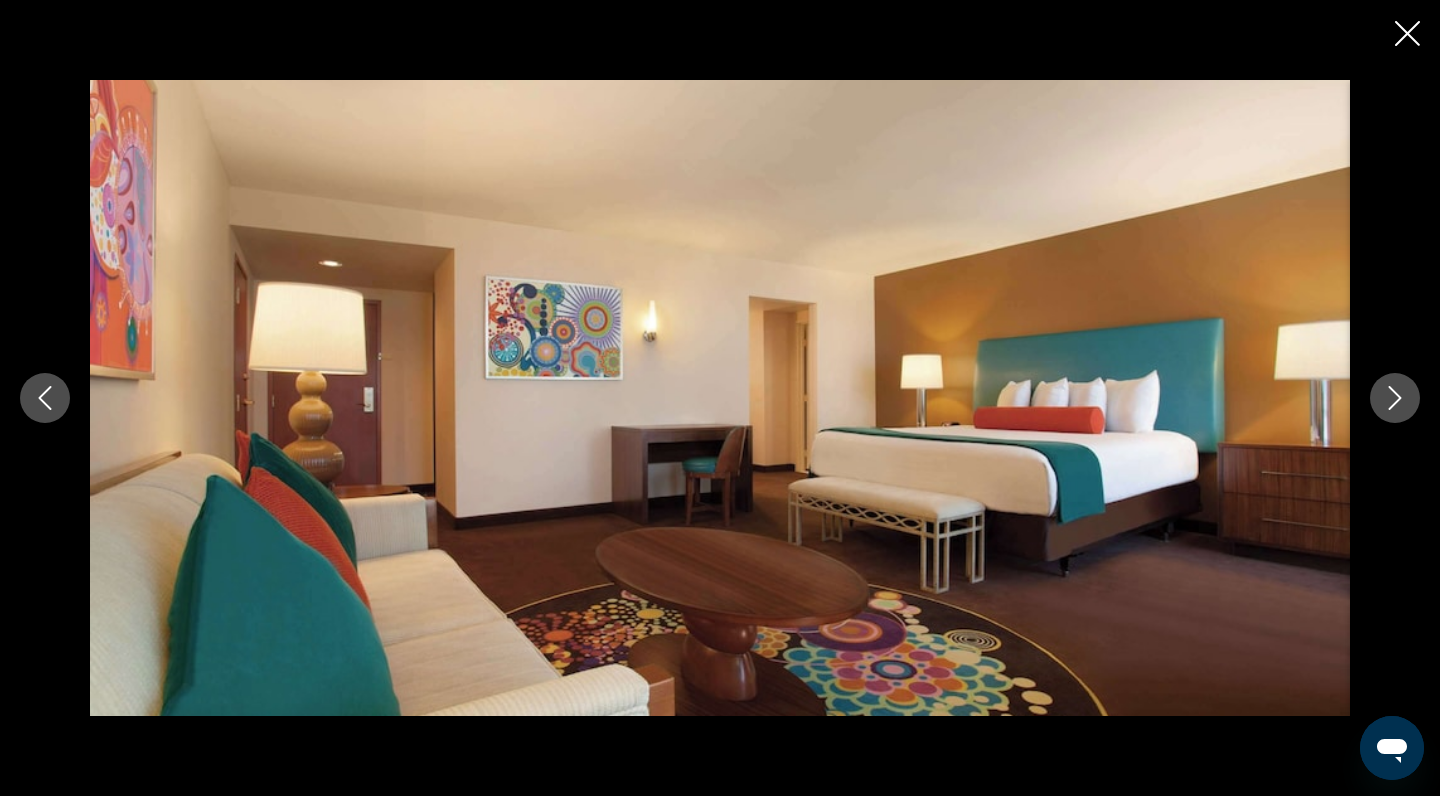 click 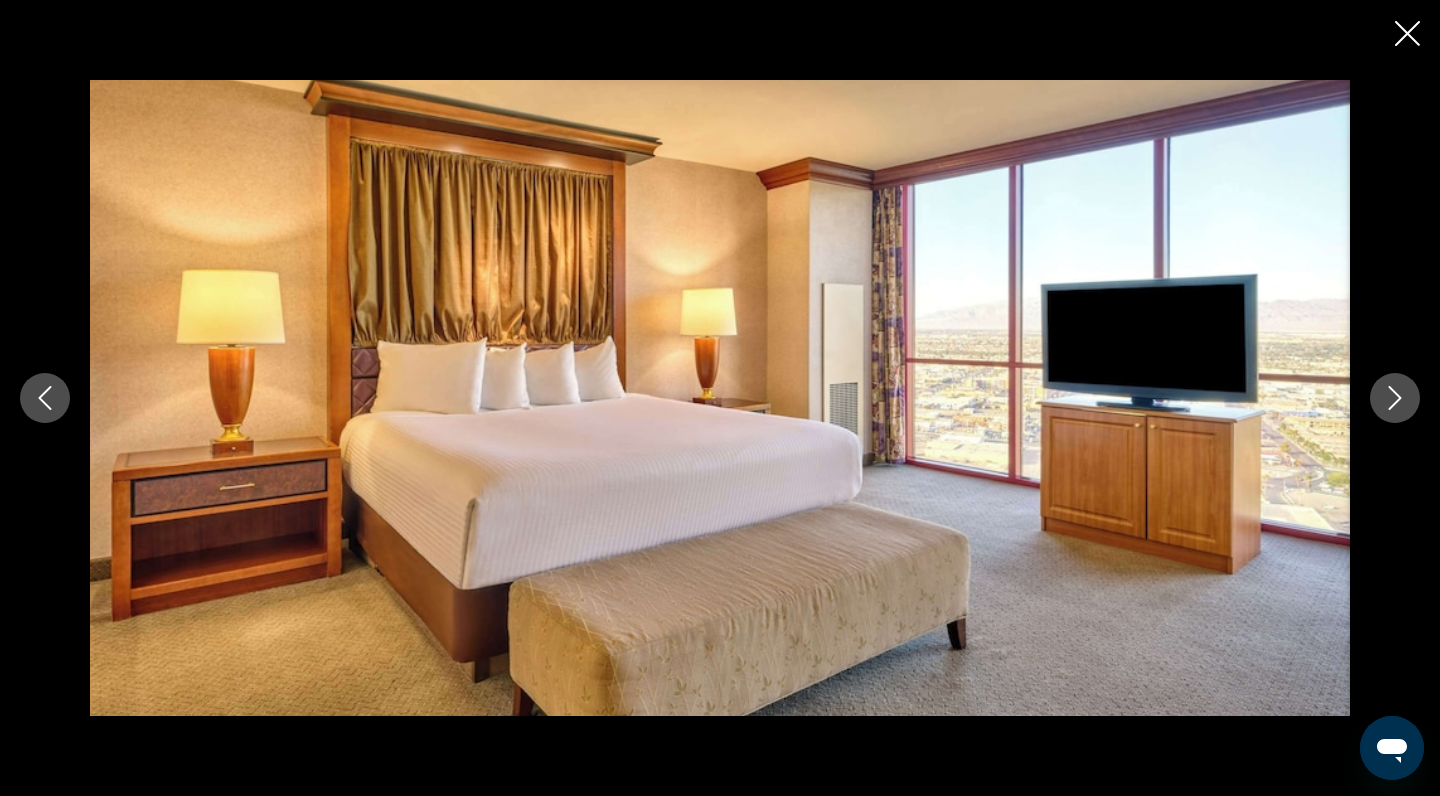 click 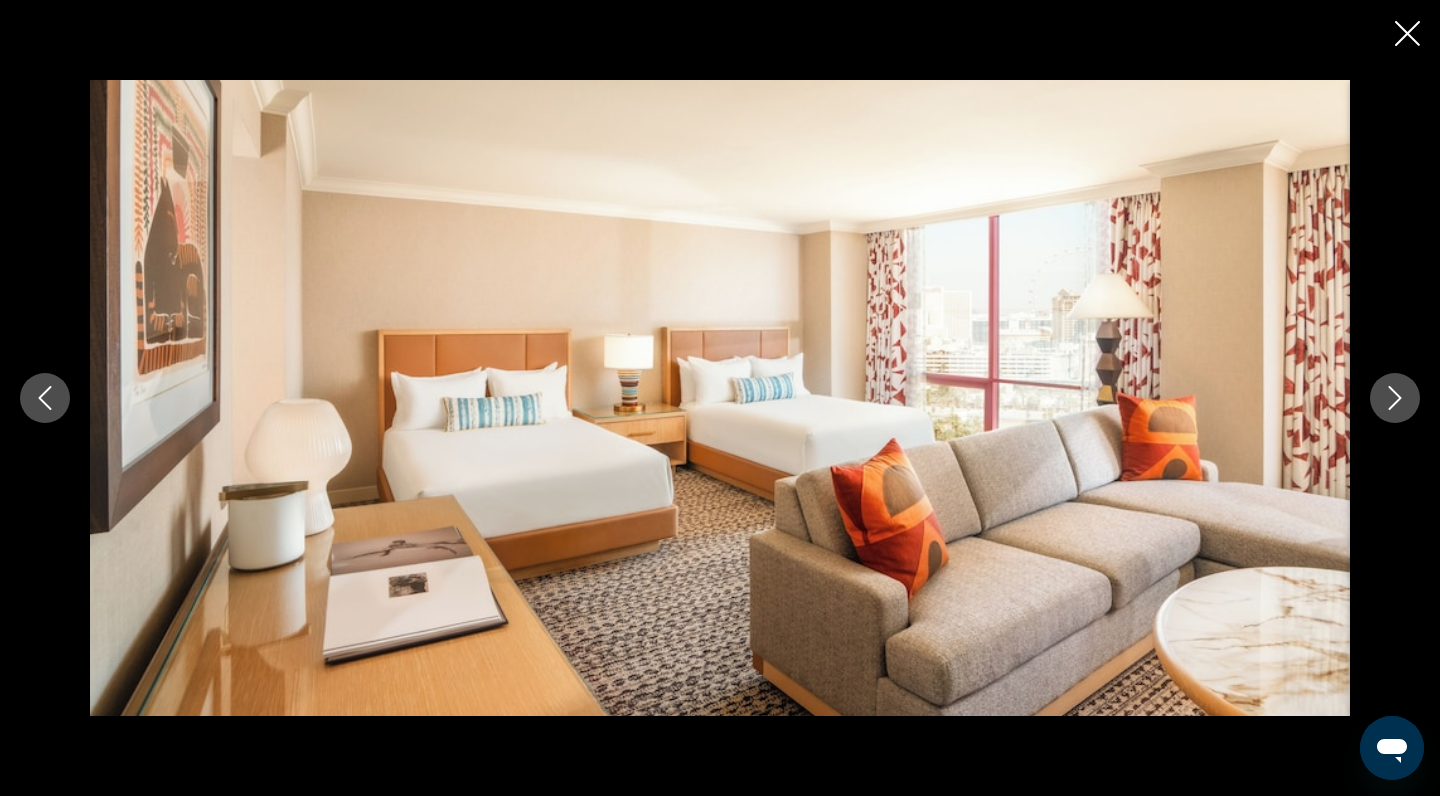 click 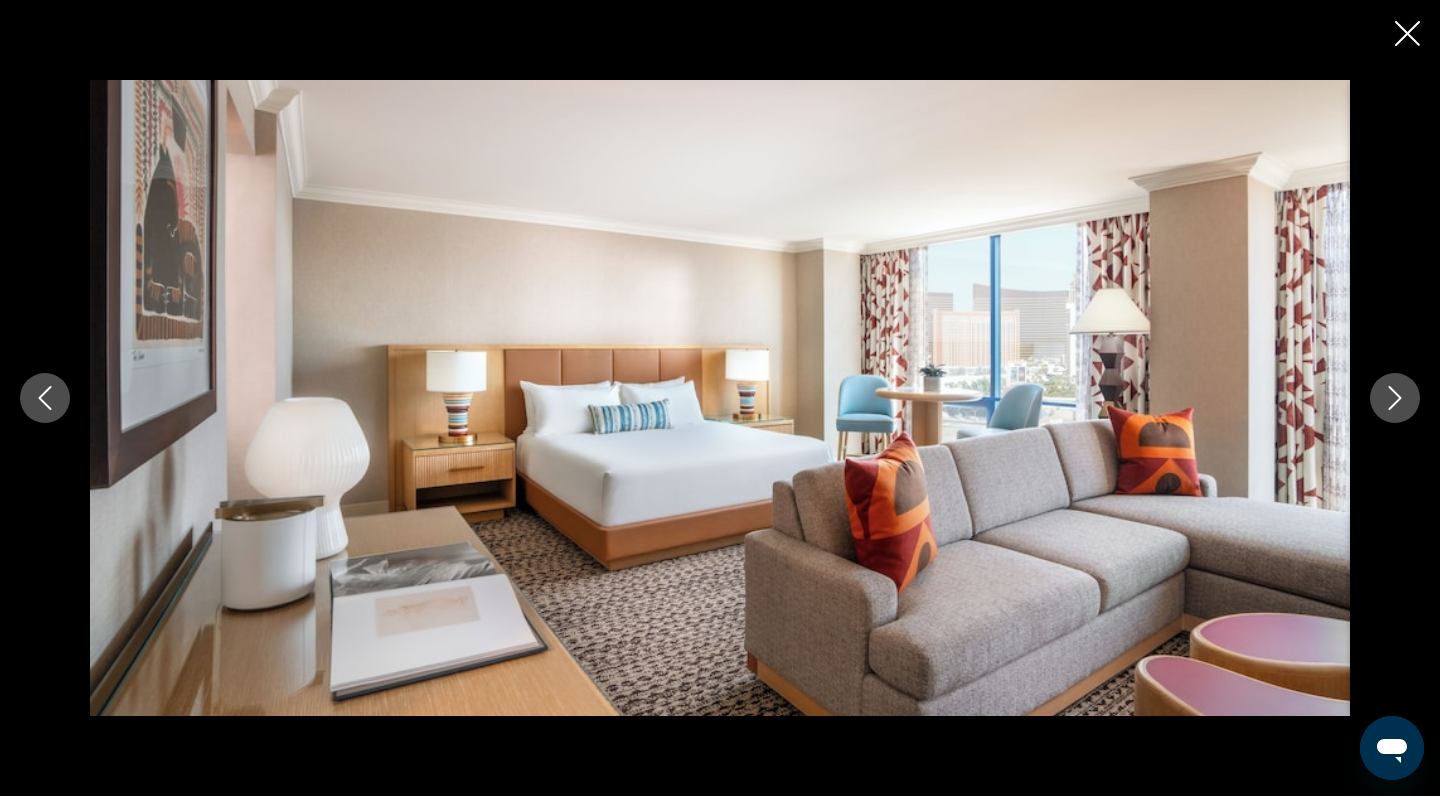 click 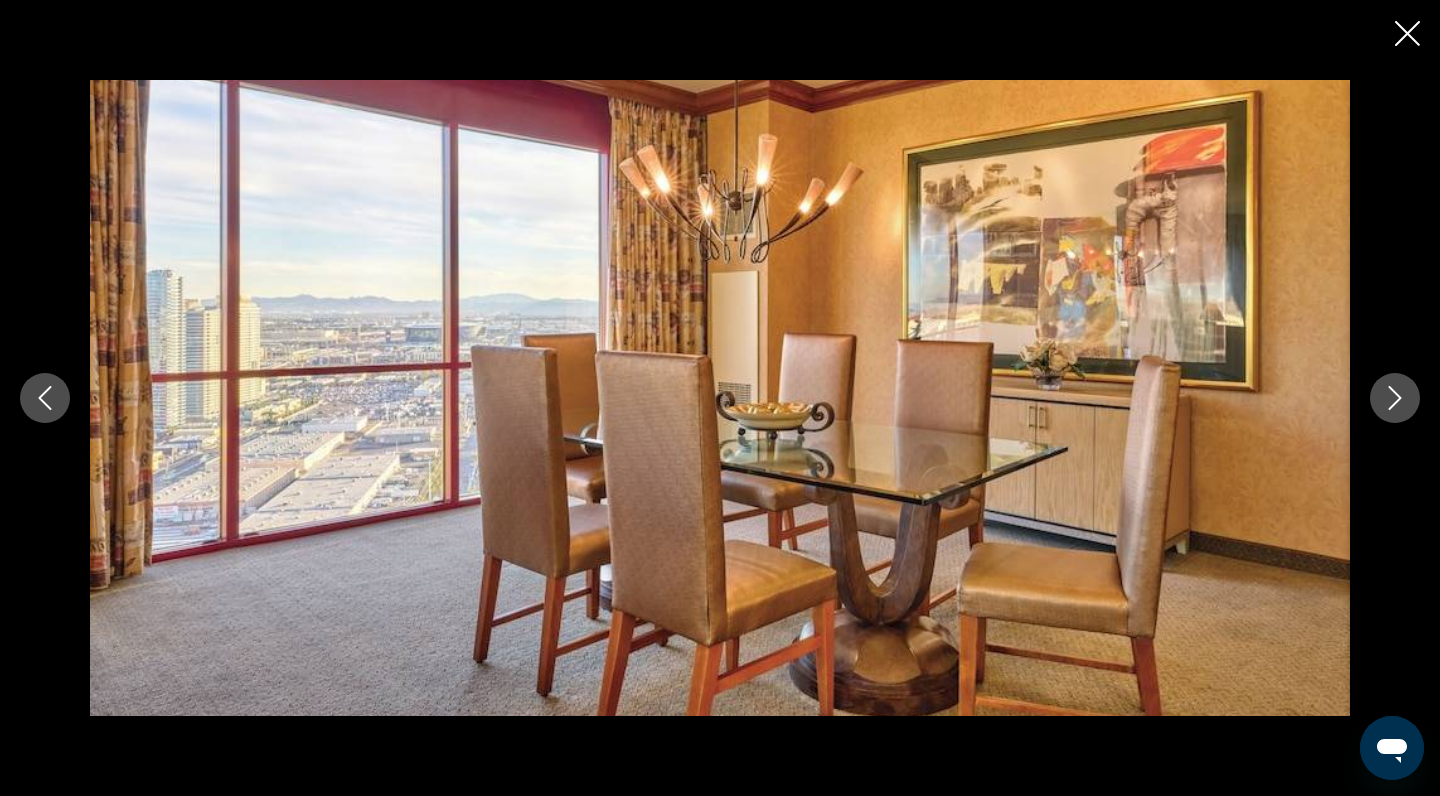 click 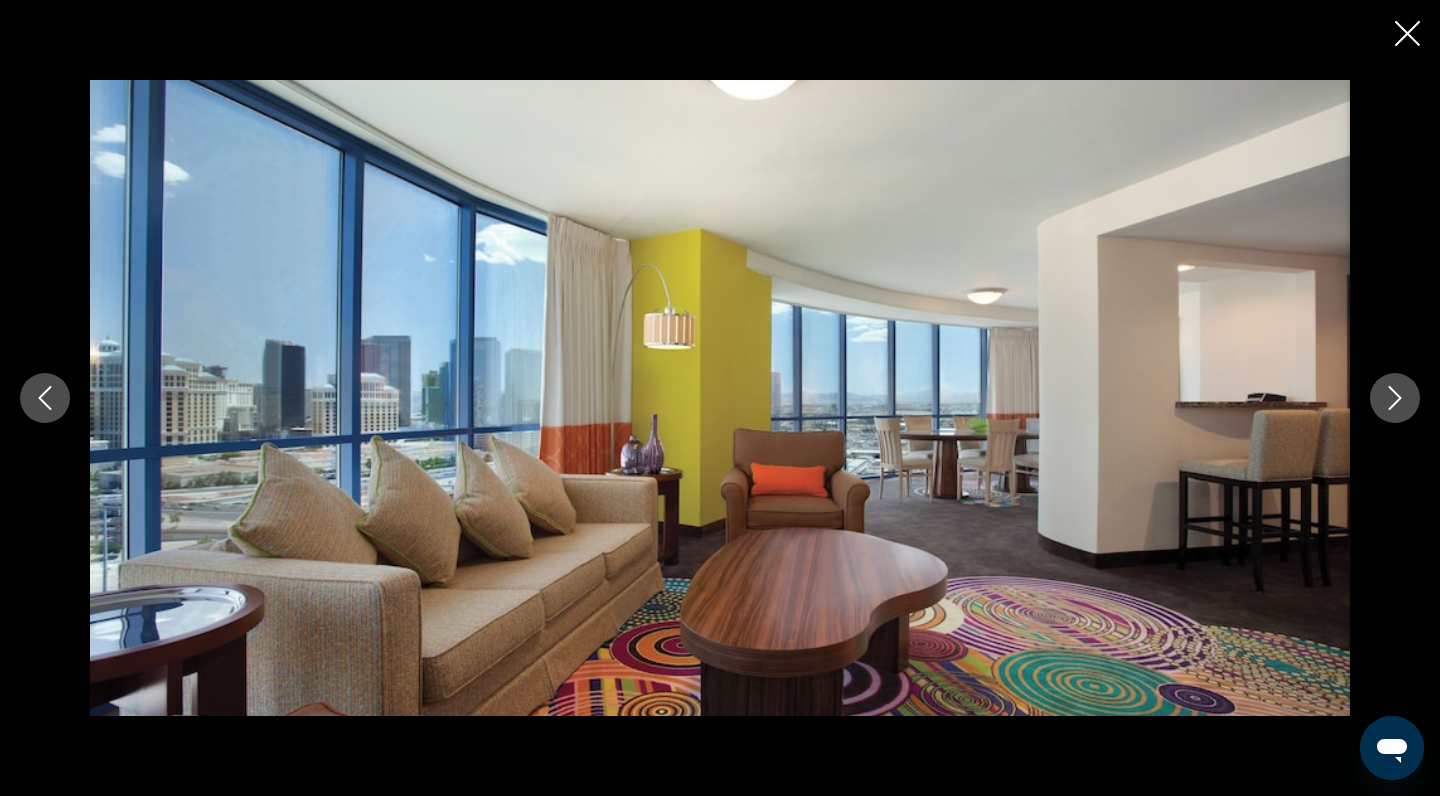click 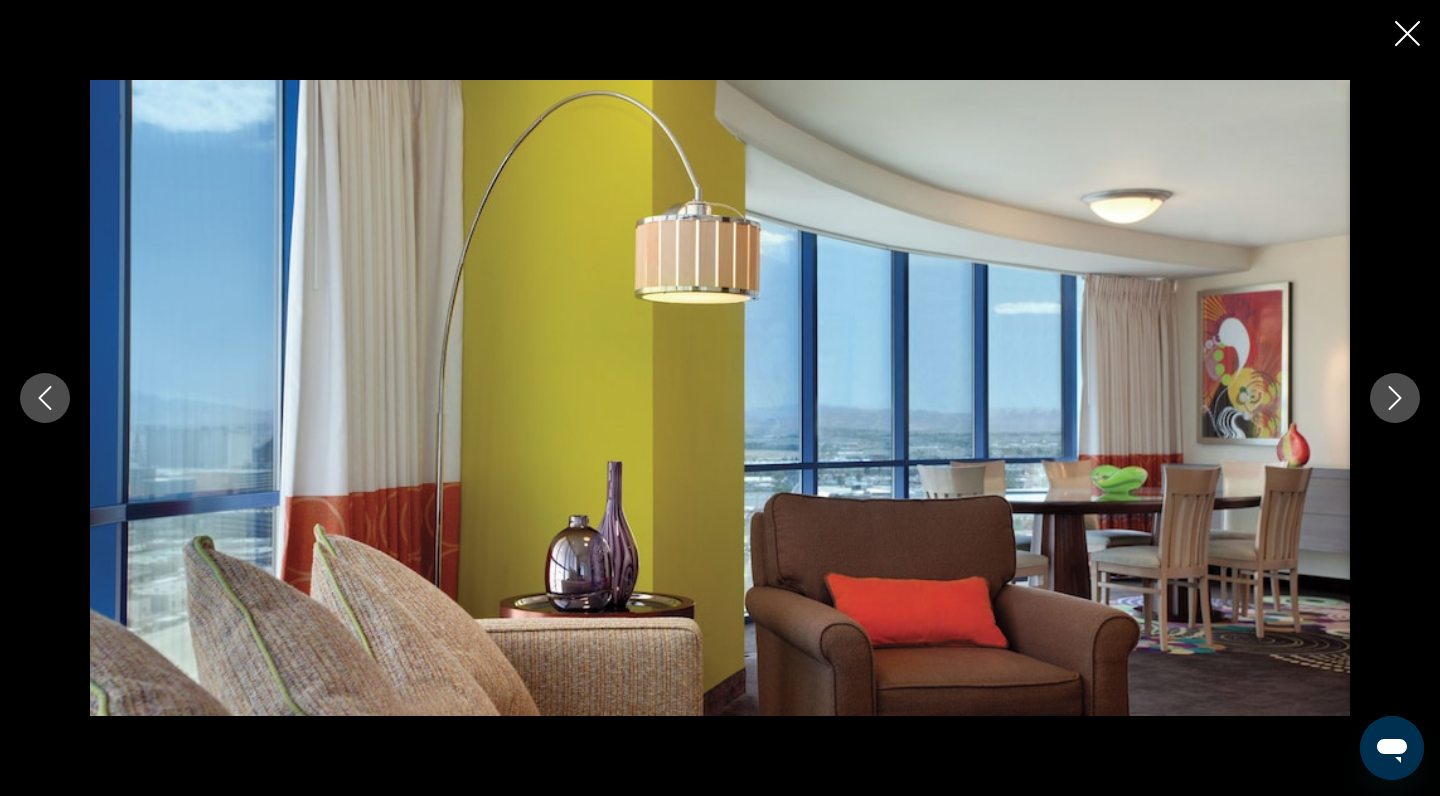 click 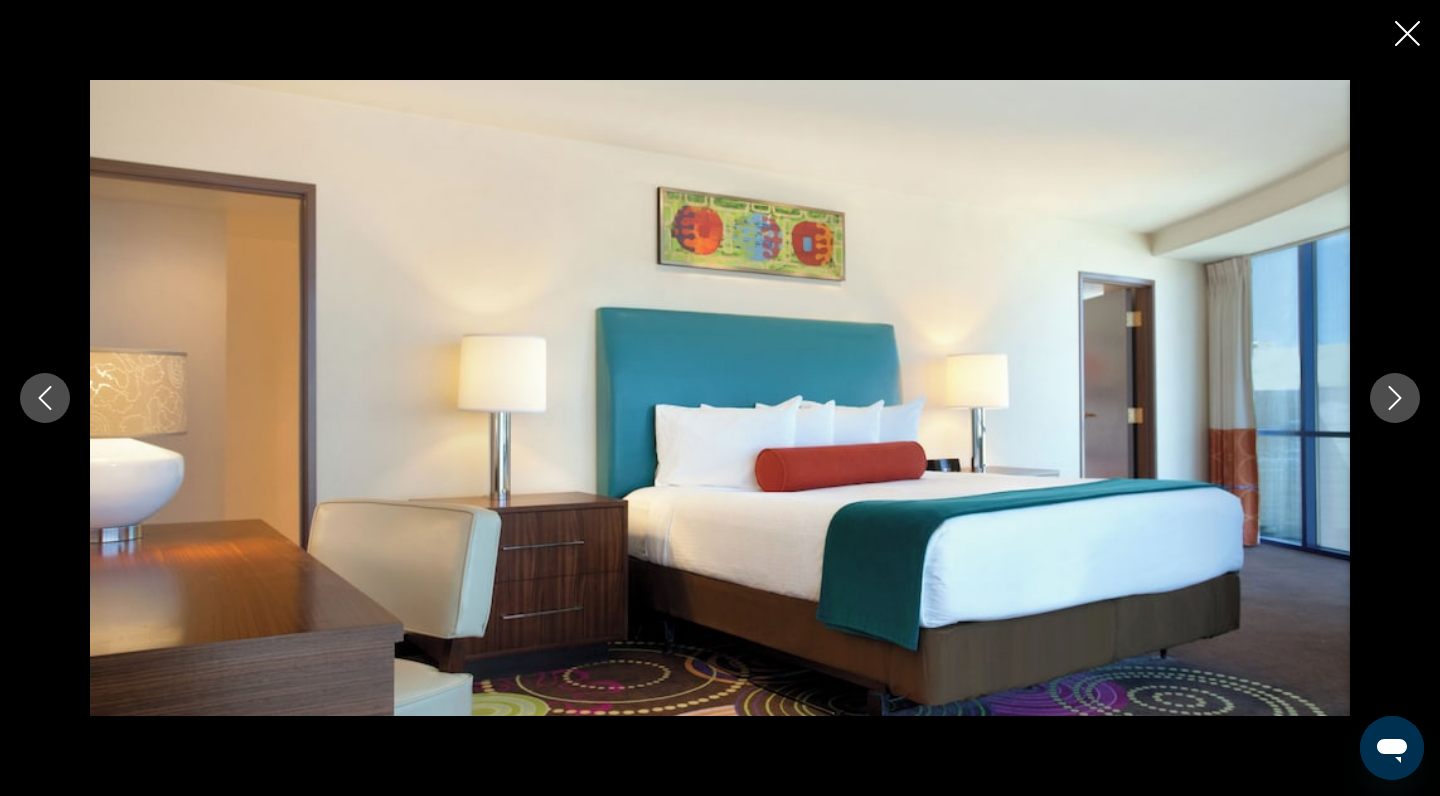 click 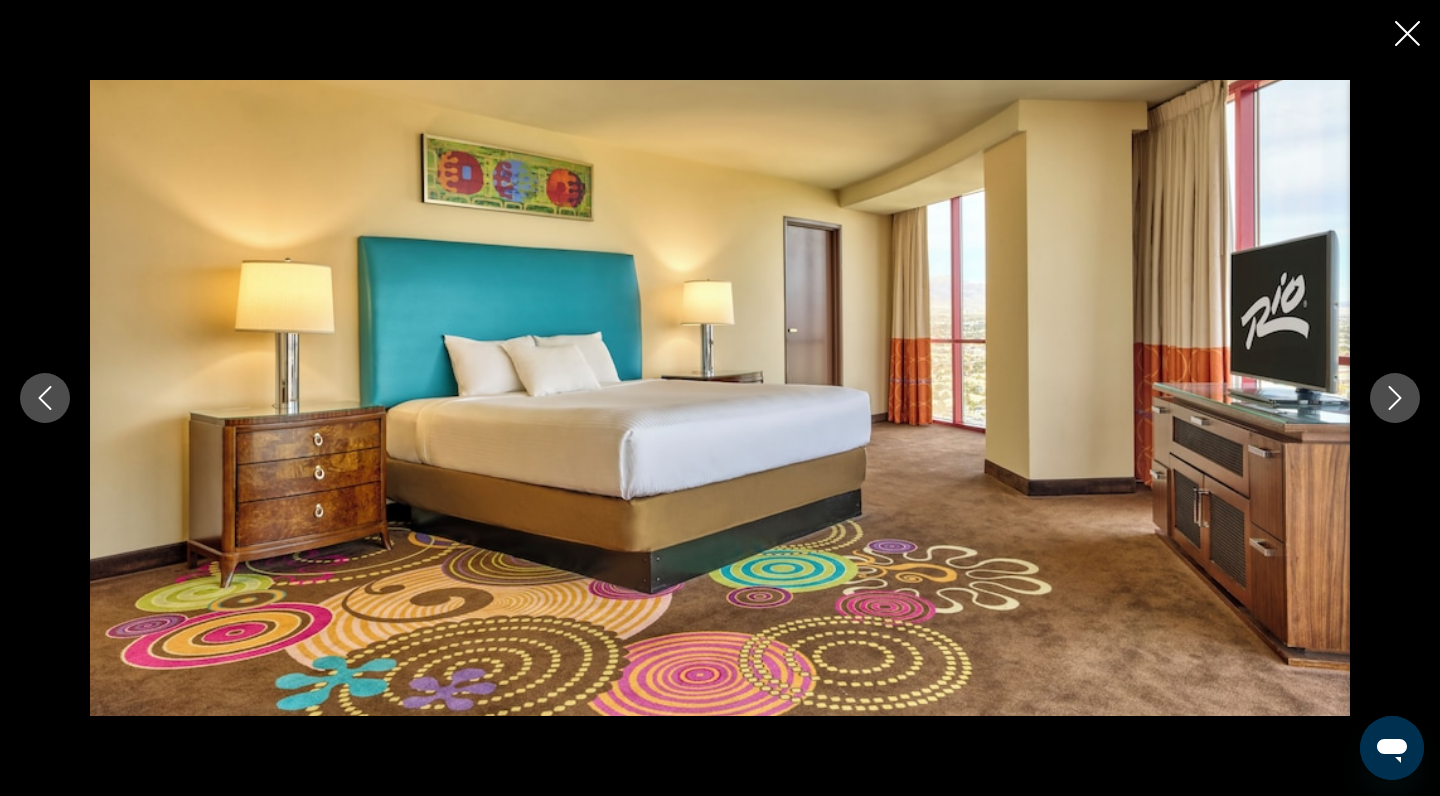 click 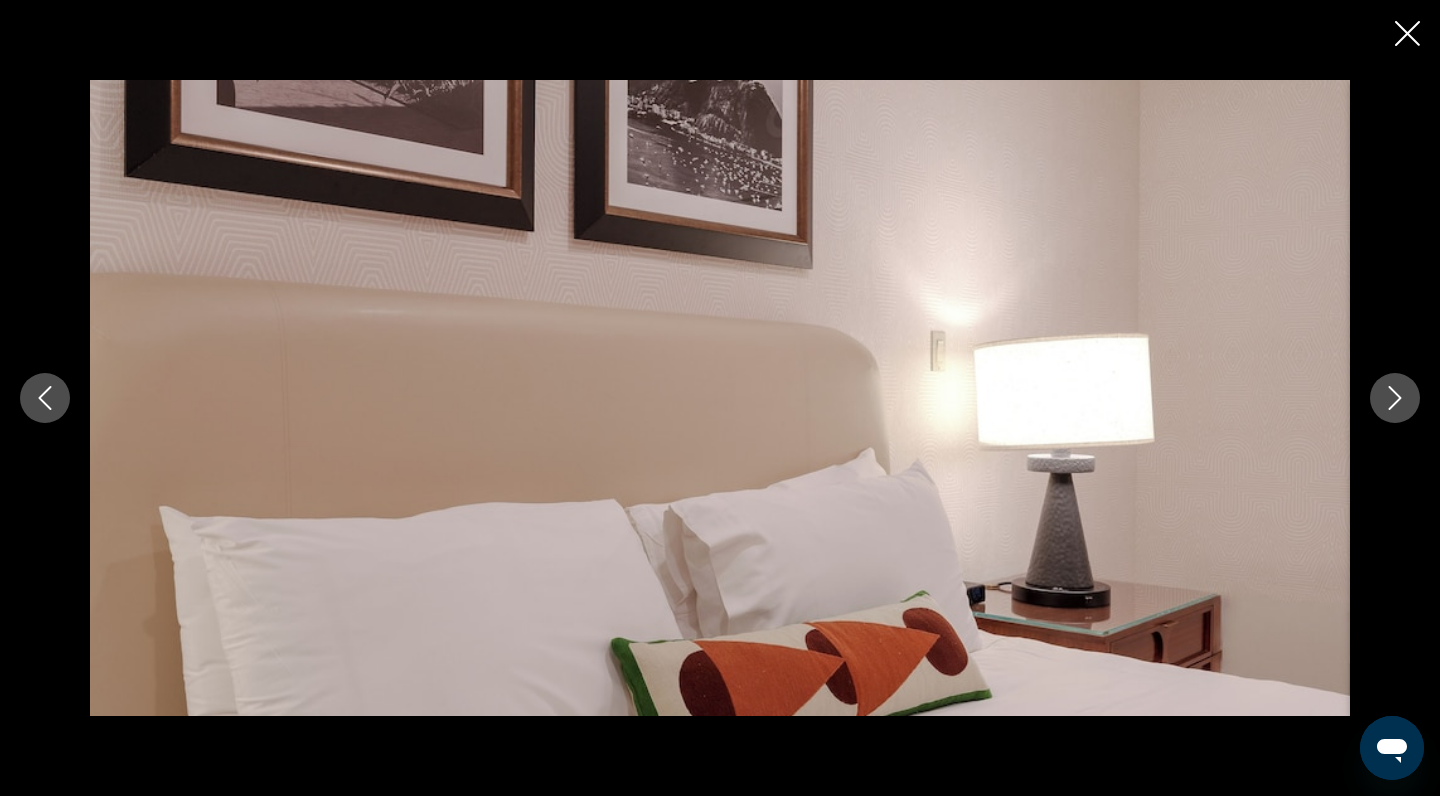 click 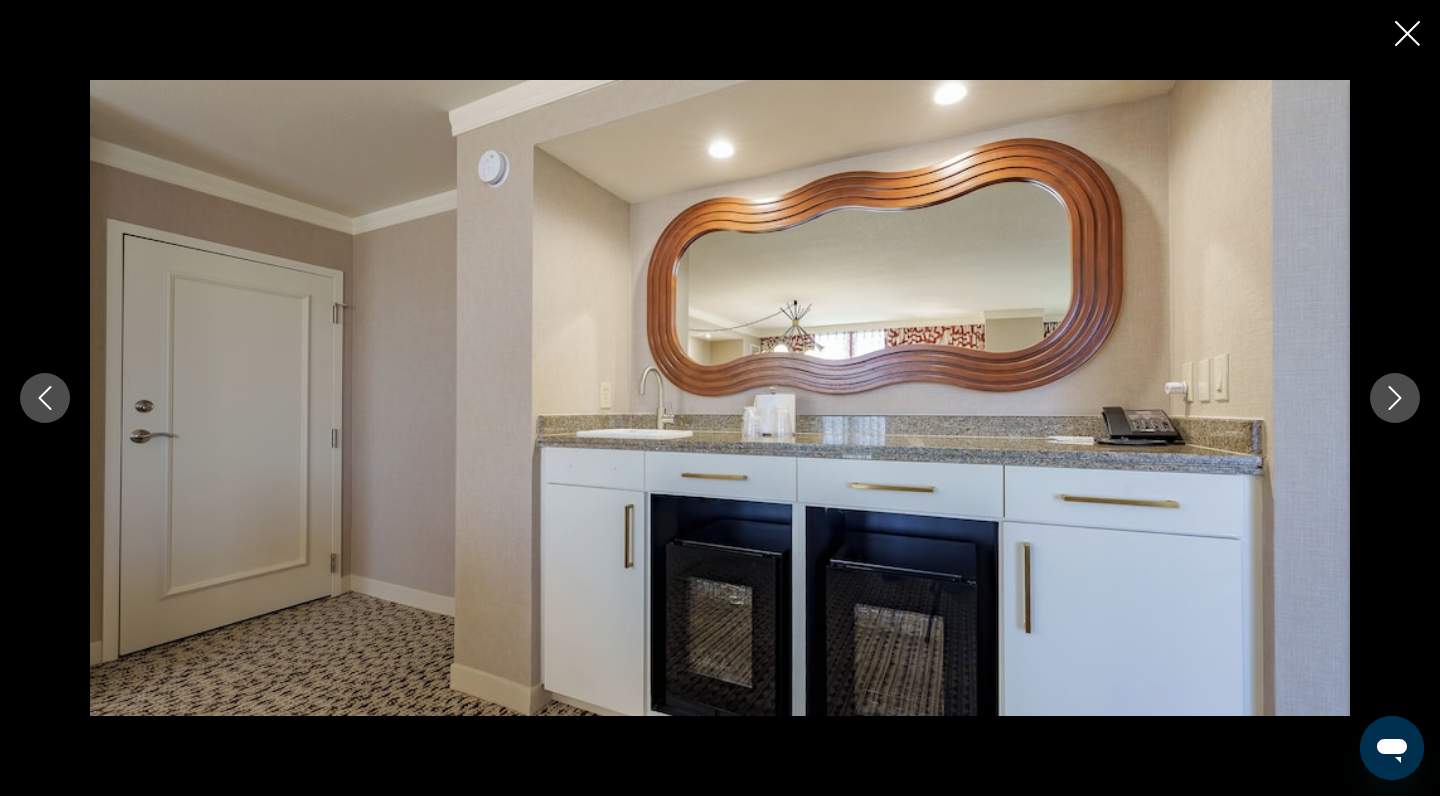 click 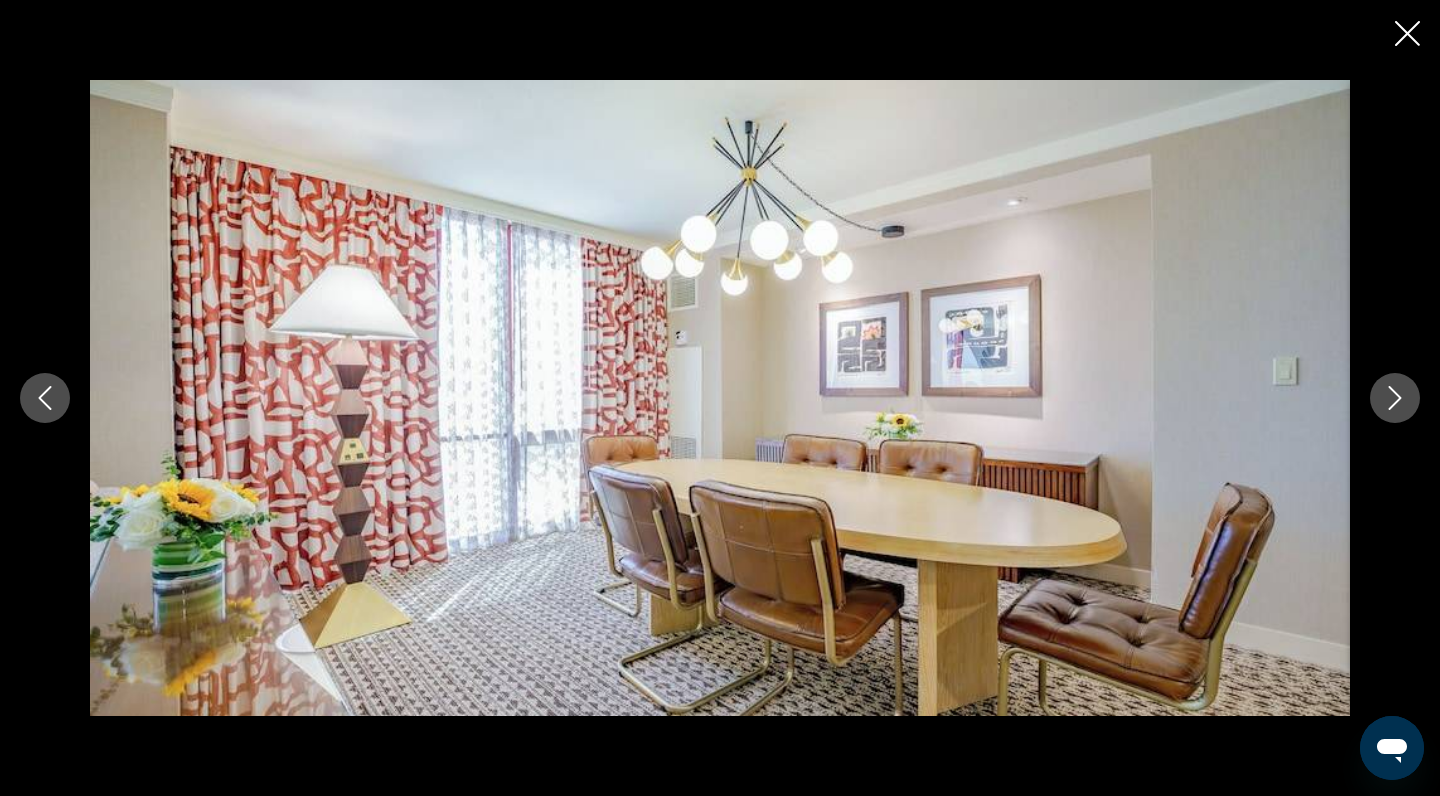 click 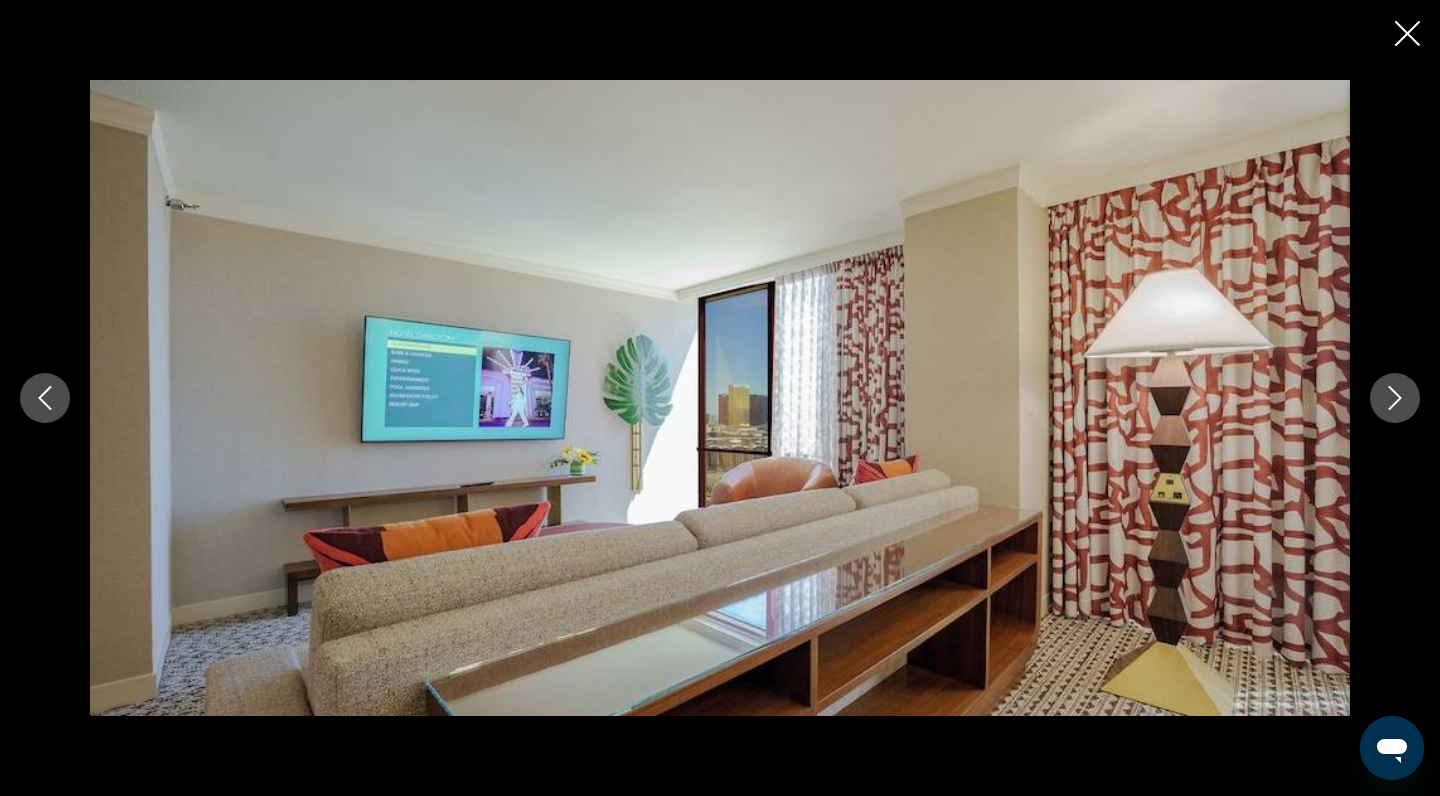 click 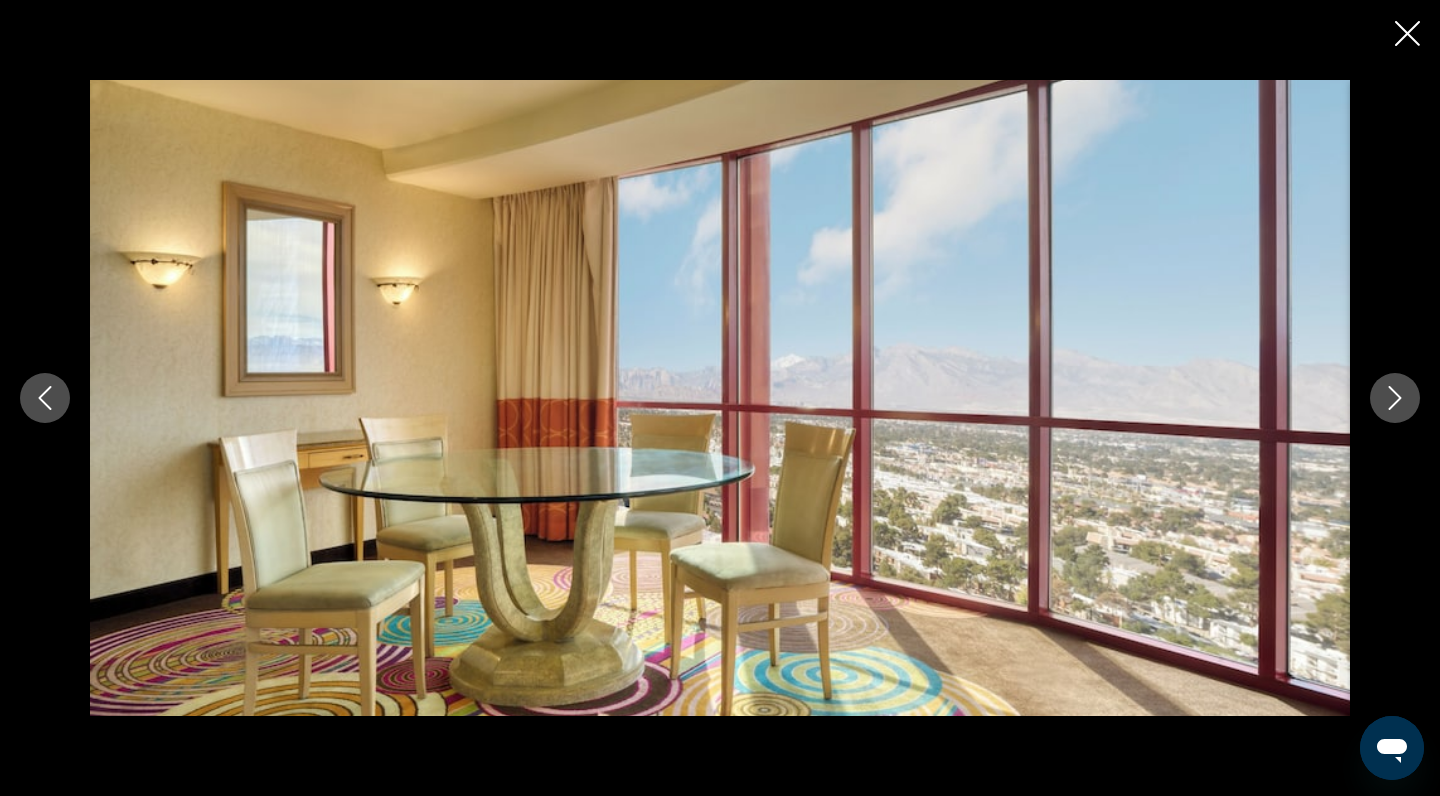 click 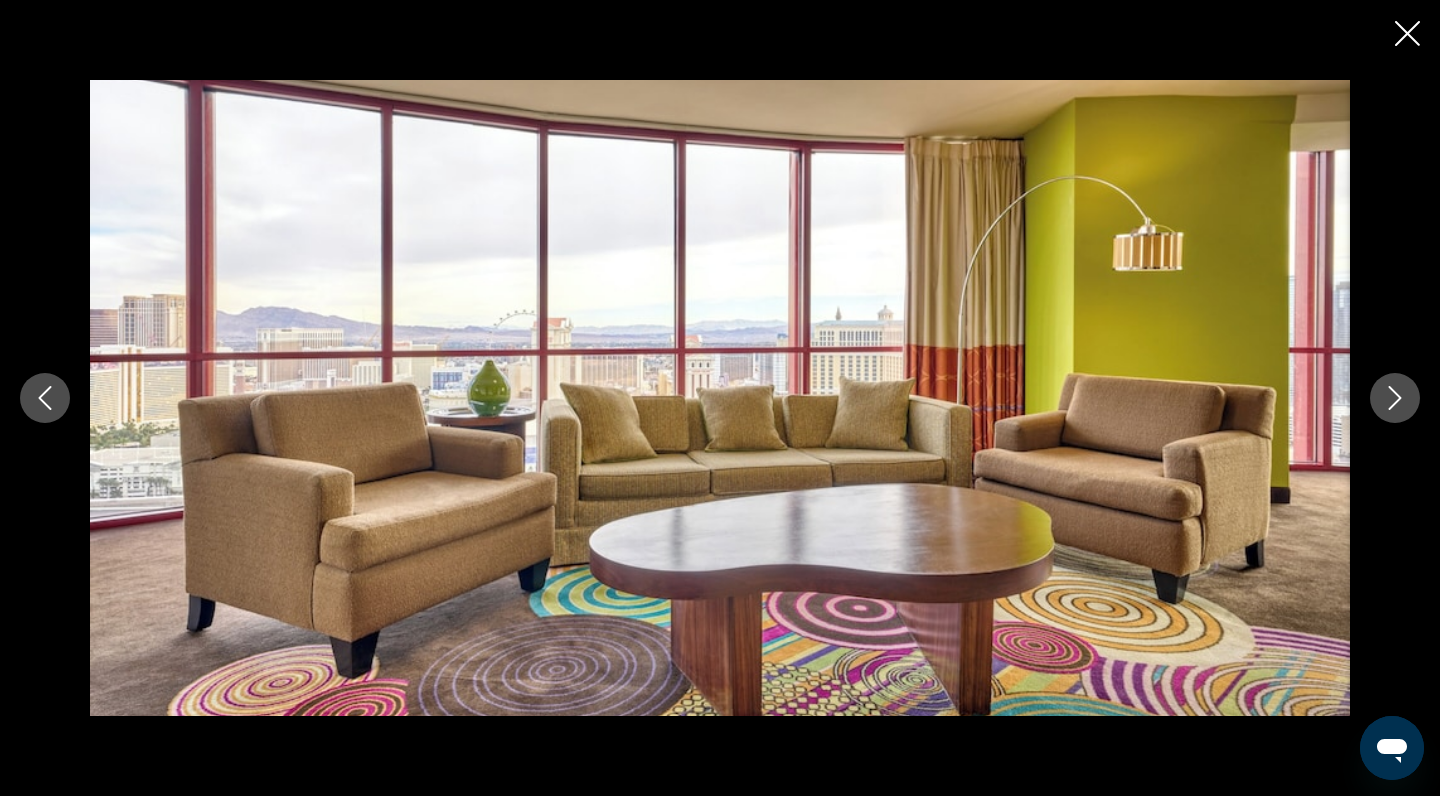click 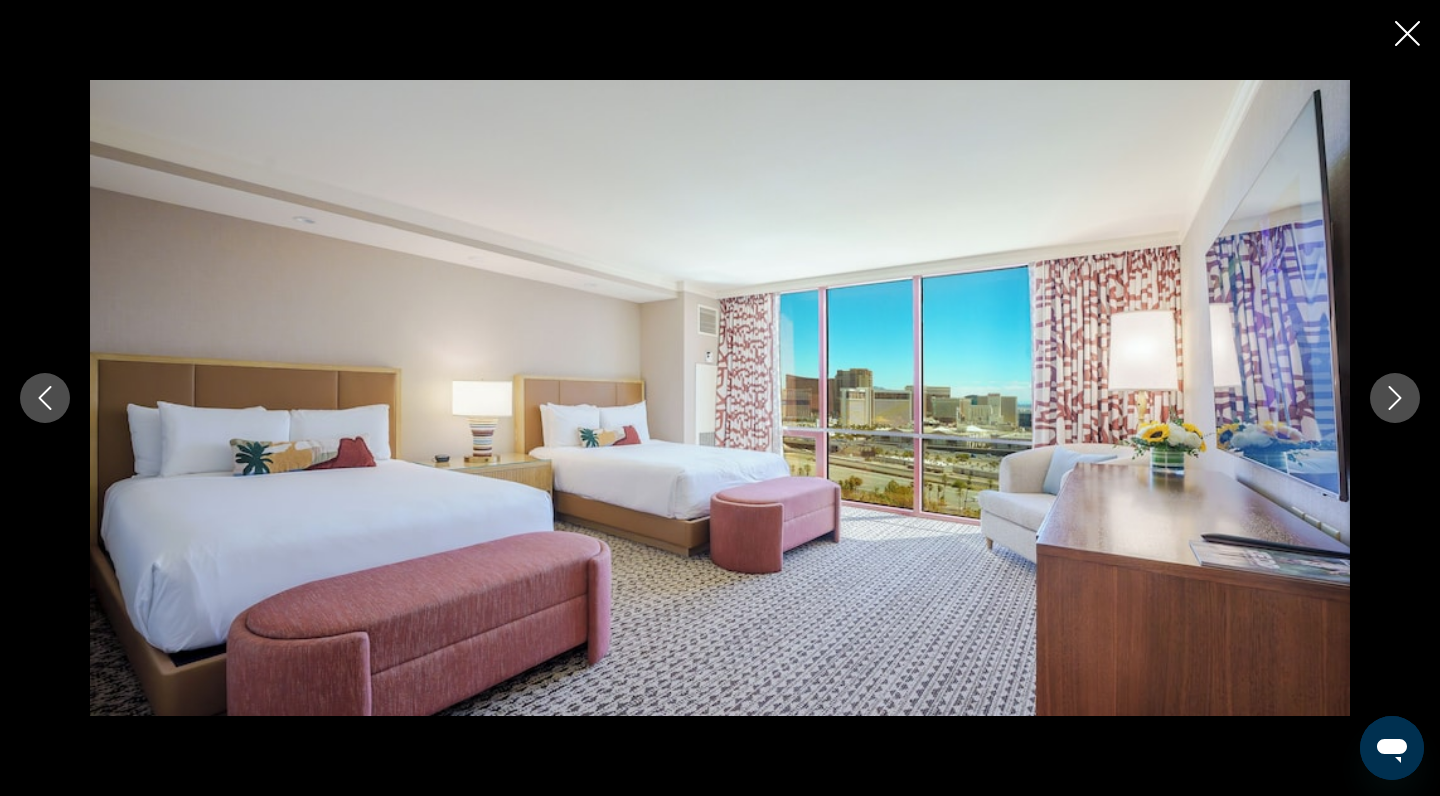 click 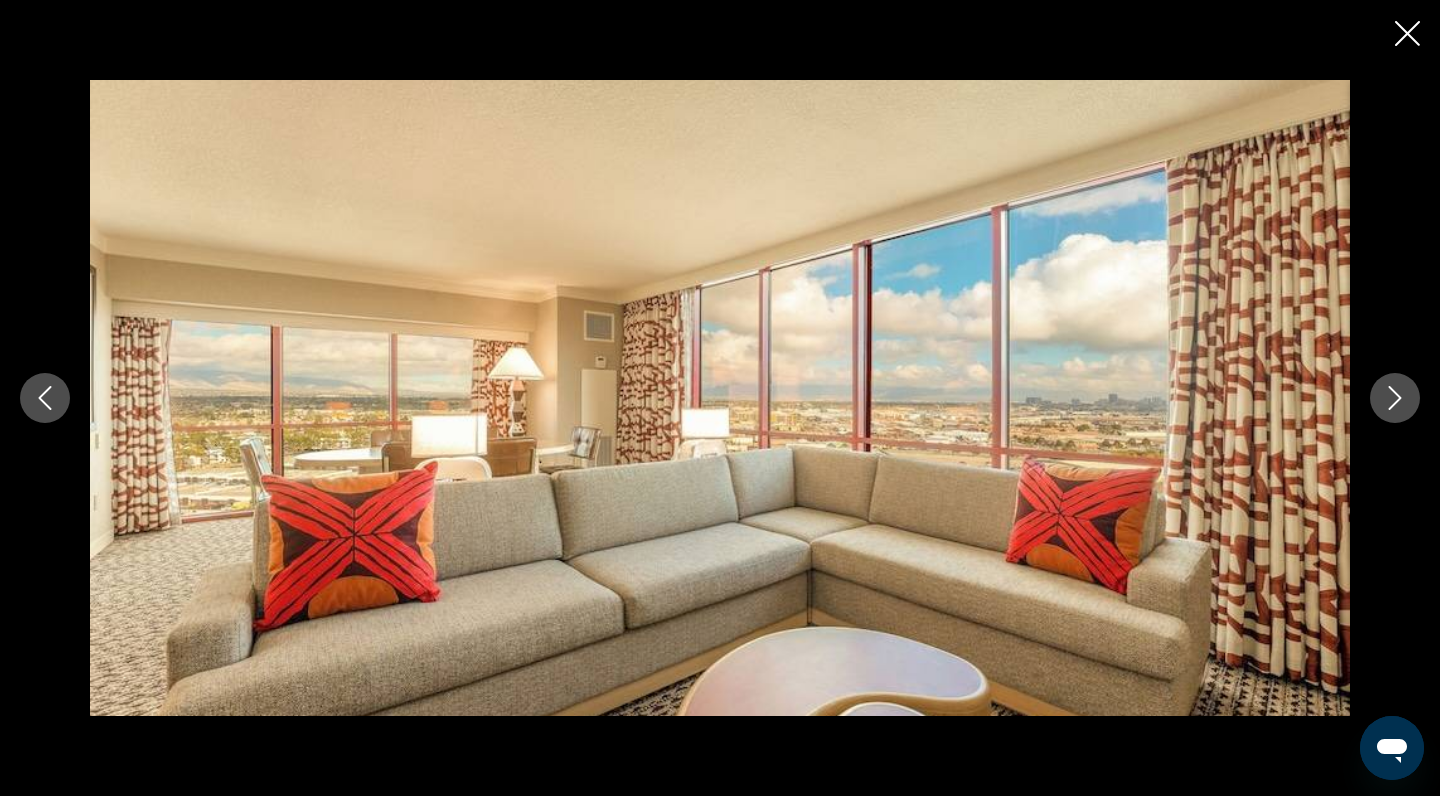 click 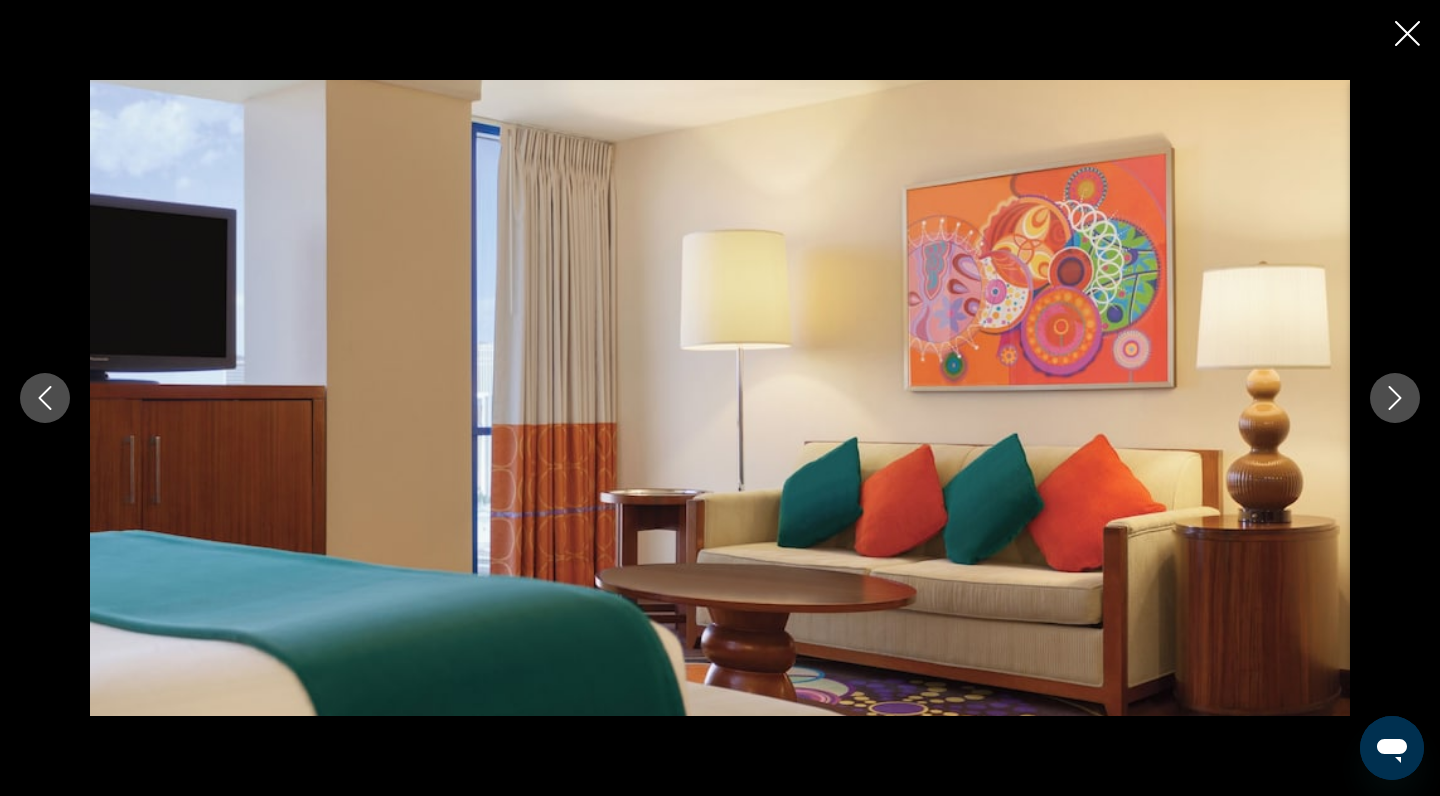 click 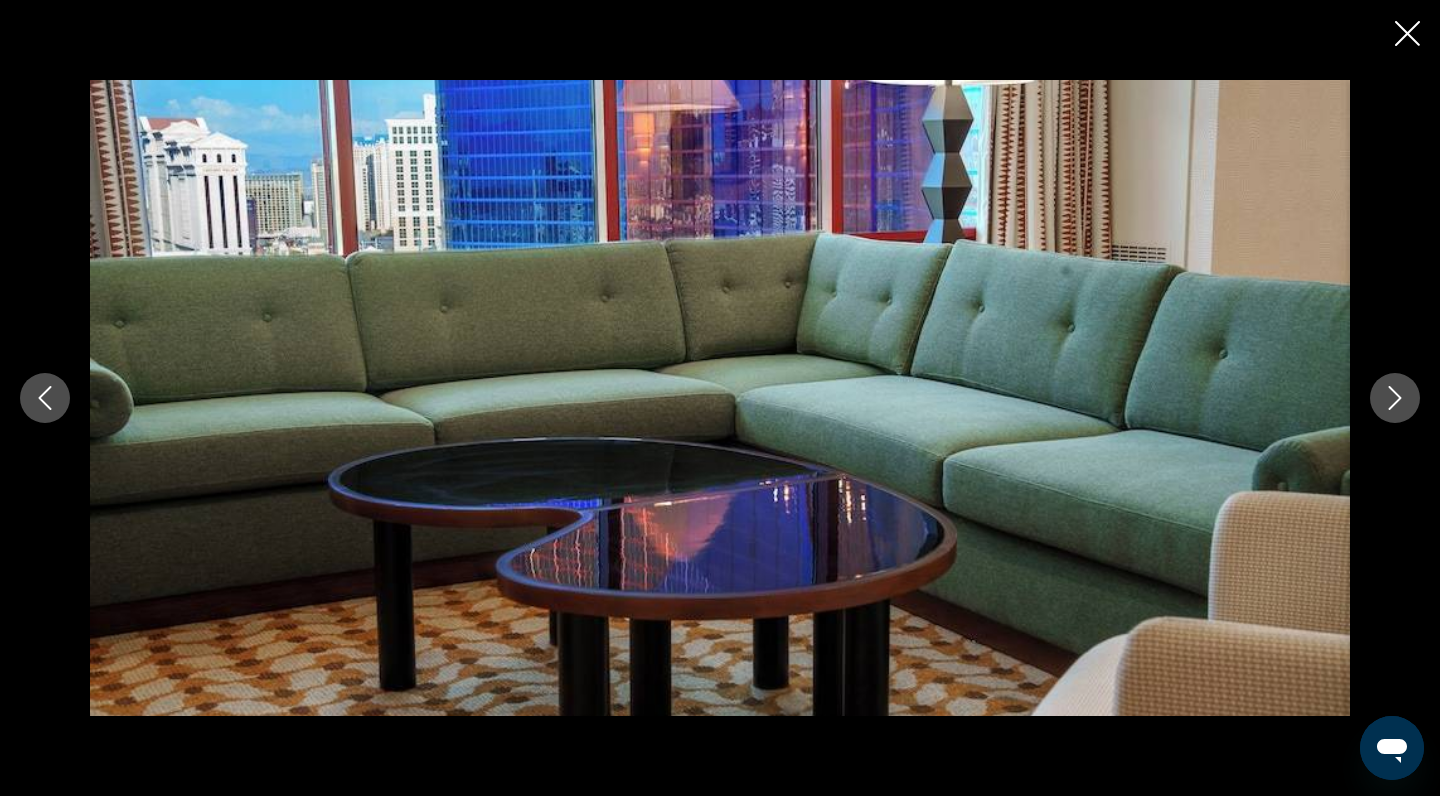 click 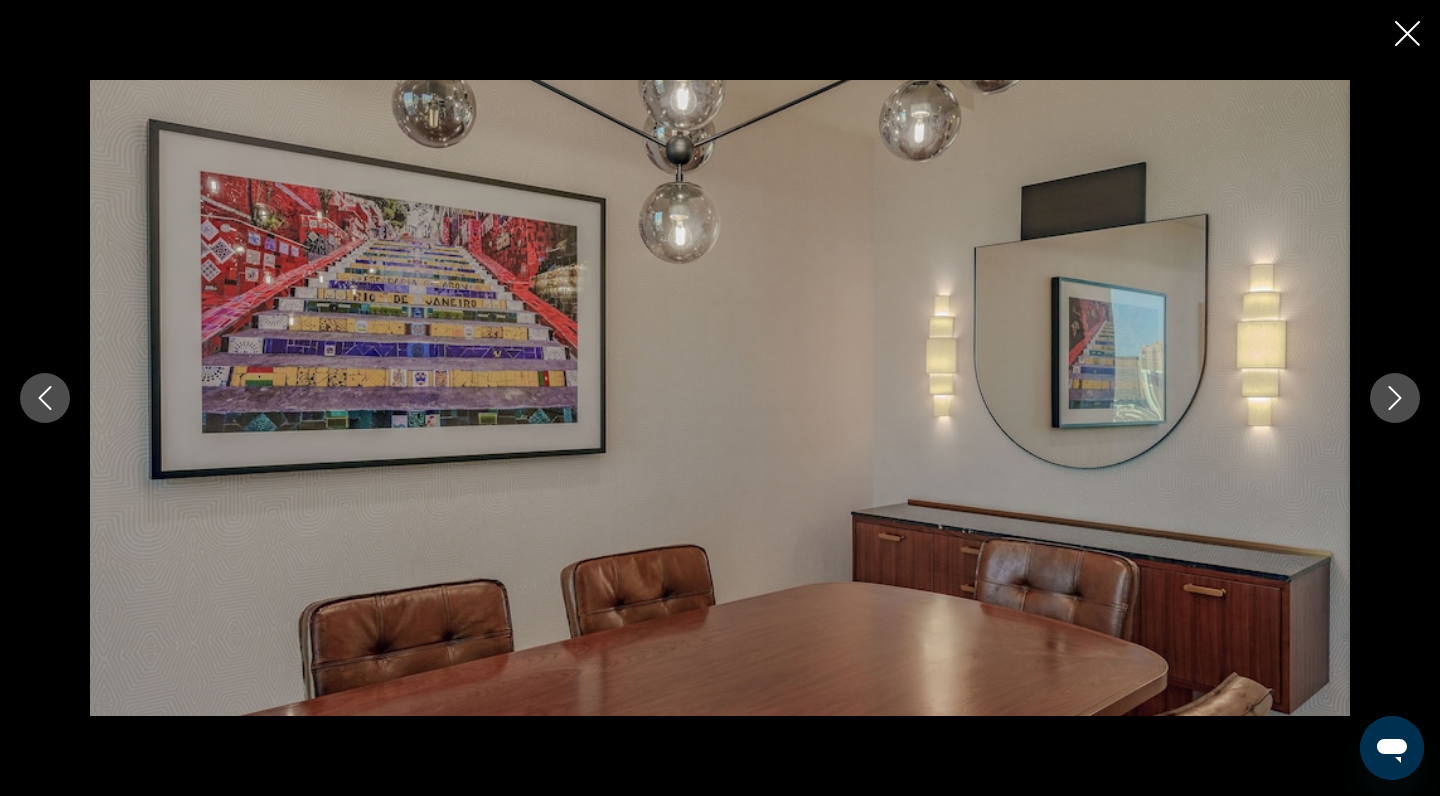 click 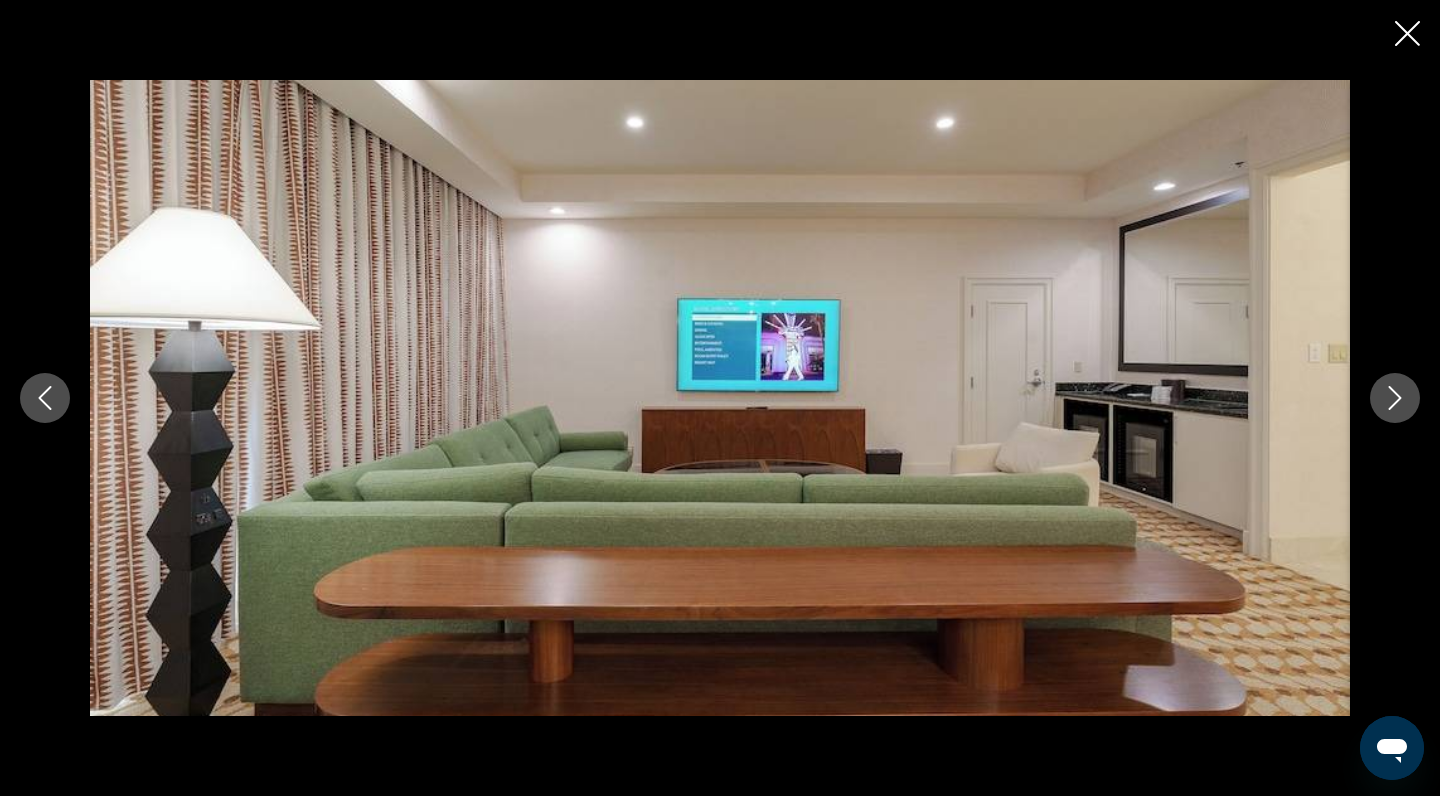 click 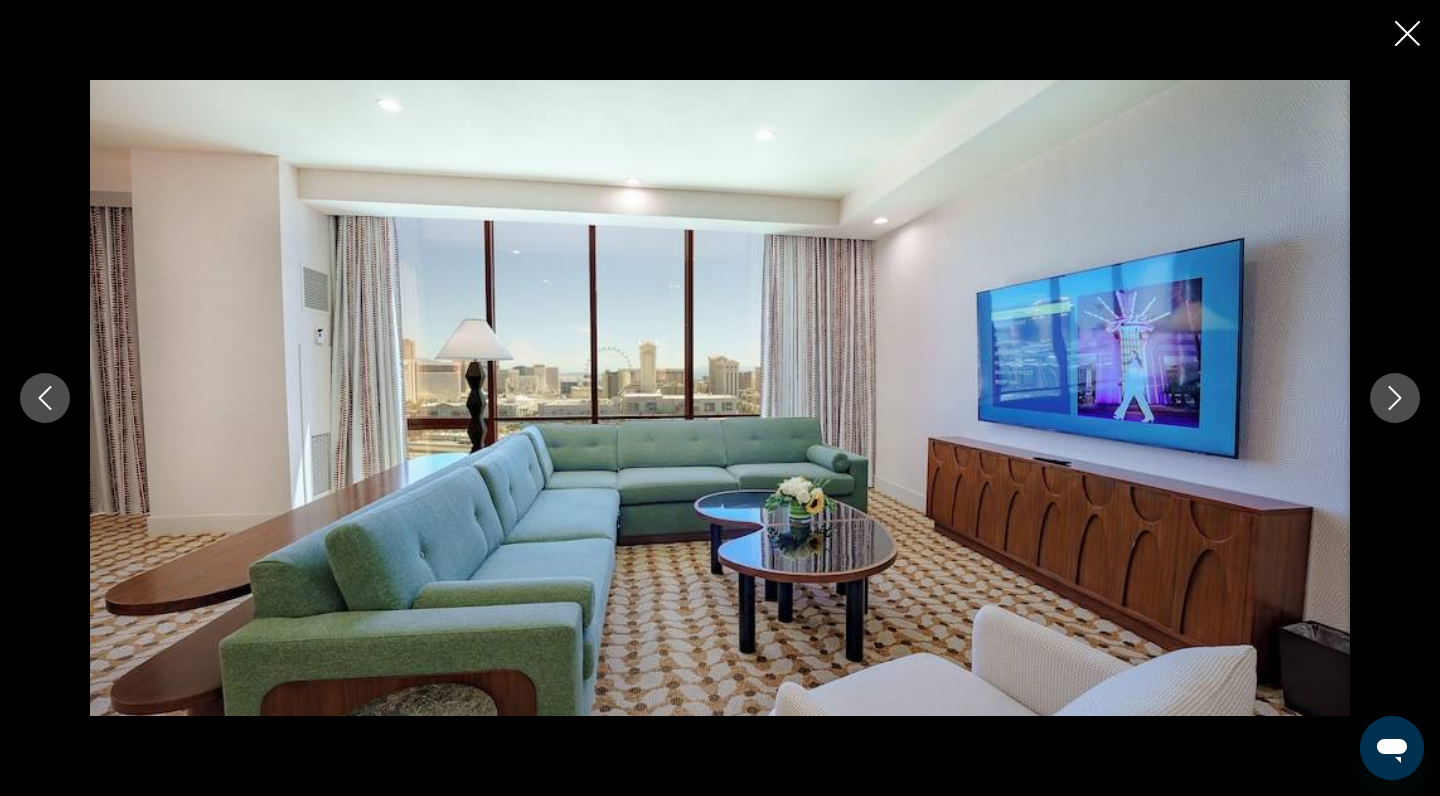 click 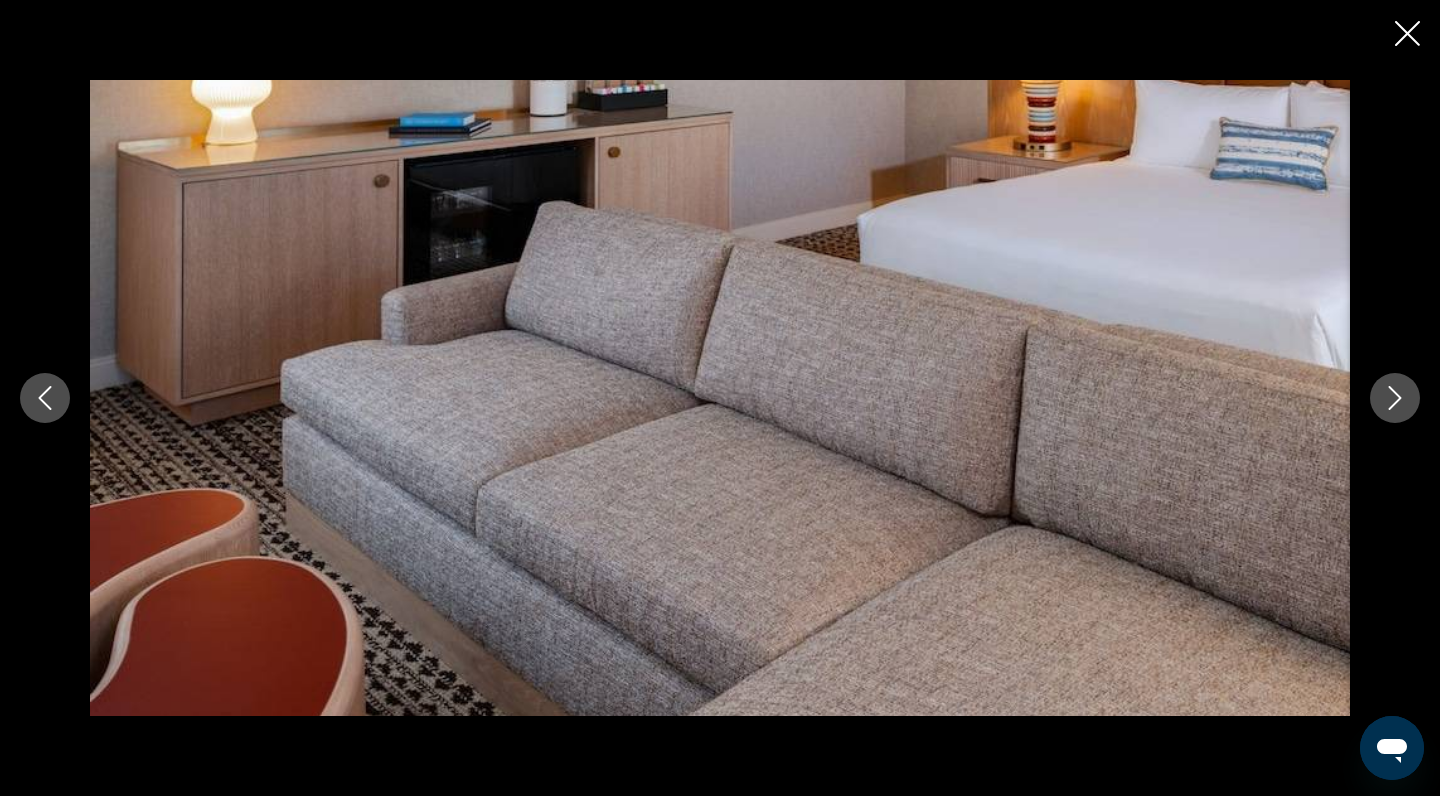 click 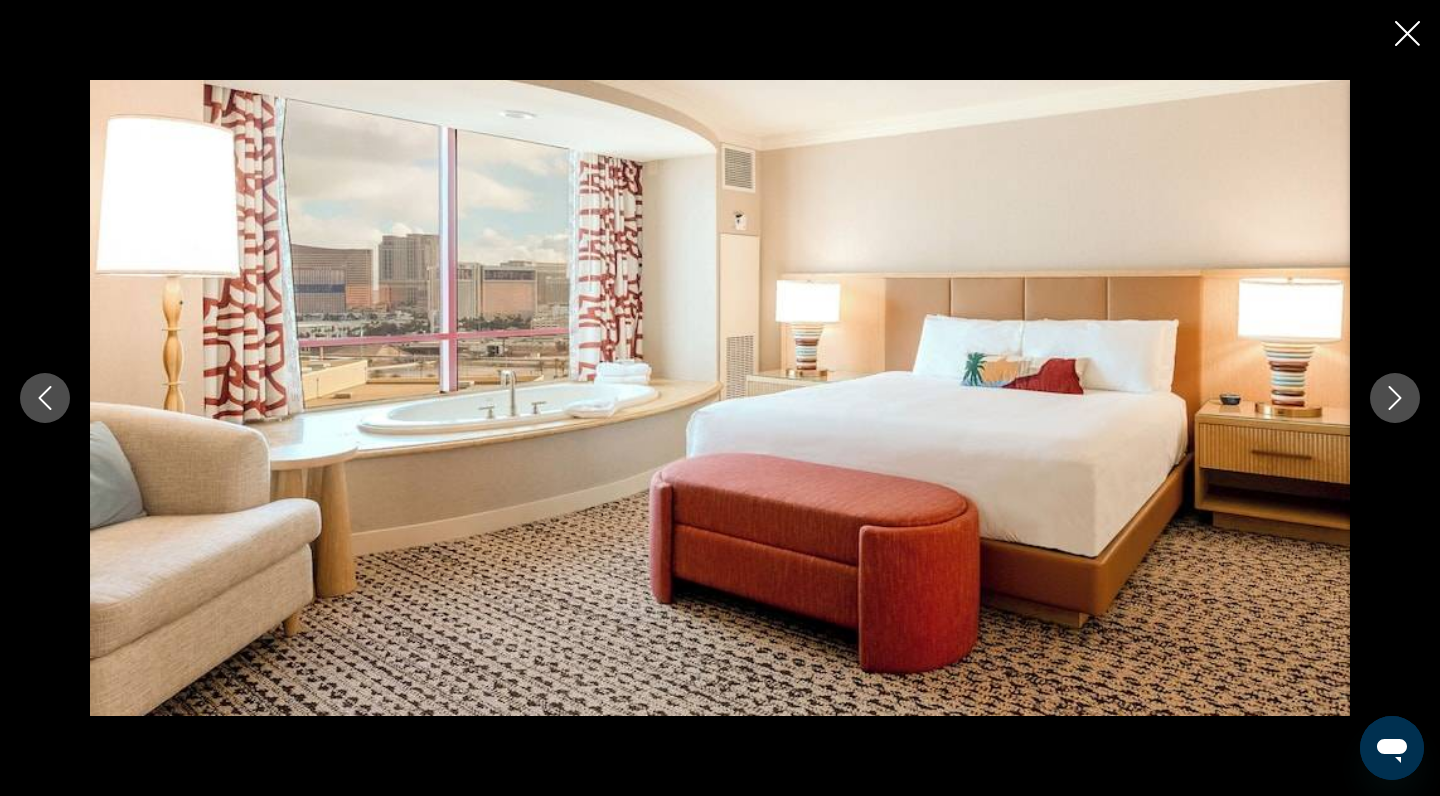 click 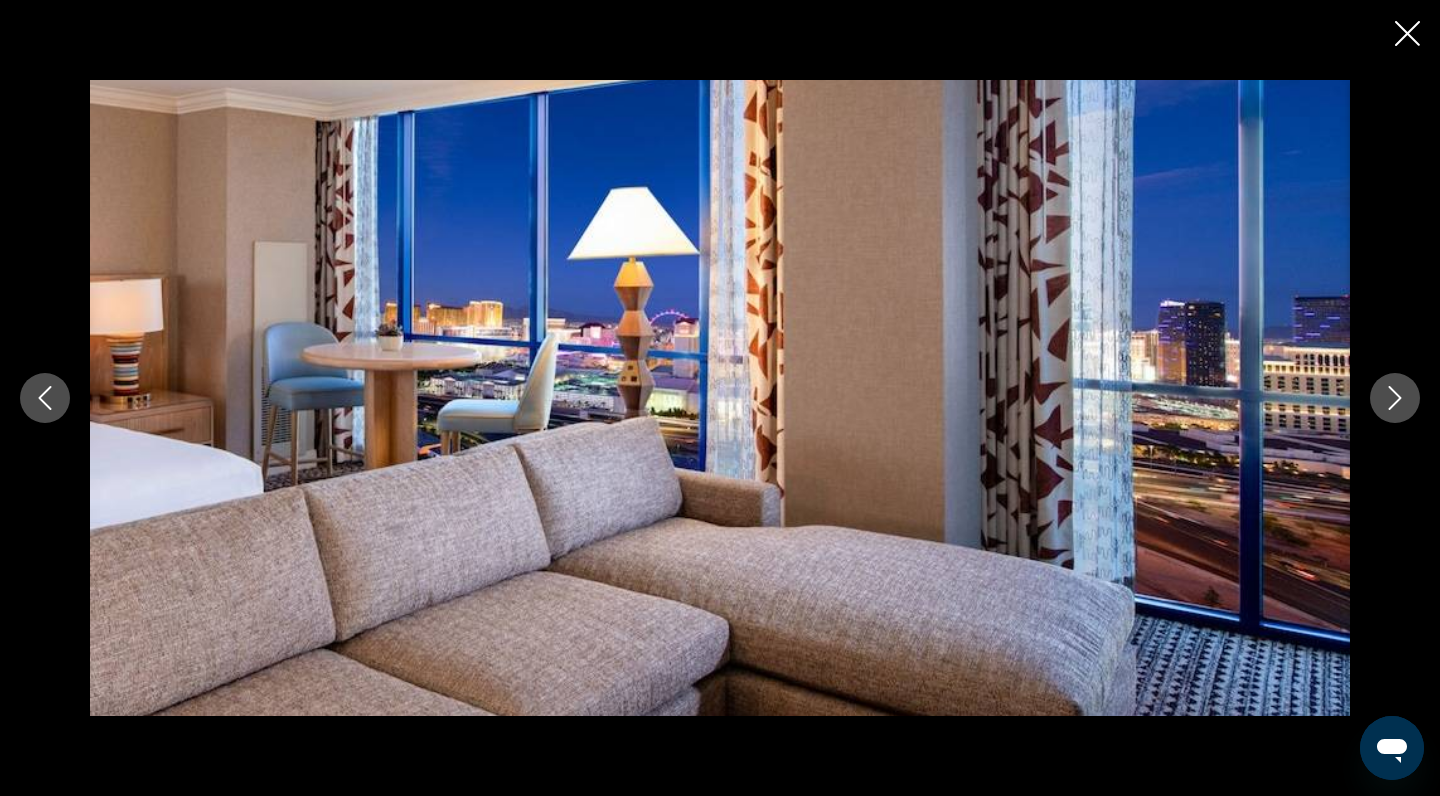 click 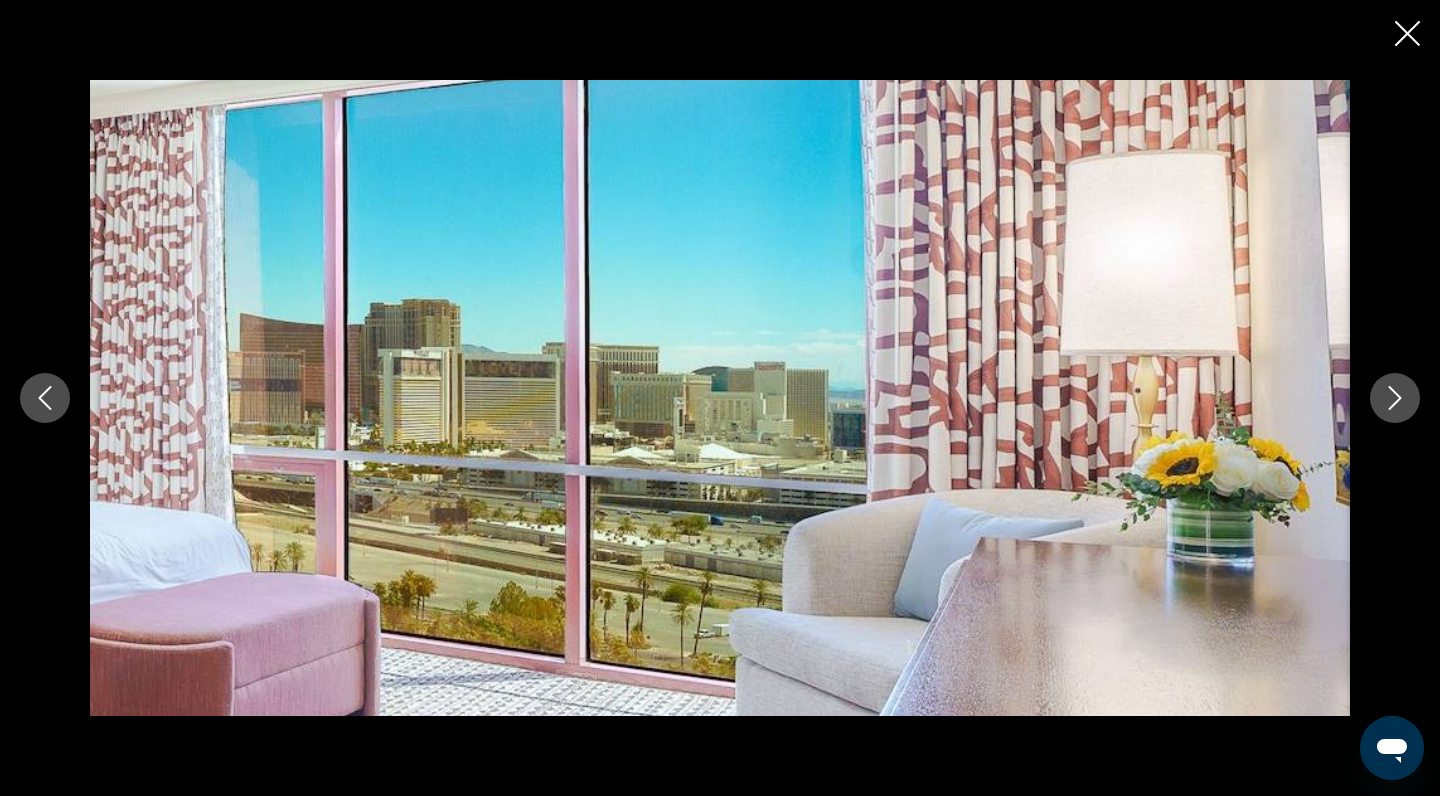 click 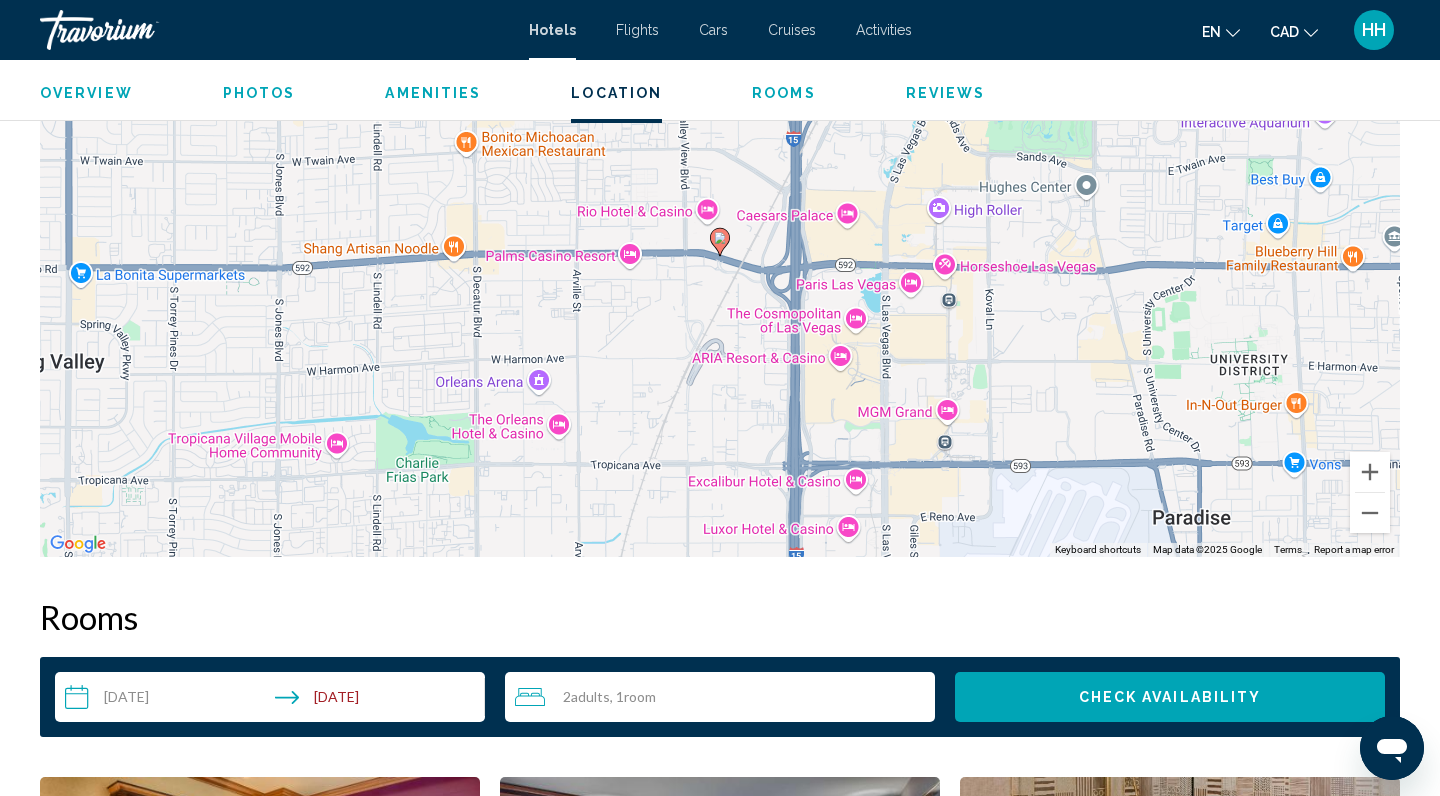 scroll, scrollTop: 1797, scrollLeft: 0, axis: vertical 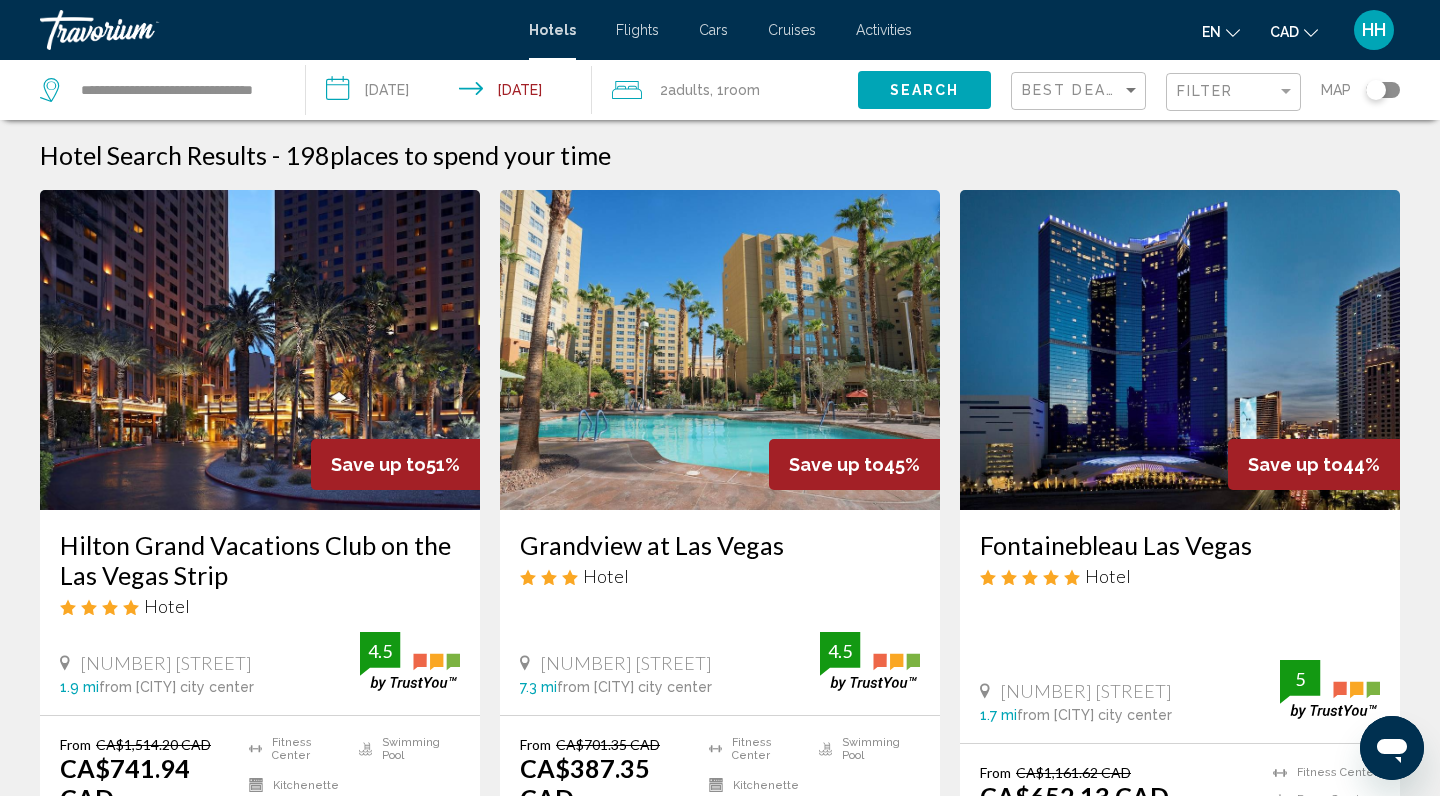 drag, startPoint x: 720, startPoint y: 664, endPoint x: 535, endPoint y: 666, distance: 185.0108 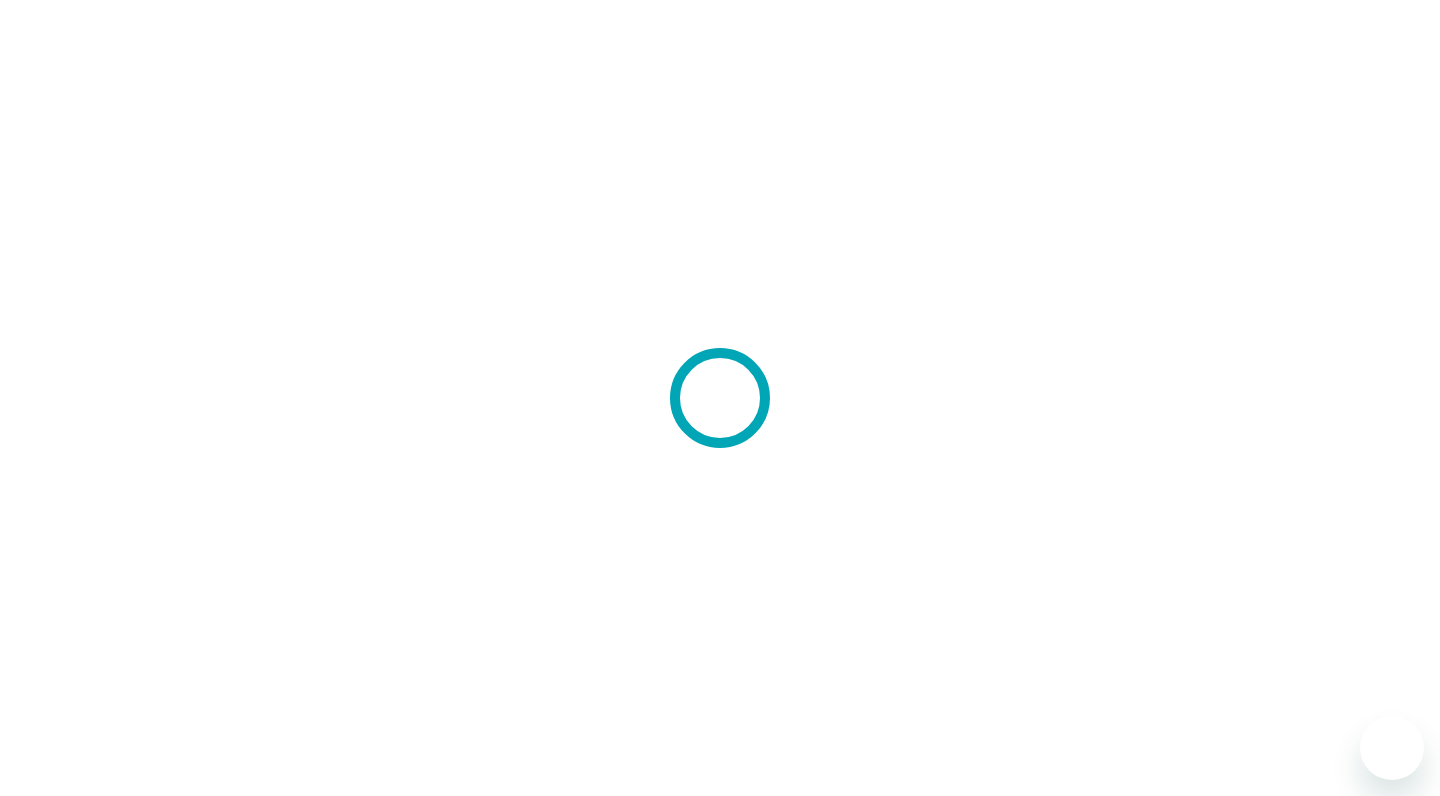 scroll, scrollTop: 0, scrollLeft: 0, axis: both 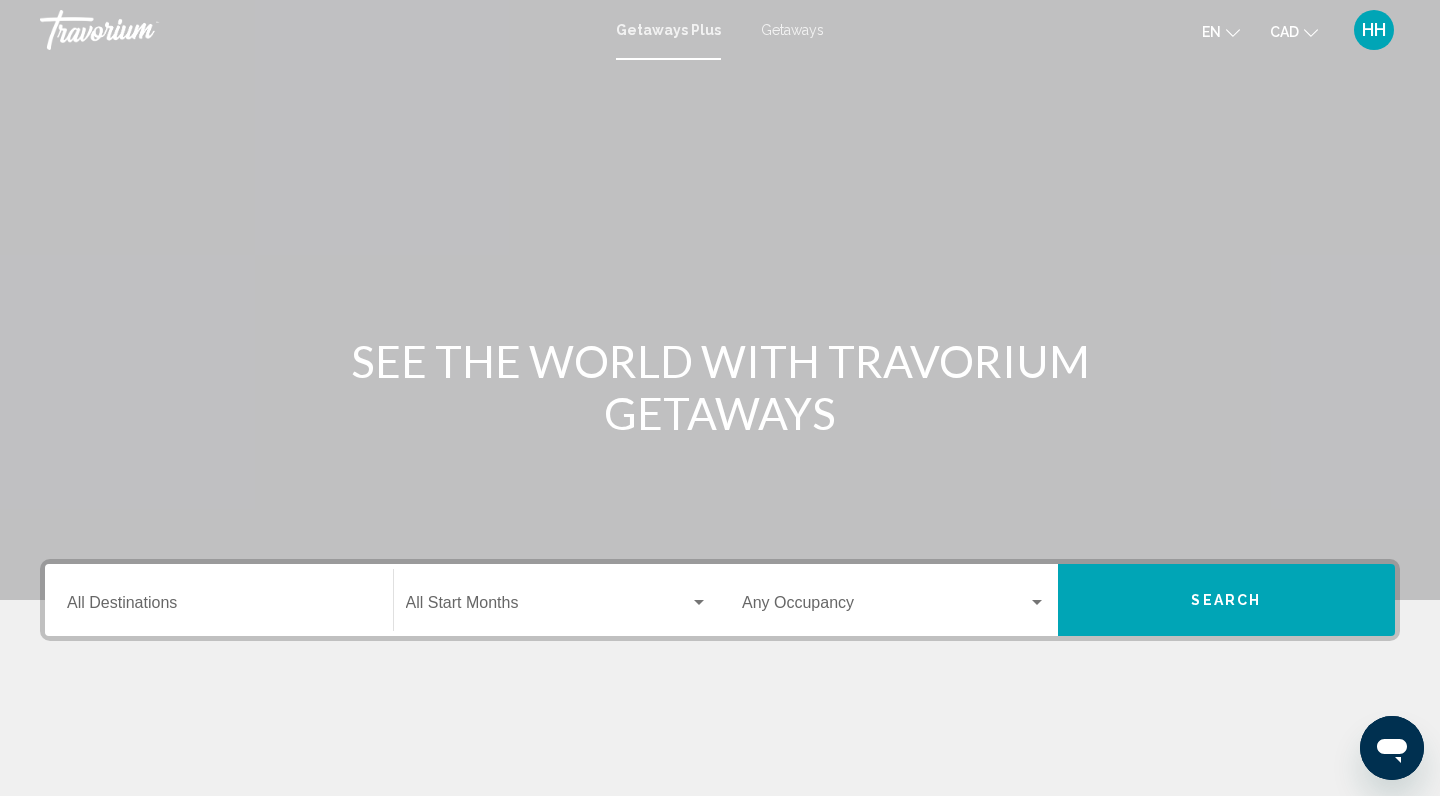 click on "Destination All Destinations" at bounding box center [219, 607] 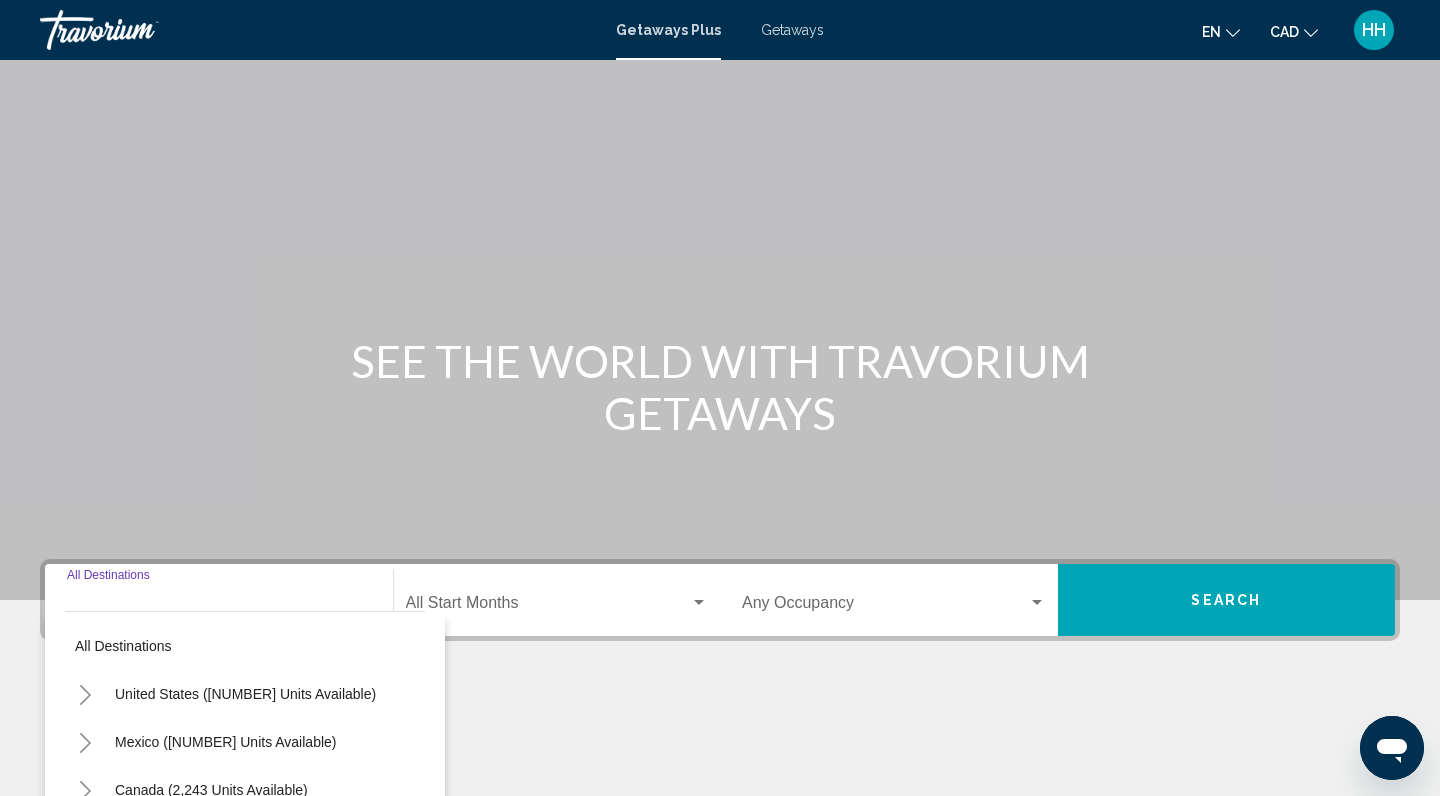 scroll, scrollTop: 290, scrollLeft: 0, axis: vertical 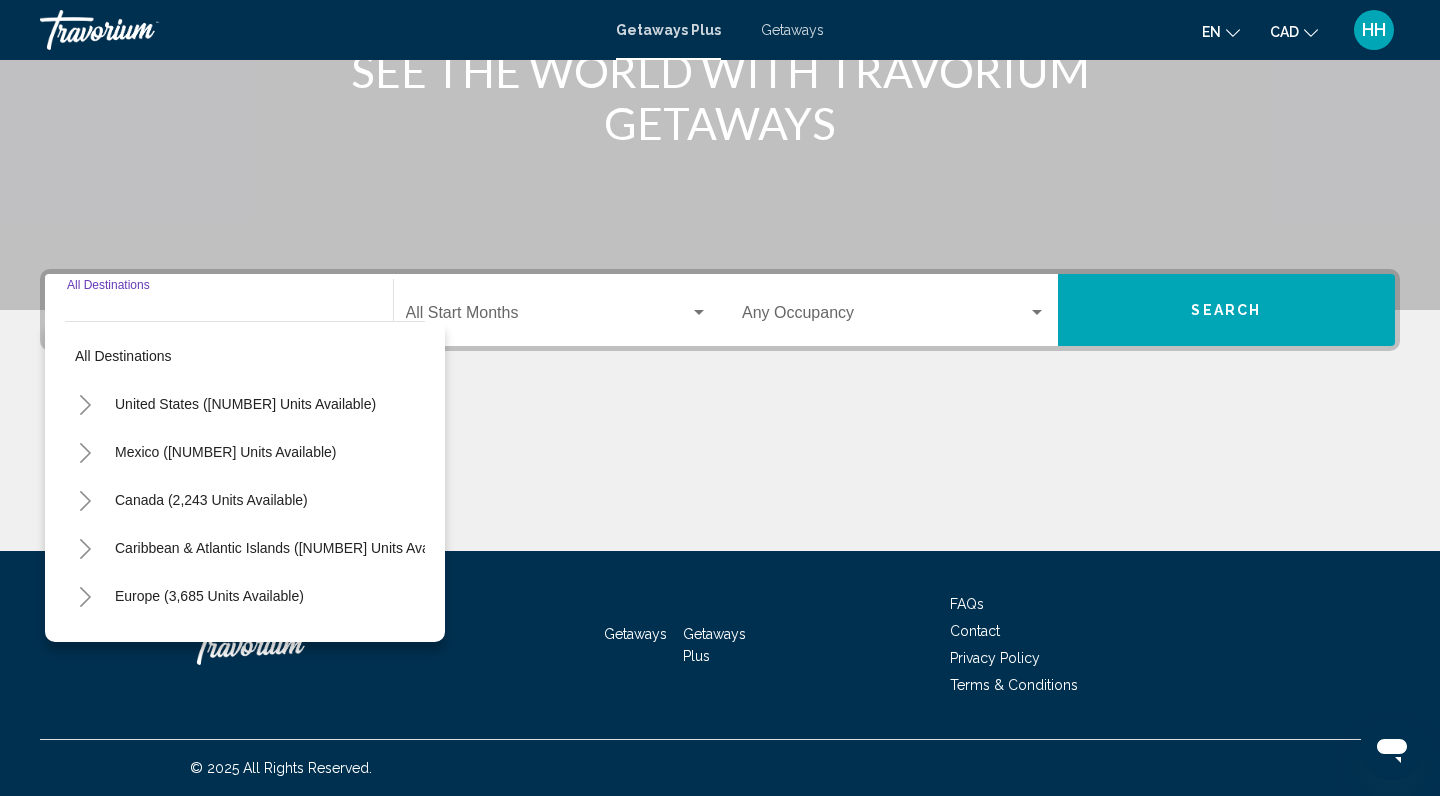 click 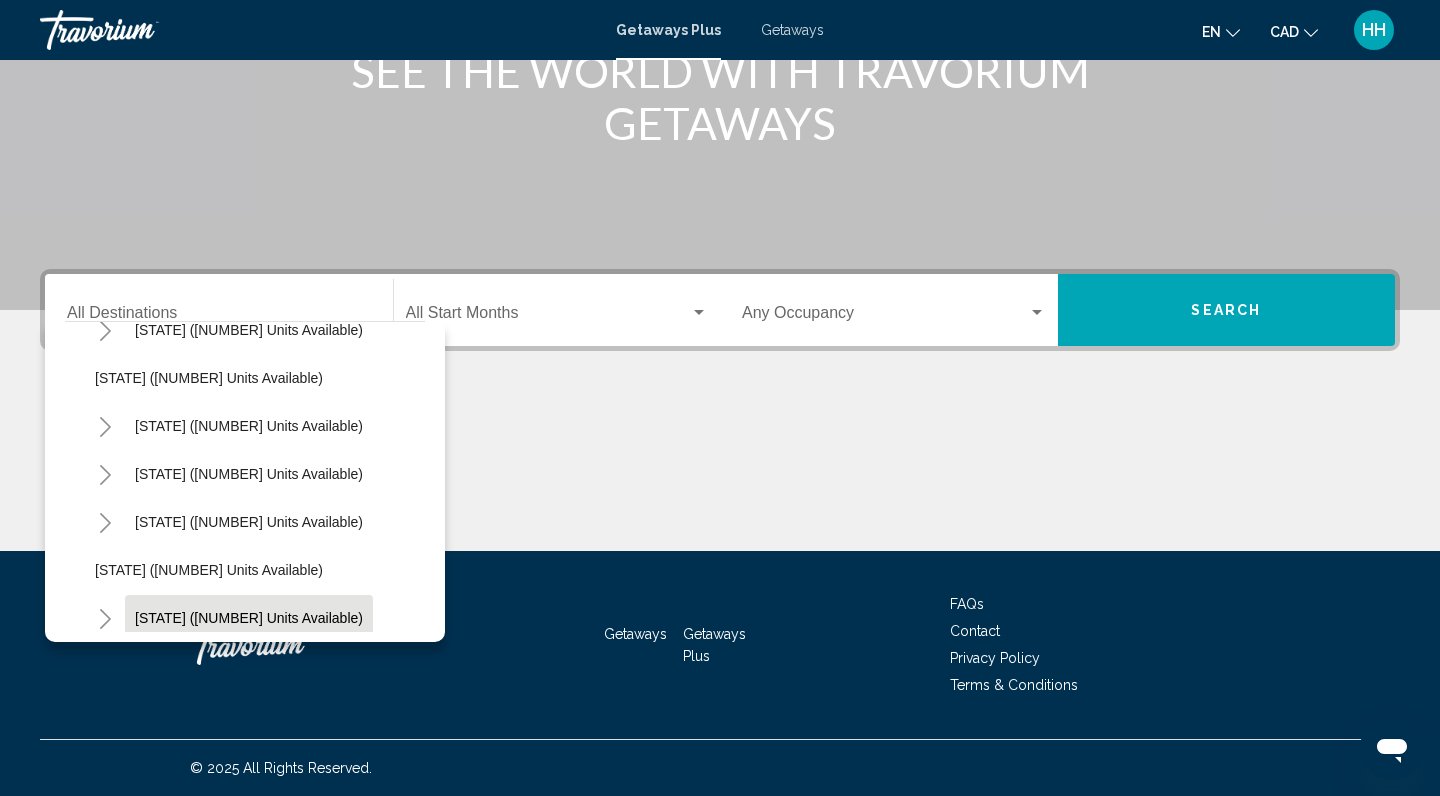 scroll, scrollTop: 109, scrollLeft: 0, axis: vertical 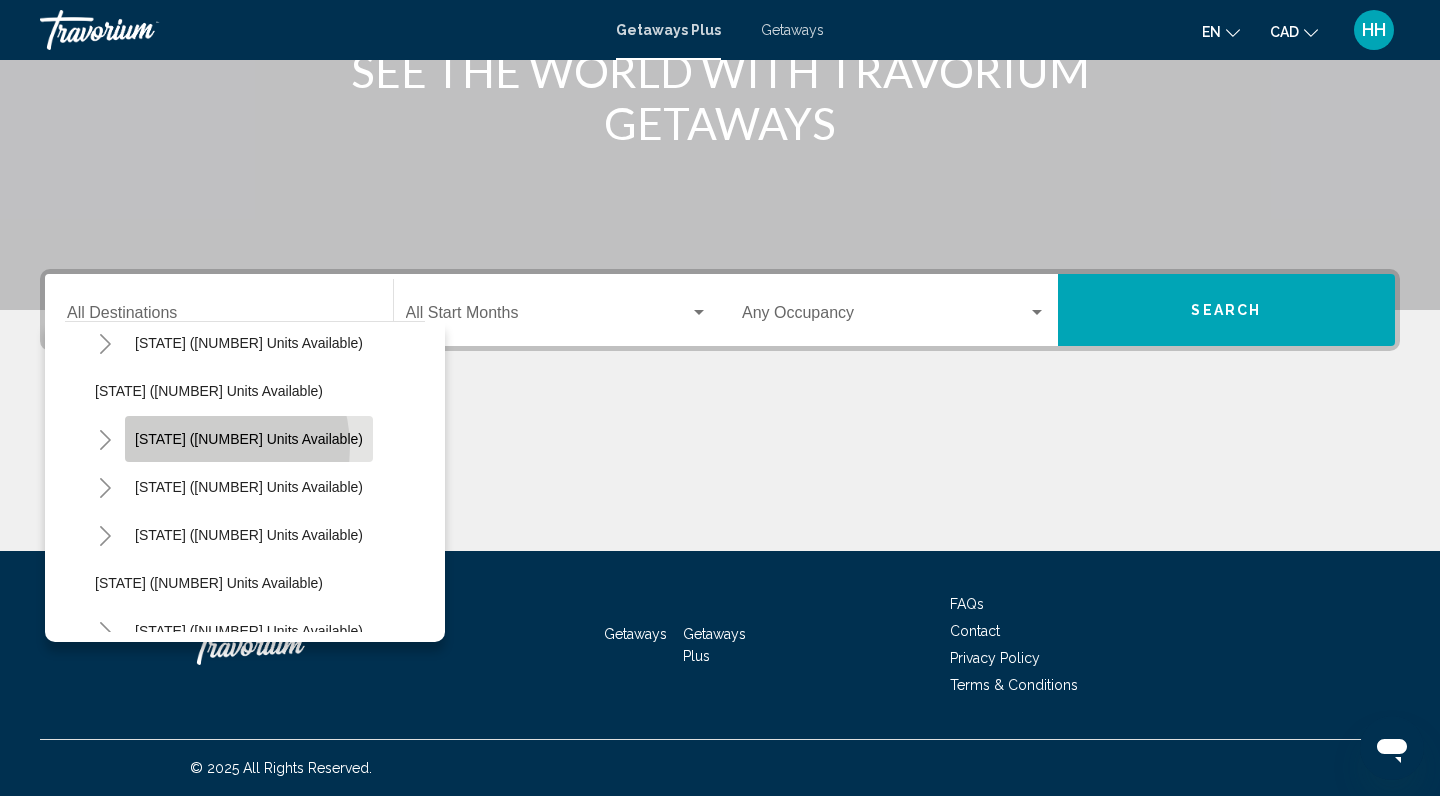 click on "[STATE] ([NUMBER] units available)" 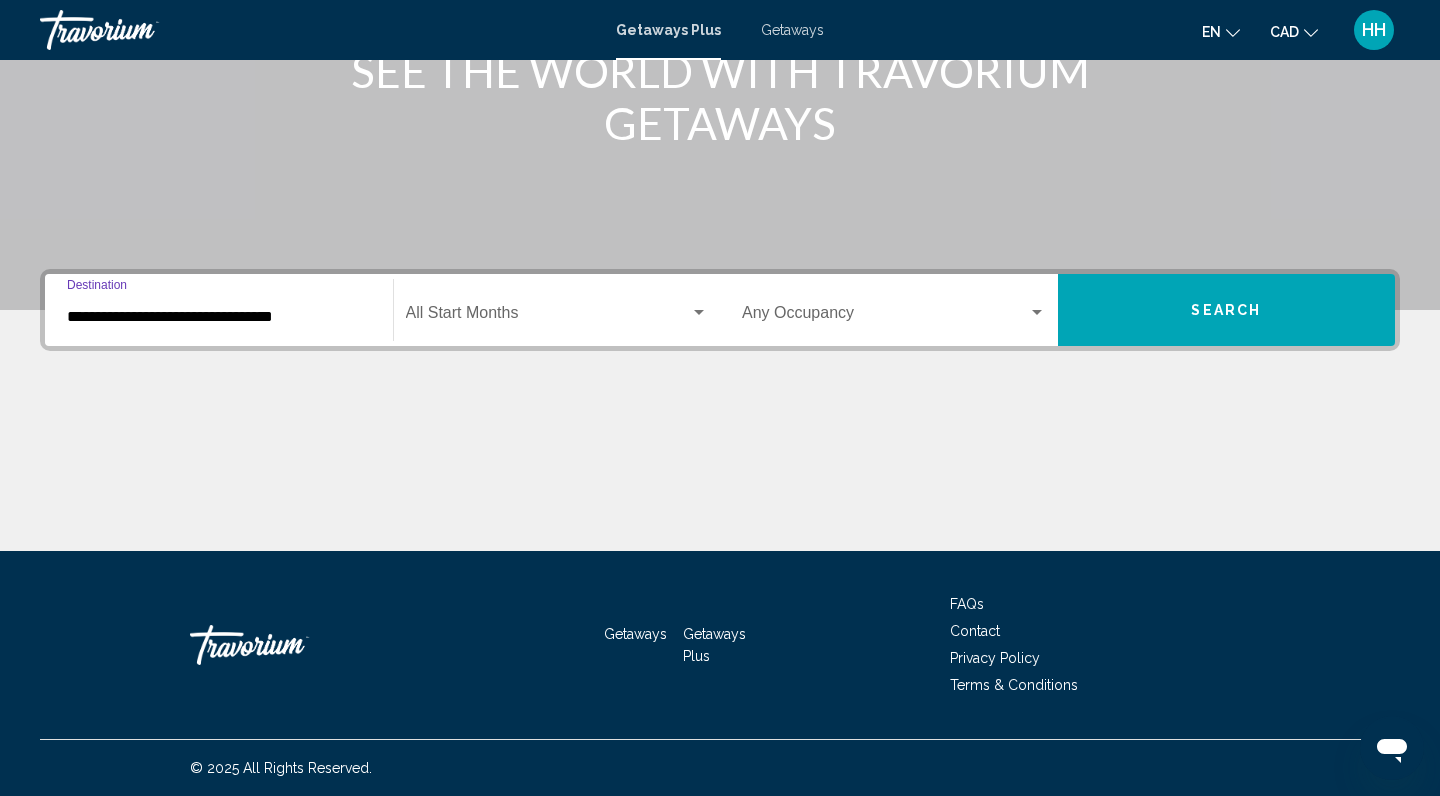 click at bounding box center [548, 317] 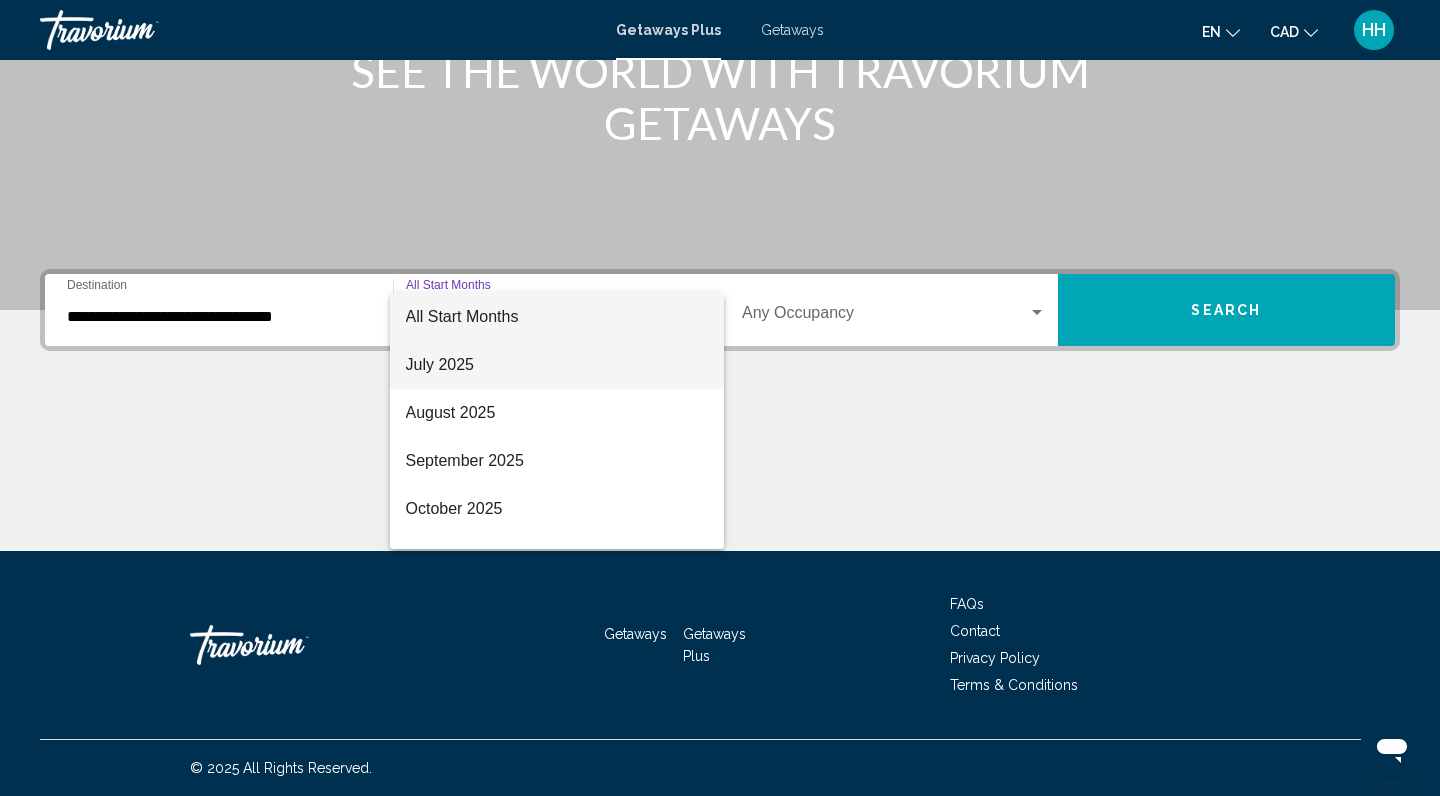 click on "July 2025" at bounding box center (557, 365) 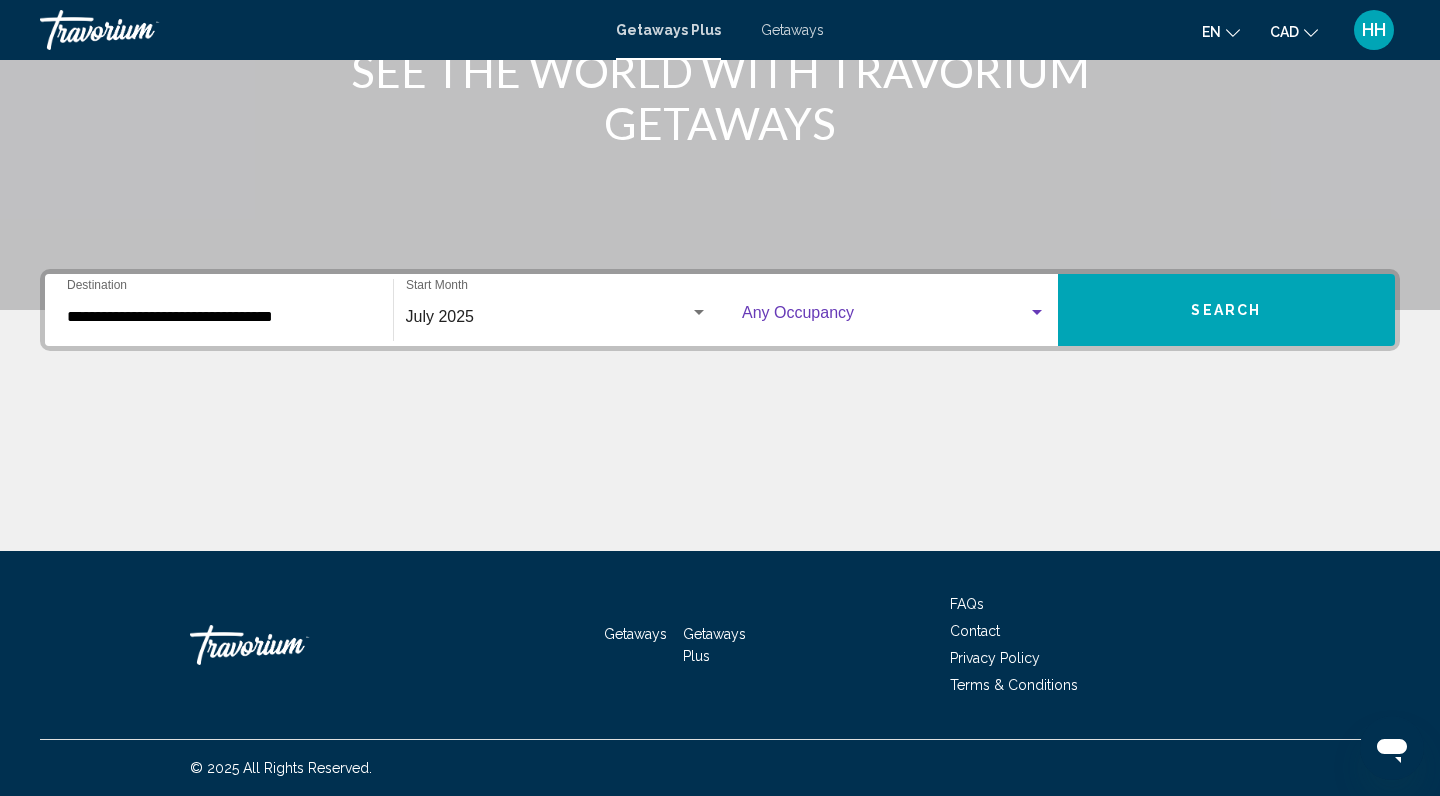 click at bounding box center (885, 317) 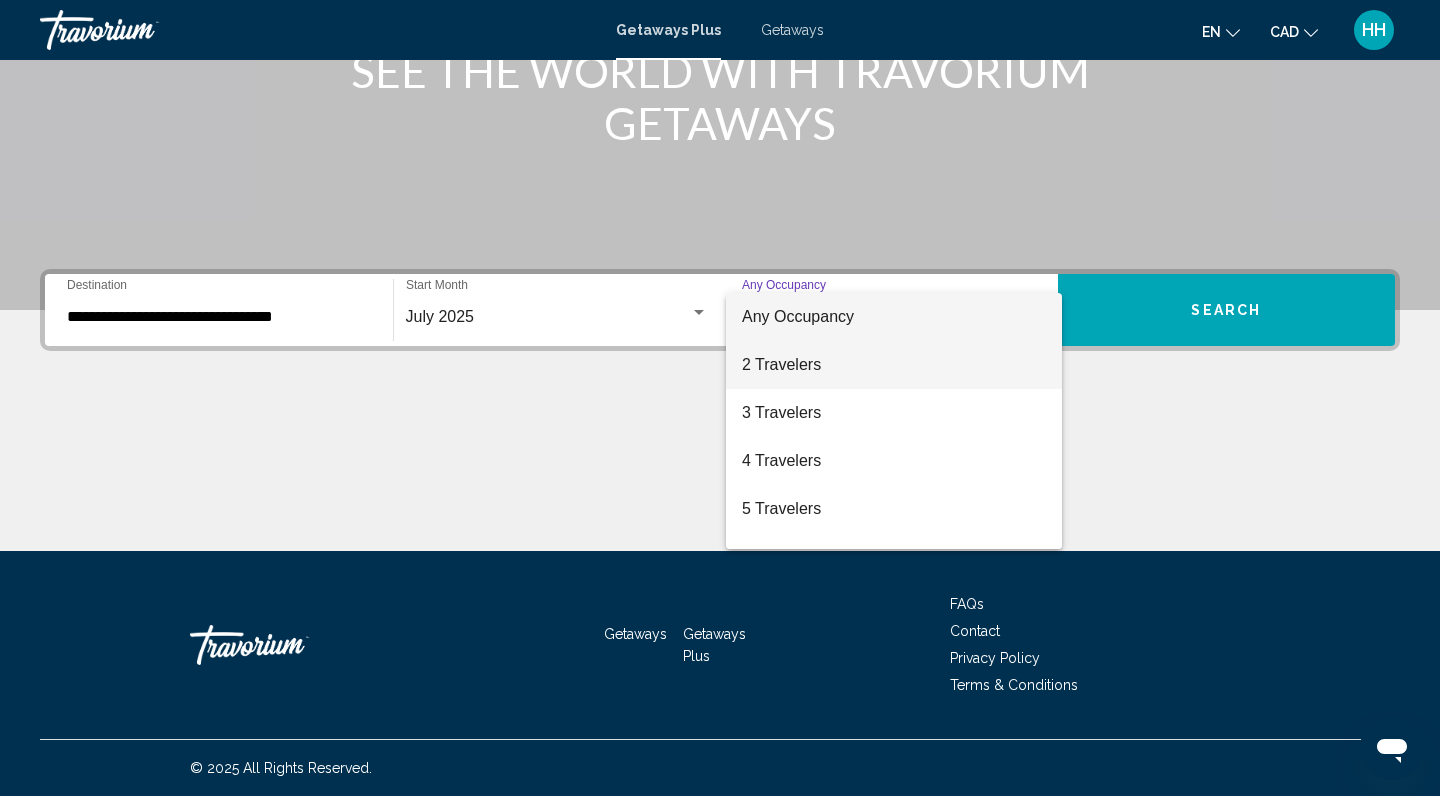 click on "2 Travelers" at bounding box center [894, 365] 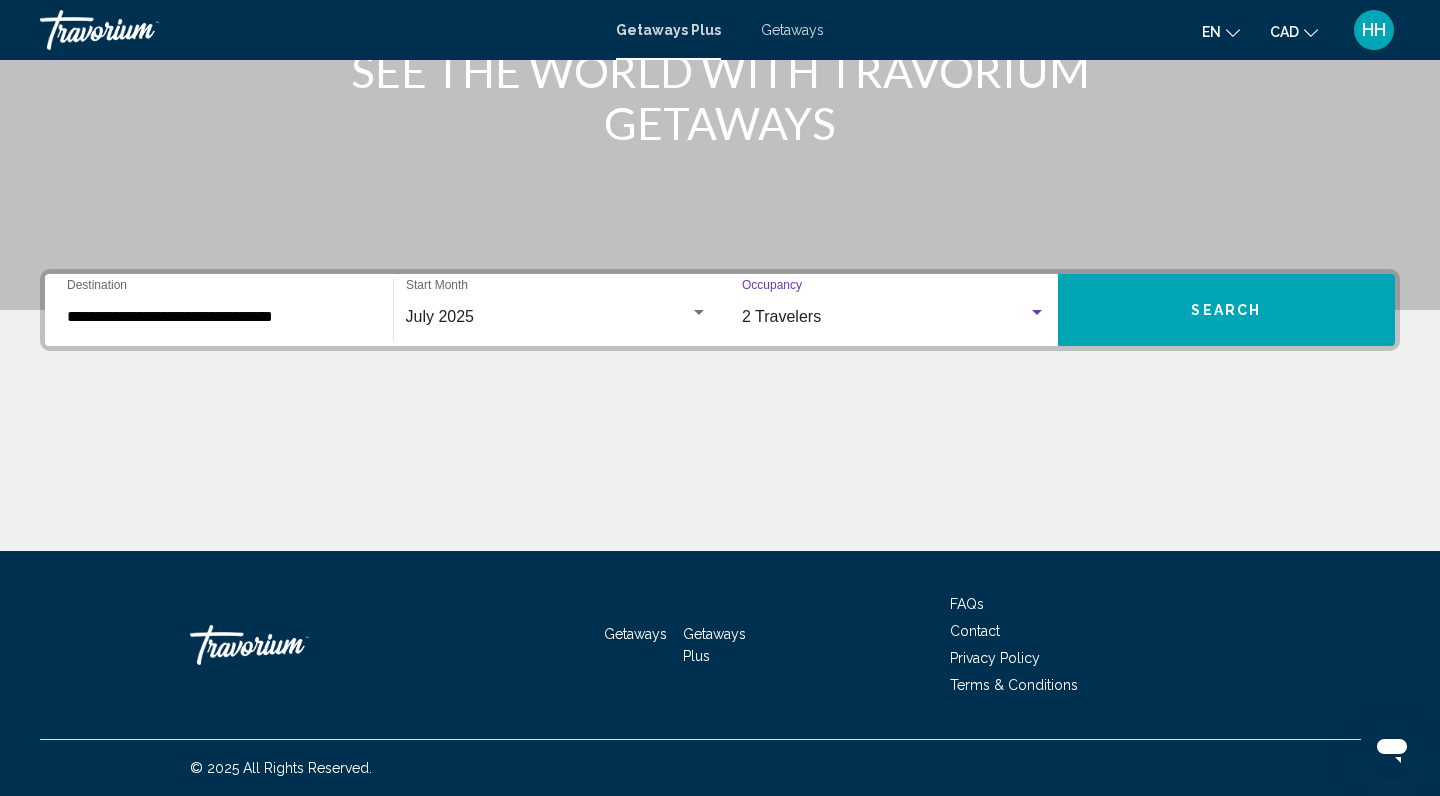 click on "Search" at bounding box center (1226, 311) 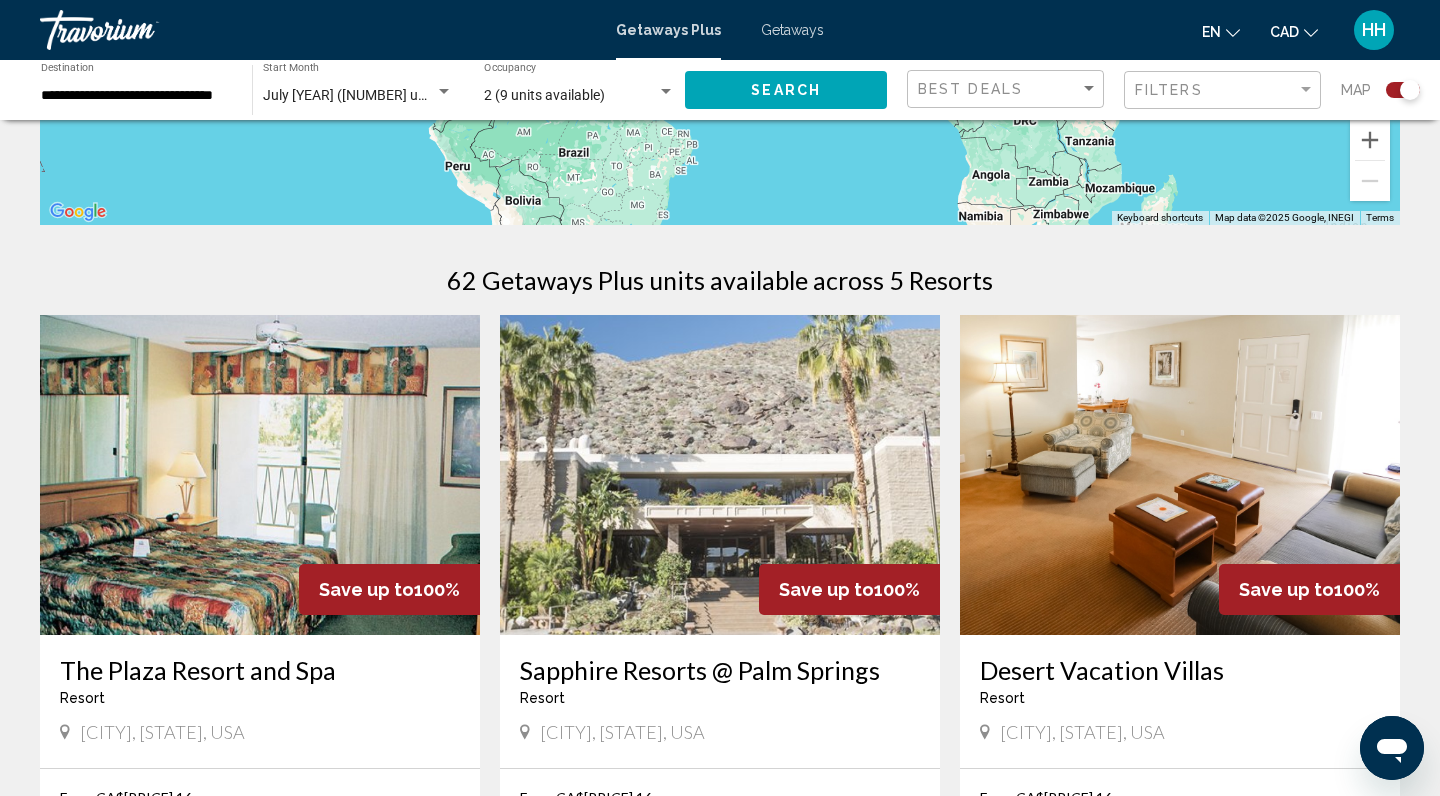 scroll, scrollTop: 470, scrollLeft: 0, axis: vertical 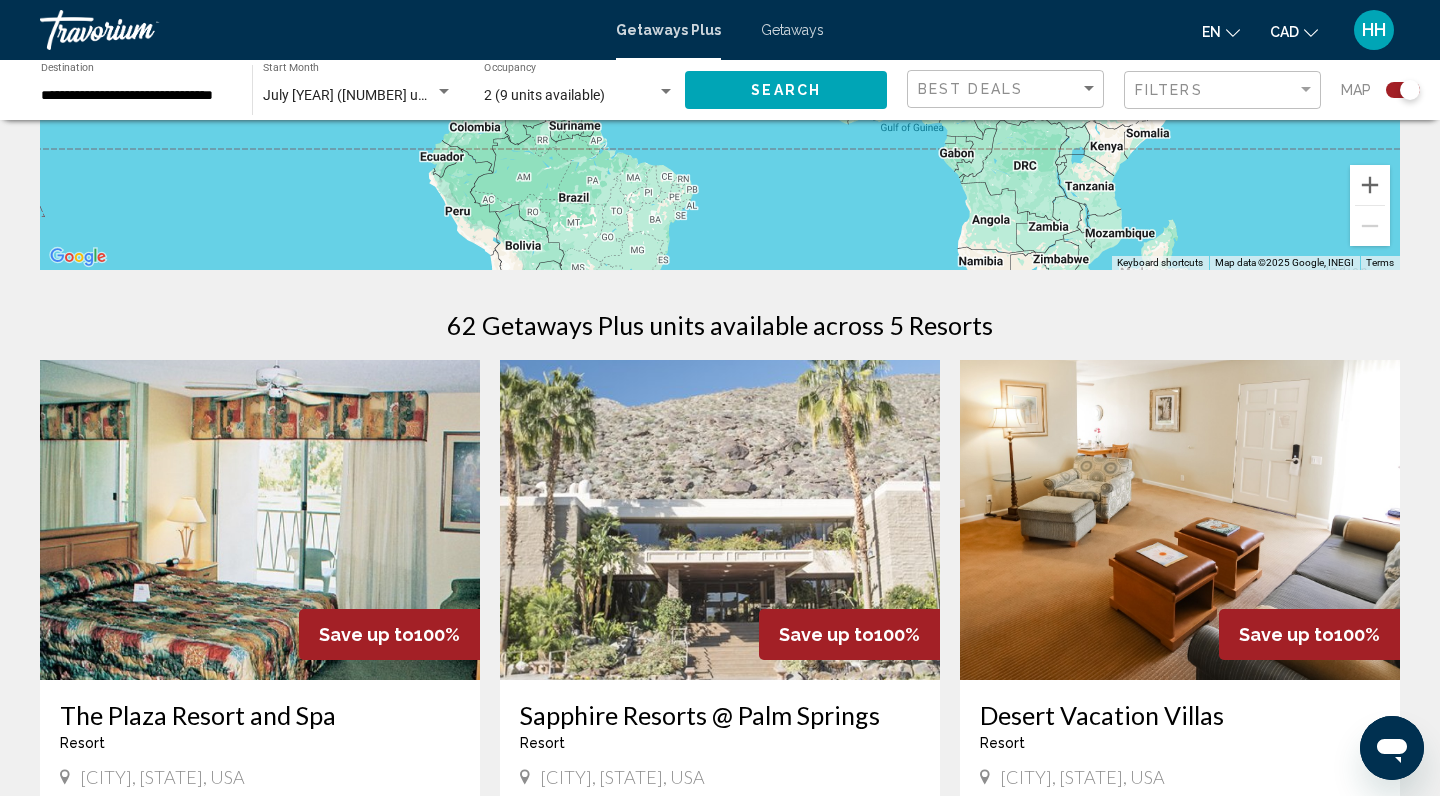 click on "Getaways" at bounding box center (792, 30) 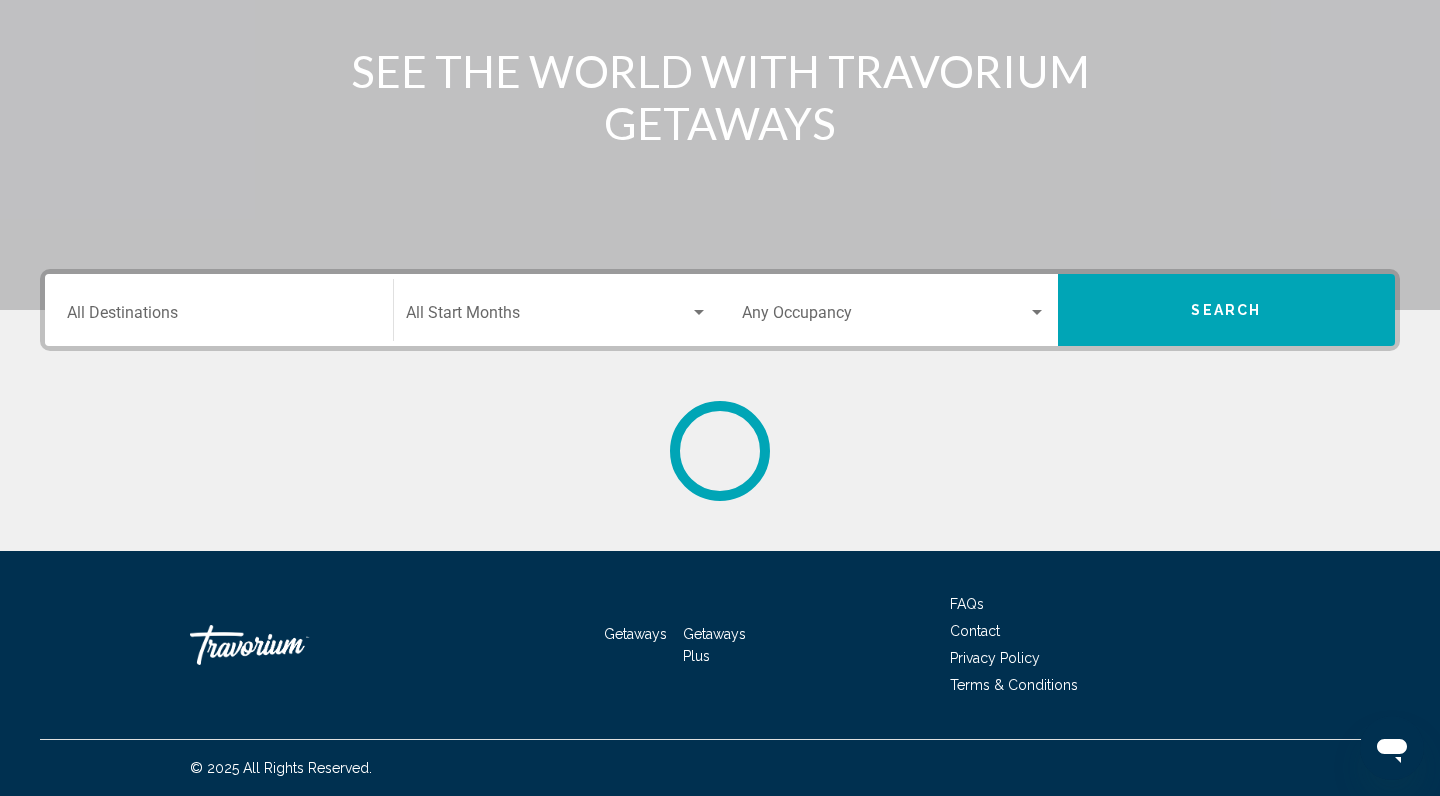 scroll, scrollTop: 0, scrollLeft: 0, axis: both 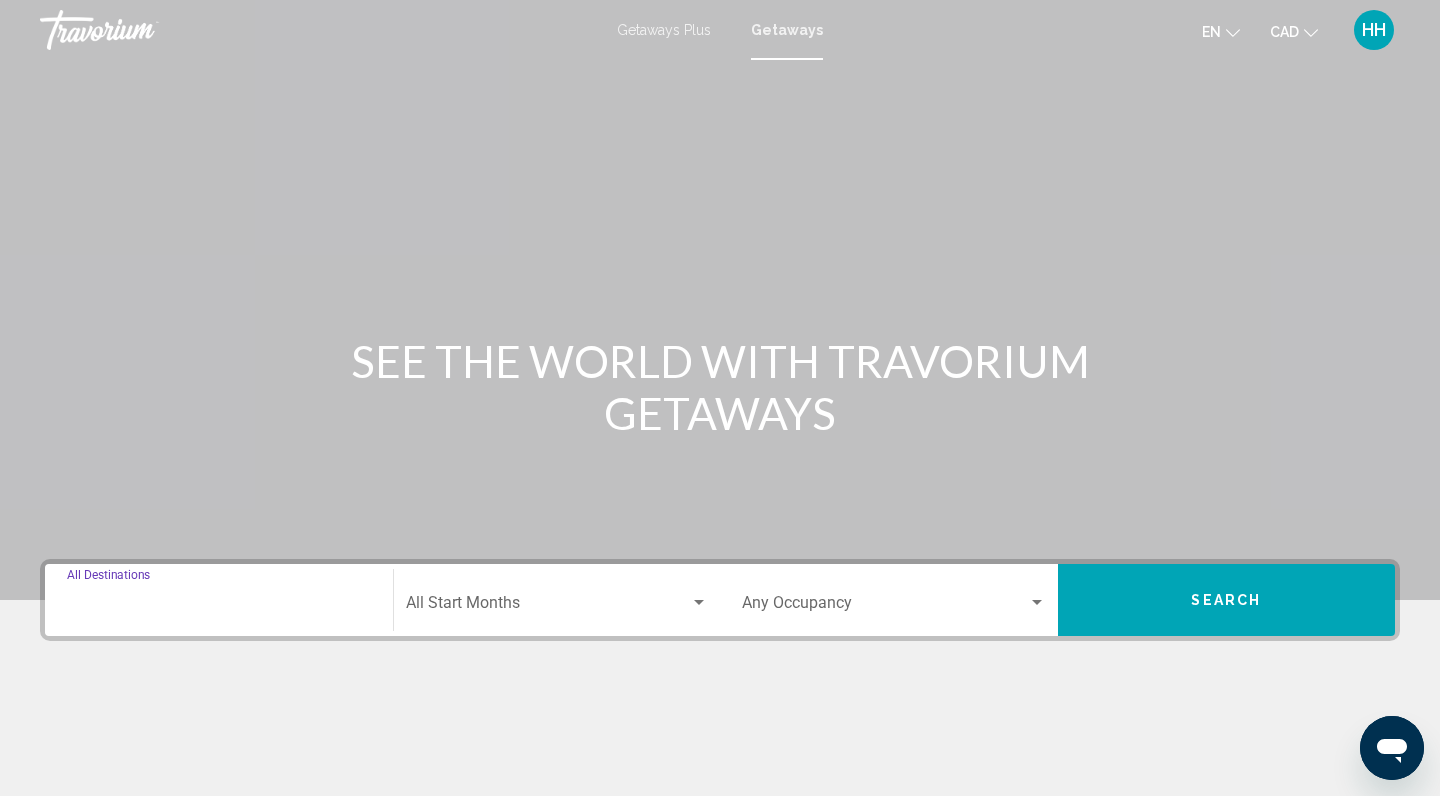 click on "Destination All Destinations" at bounding box center [219, 607] 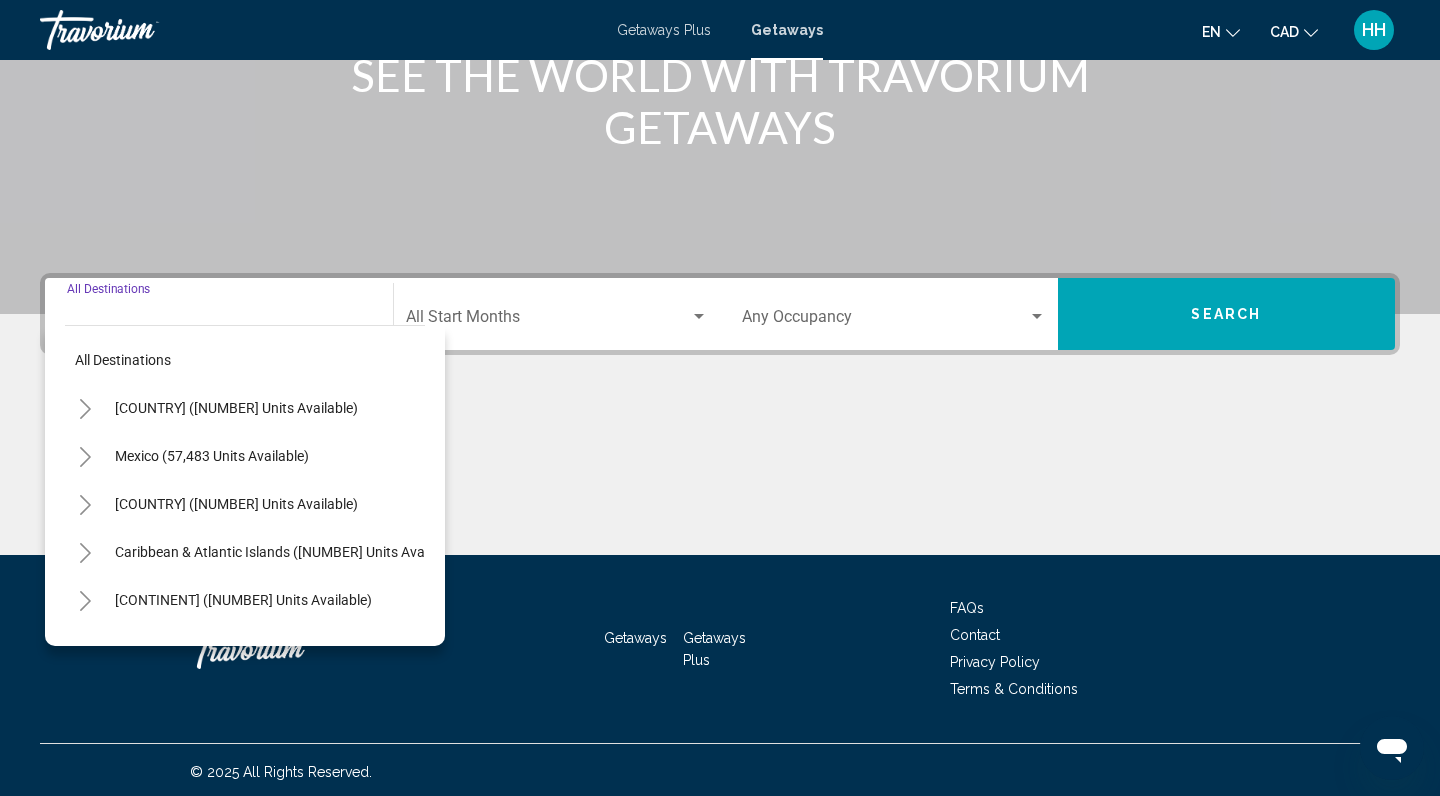 scroll, scrollTop: 290, scrollLeft: 0, axis: vertical 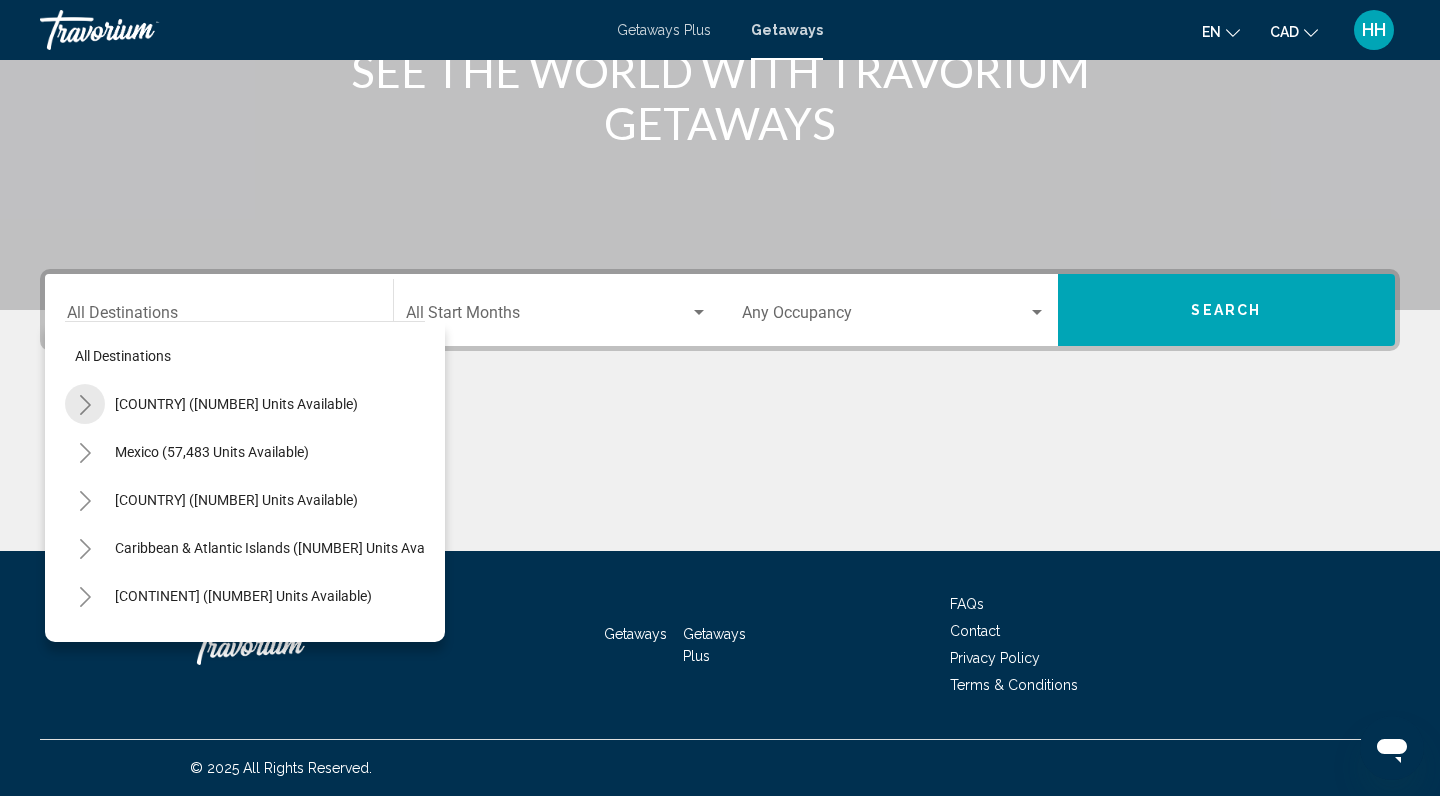 click 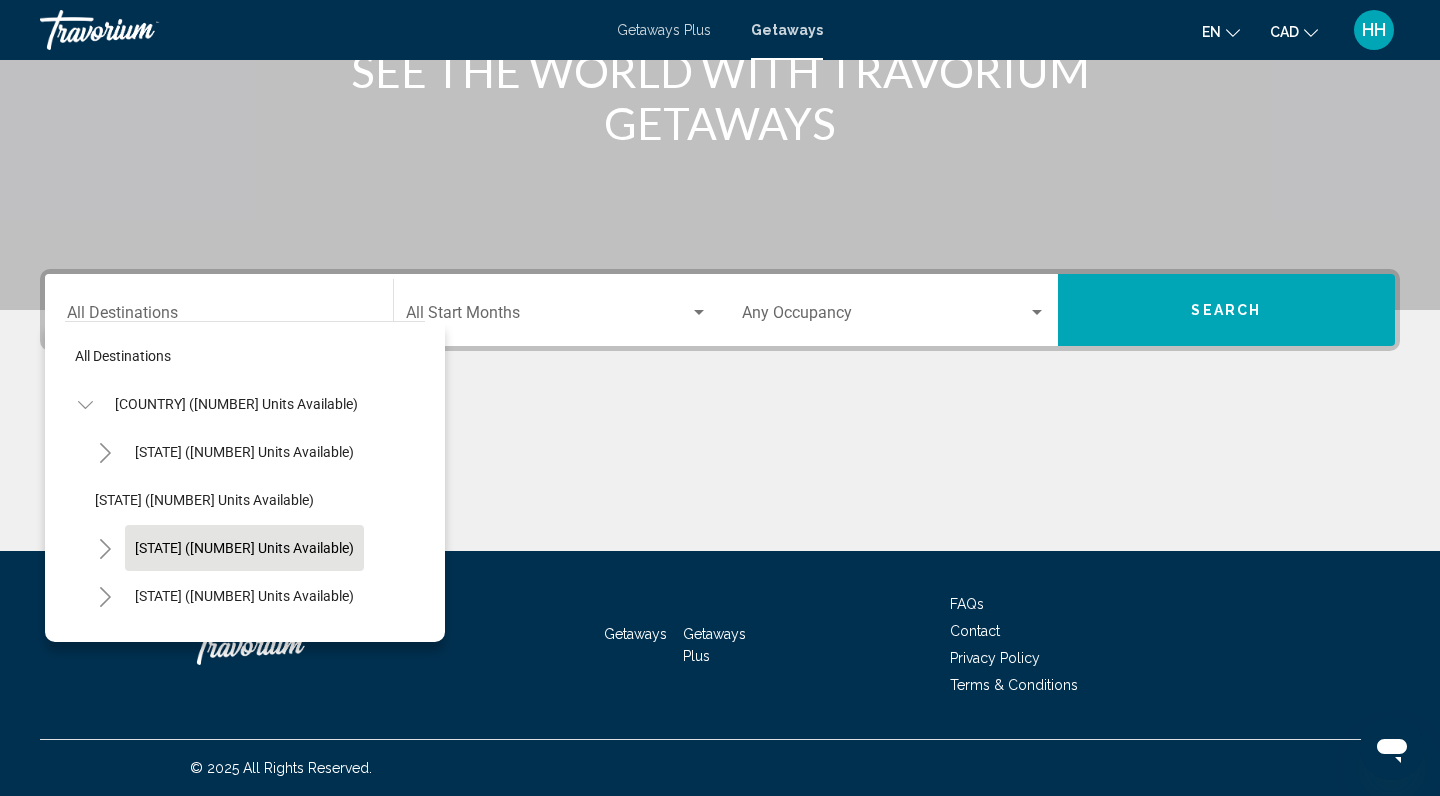 click on "[STATE] ([NUMBER] units available)" 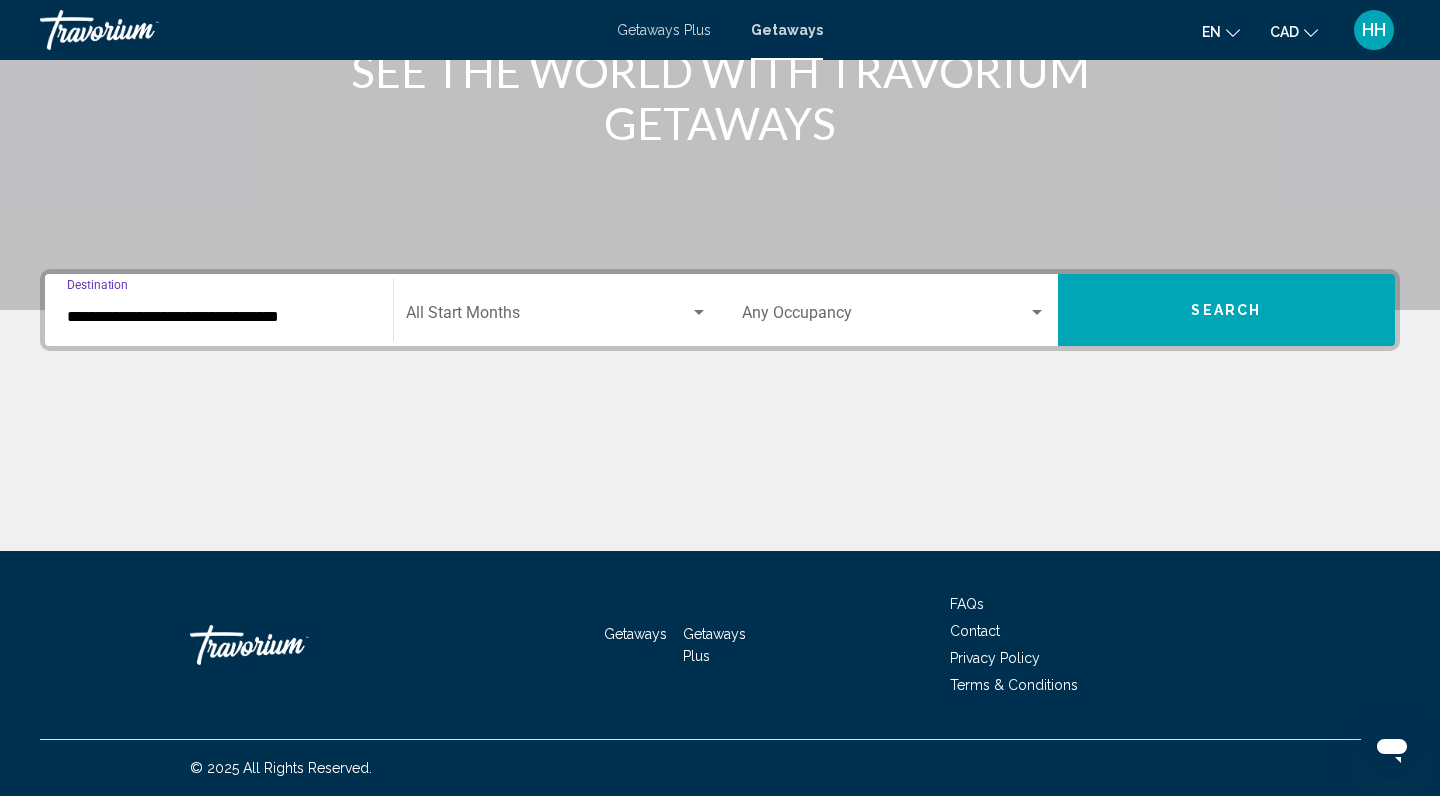 click at bounding box center (548, 317) 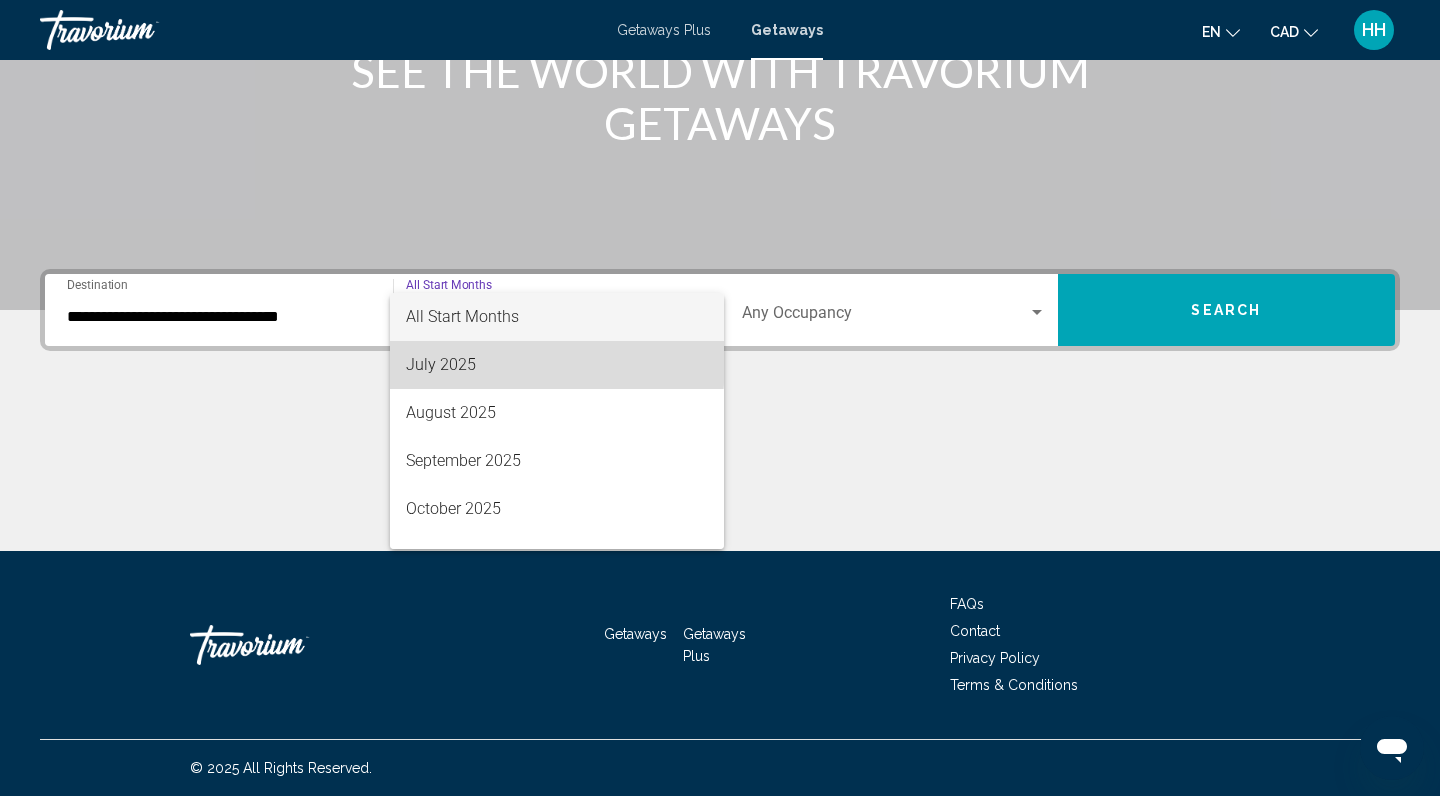 click on "July 2025" at bounding box center (557, 365) 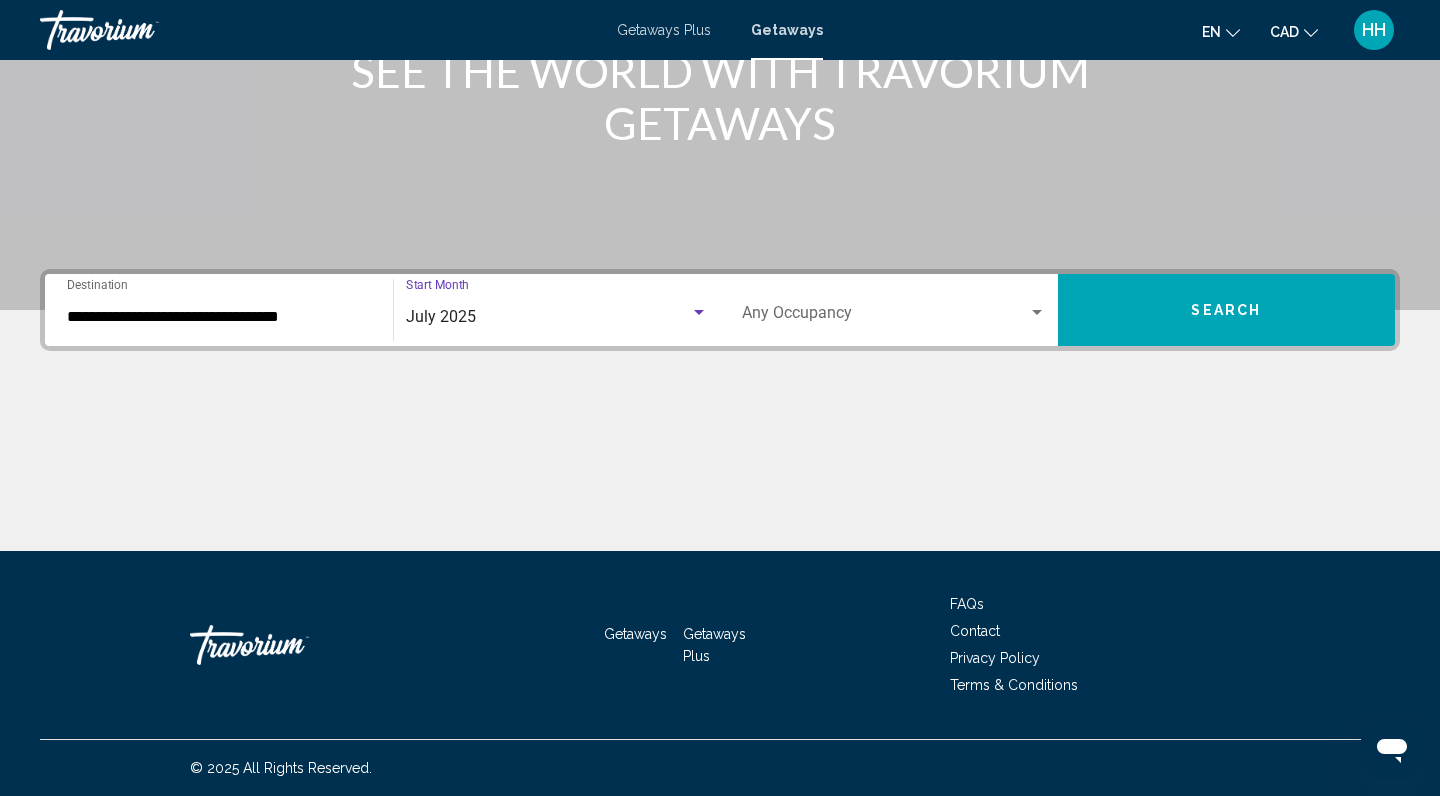 click on "Occupancy Any Occupancy" at bounding box center [894, 310] 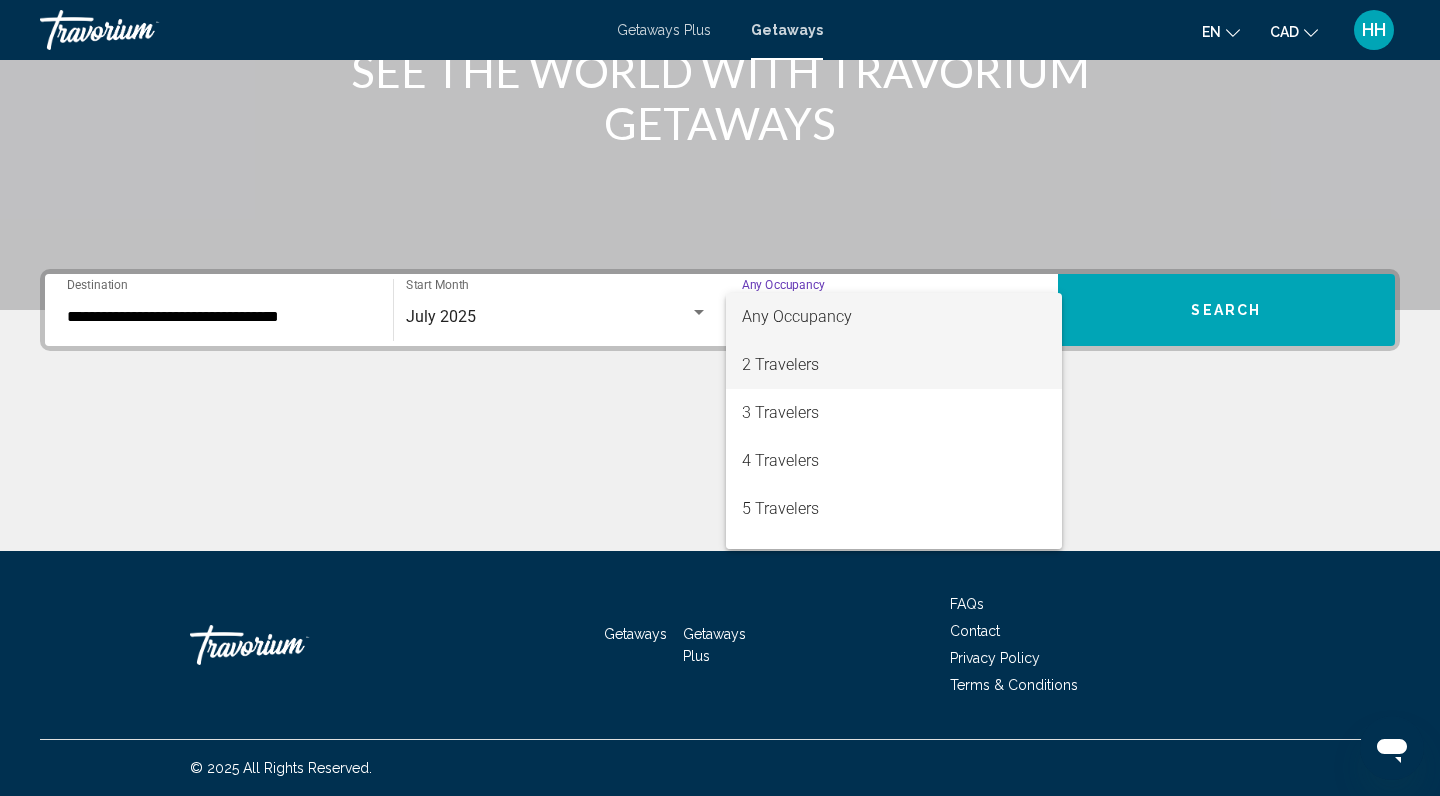 click on "2 Travelers" at bounding box center [894, 365] 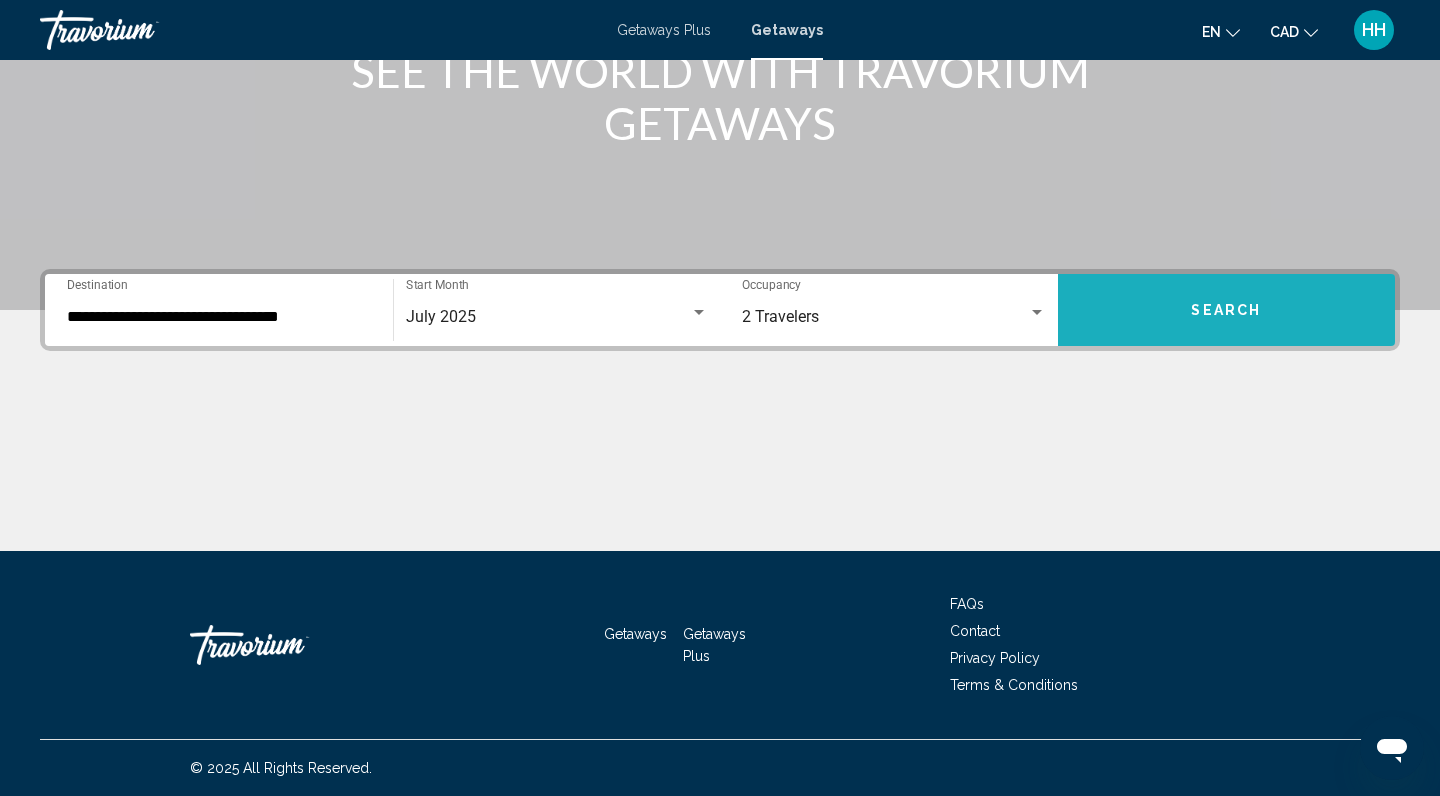 click on "Search" at bounding box center (1226, 311) 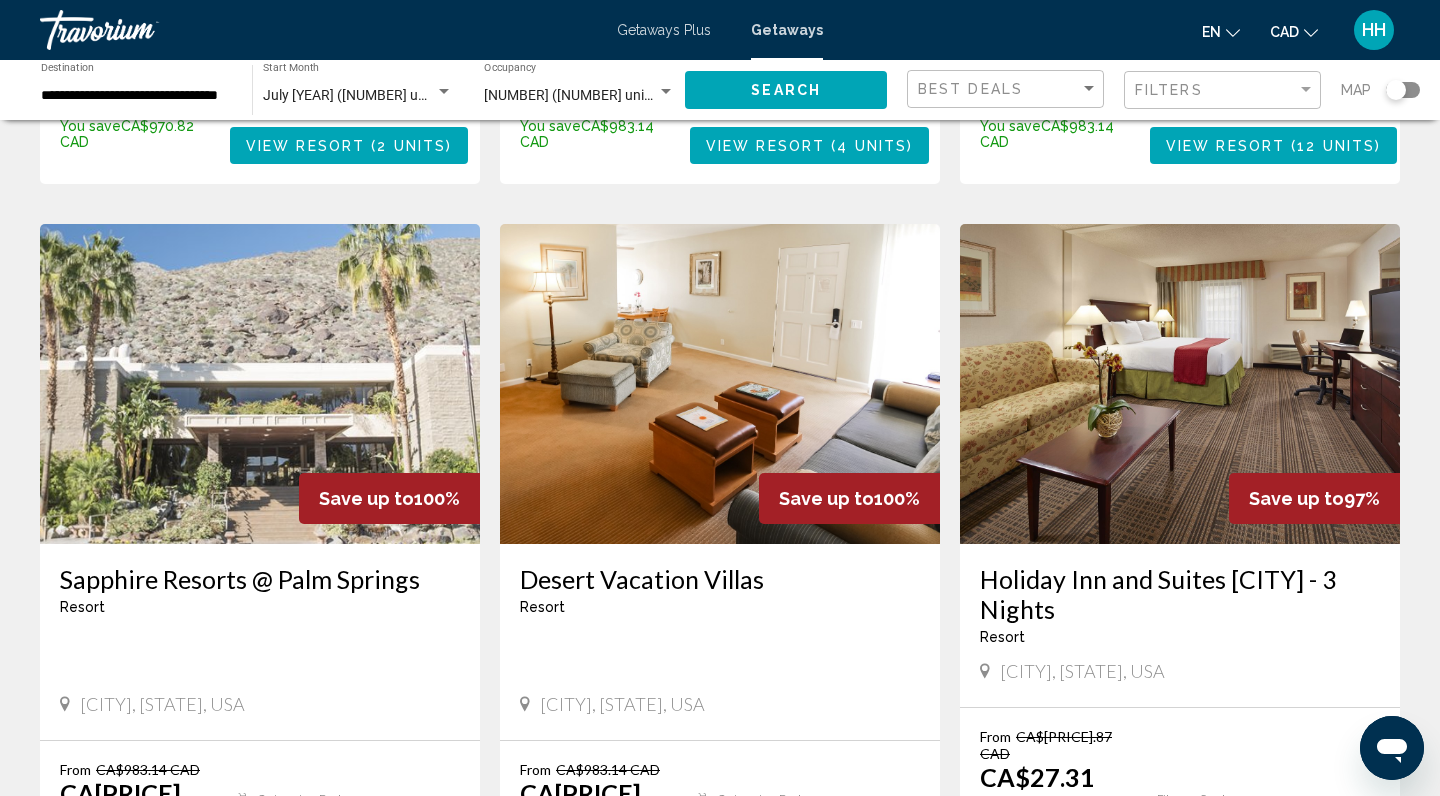 scroll, scrollTop: 1405, scrollLeft: 0, axis: vertical 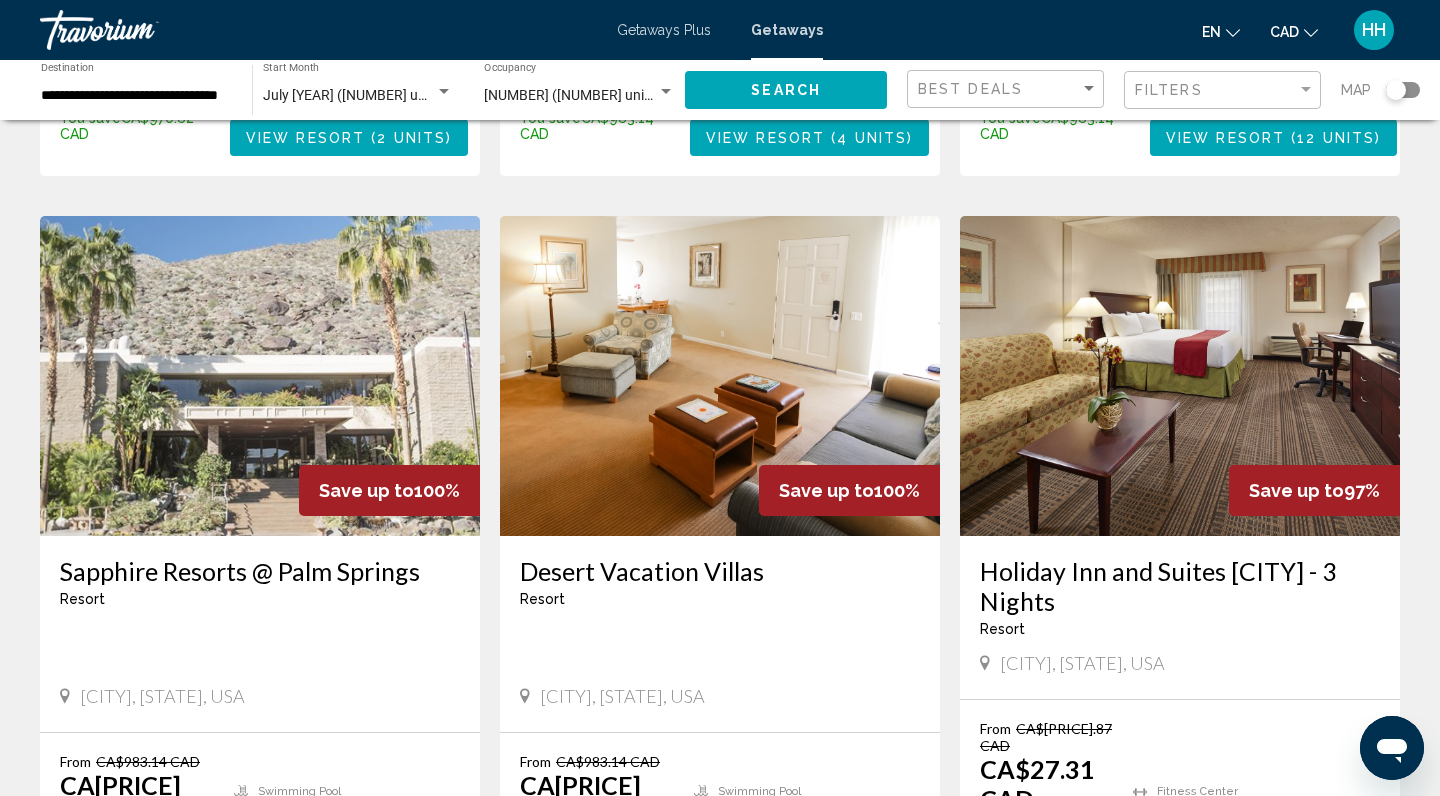 click at bounding box center [260, 376] 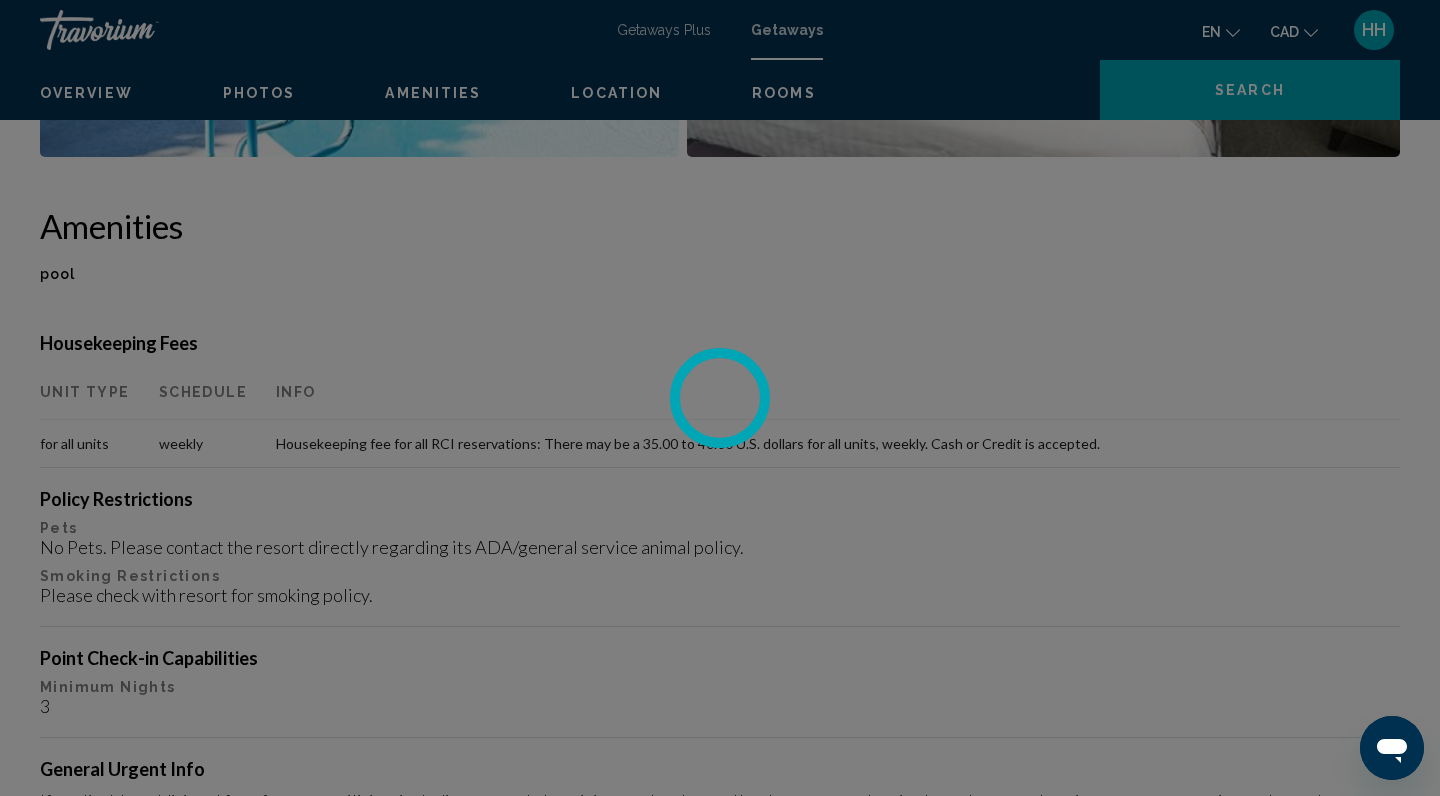 scroll, scrollTop: 0, scrollLeft: 0, axis: both 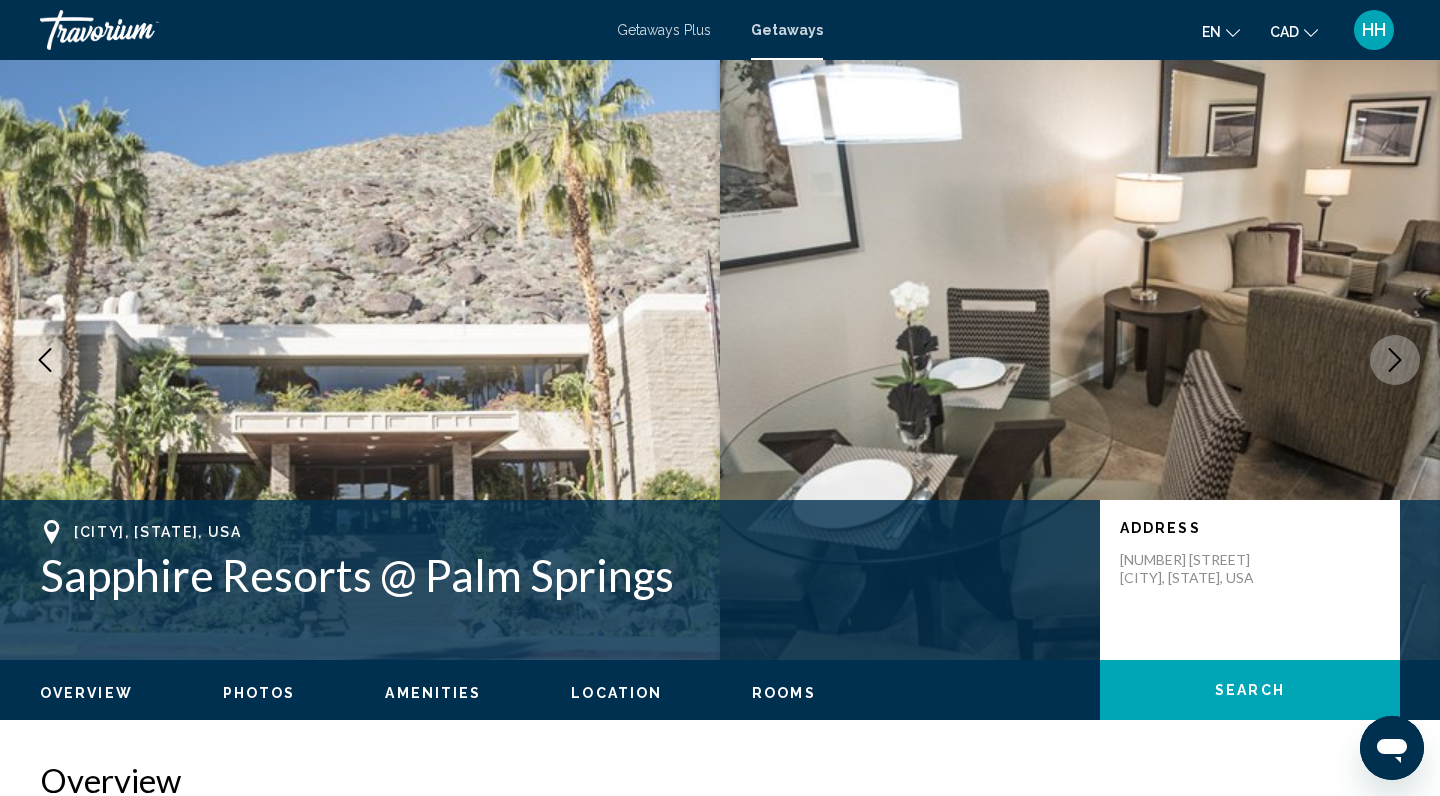 click 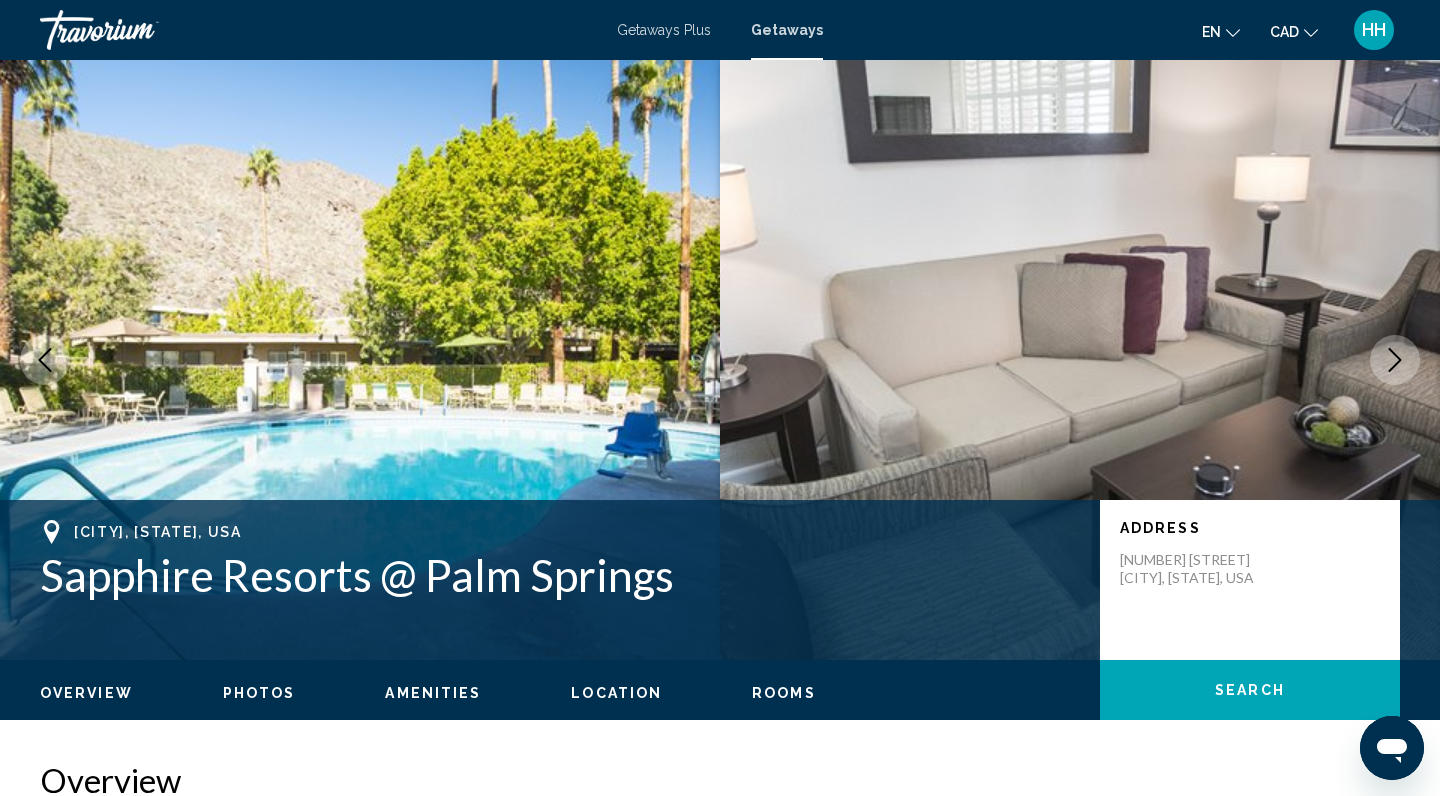 click 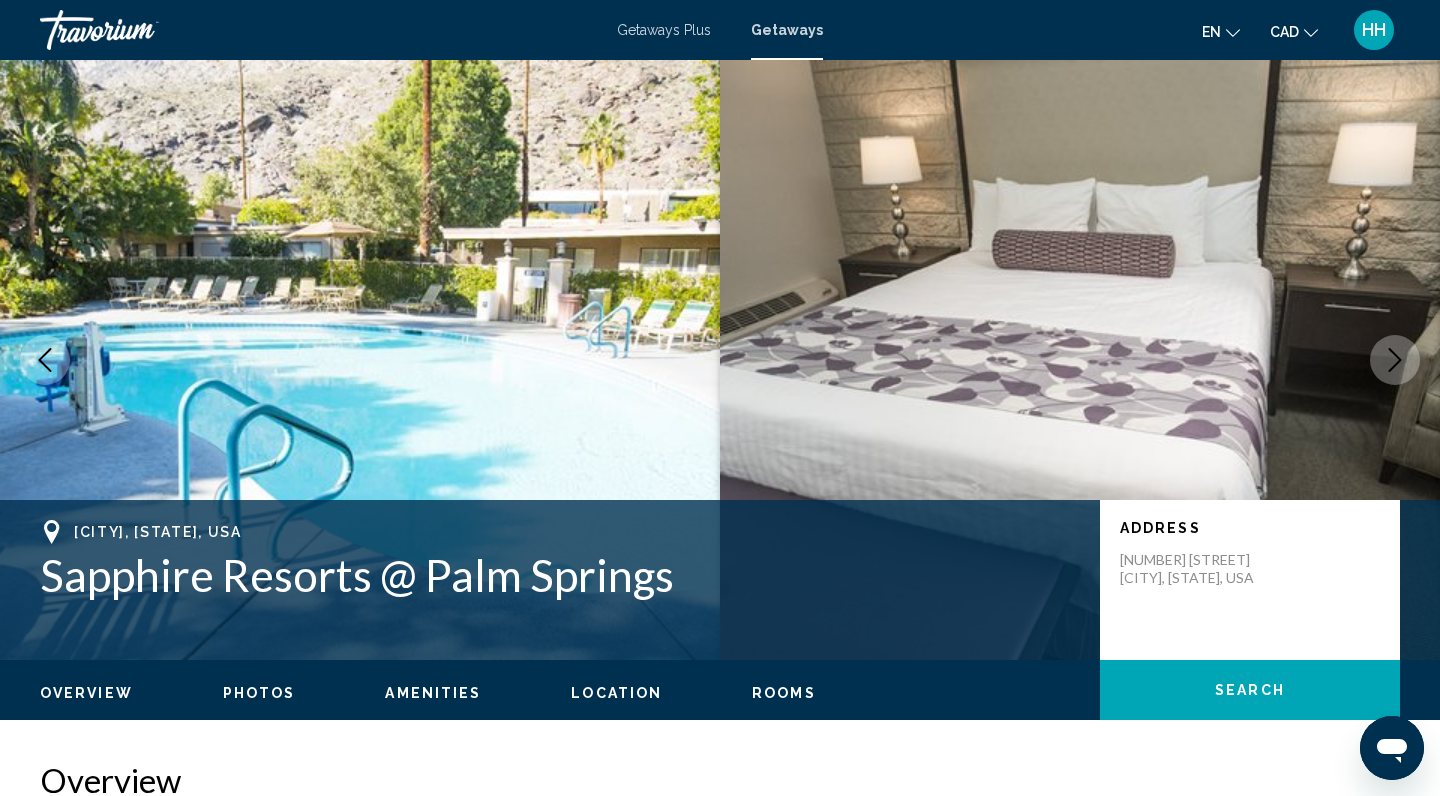 click 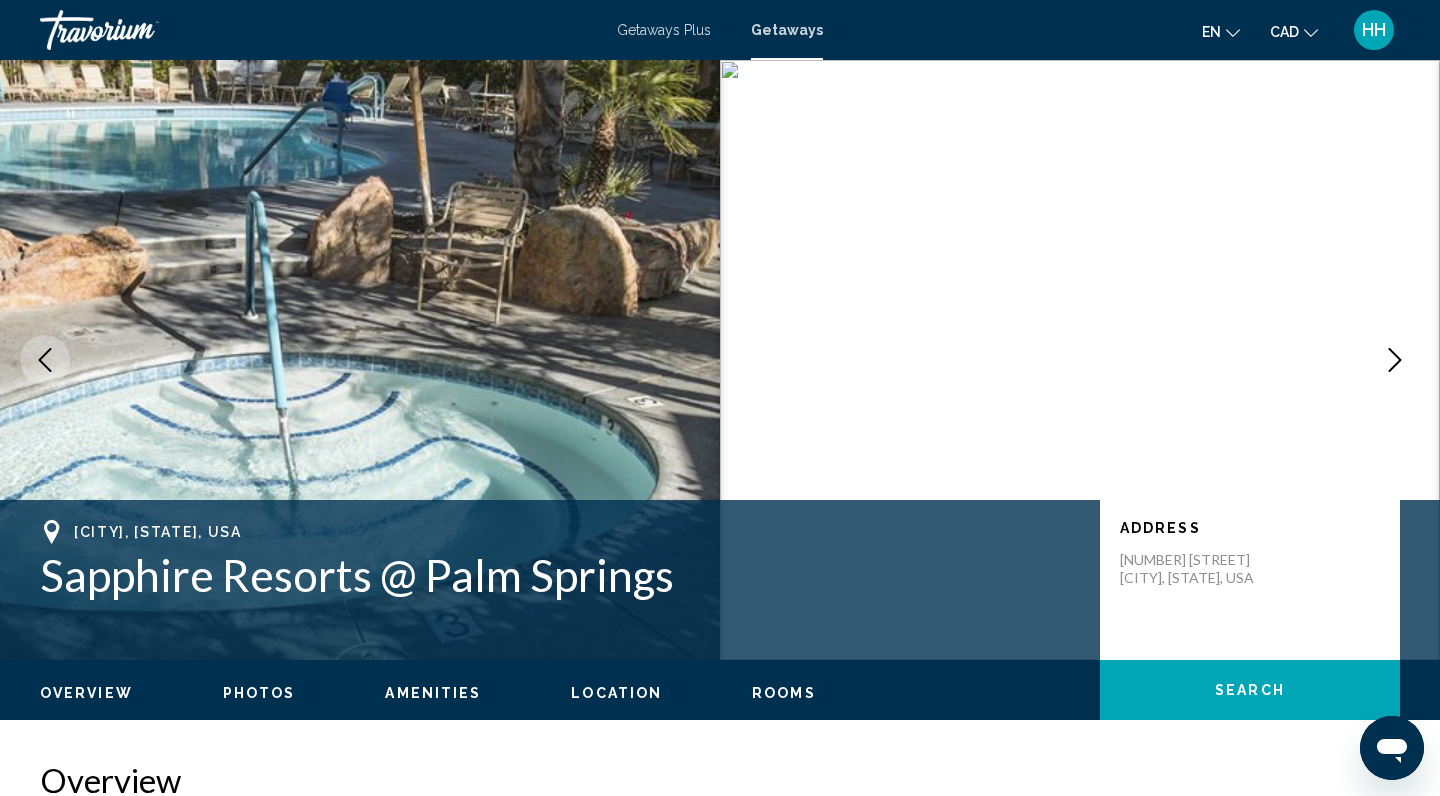 click 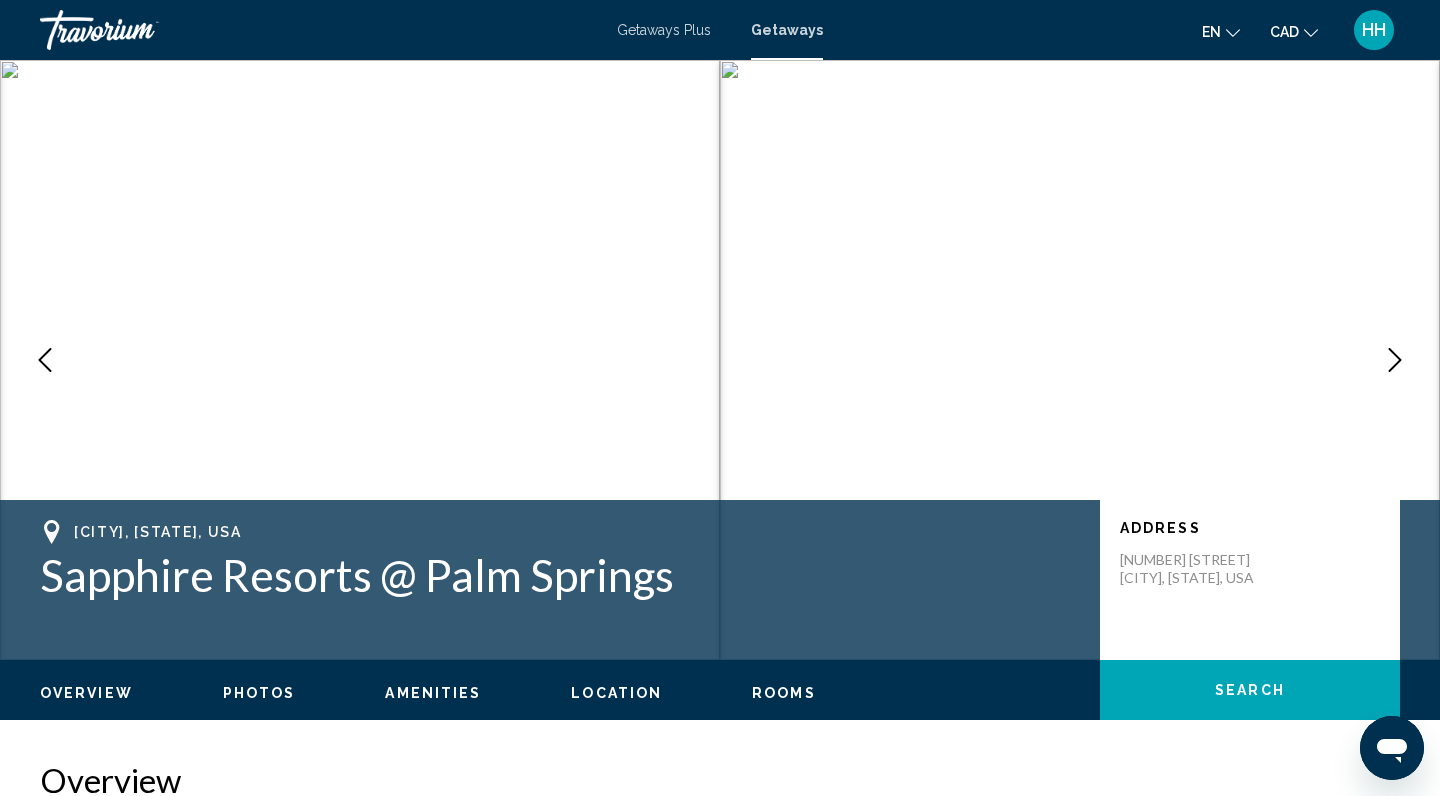 click 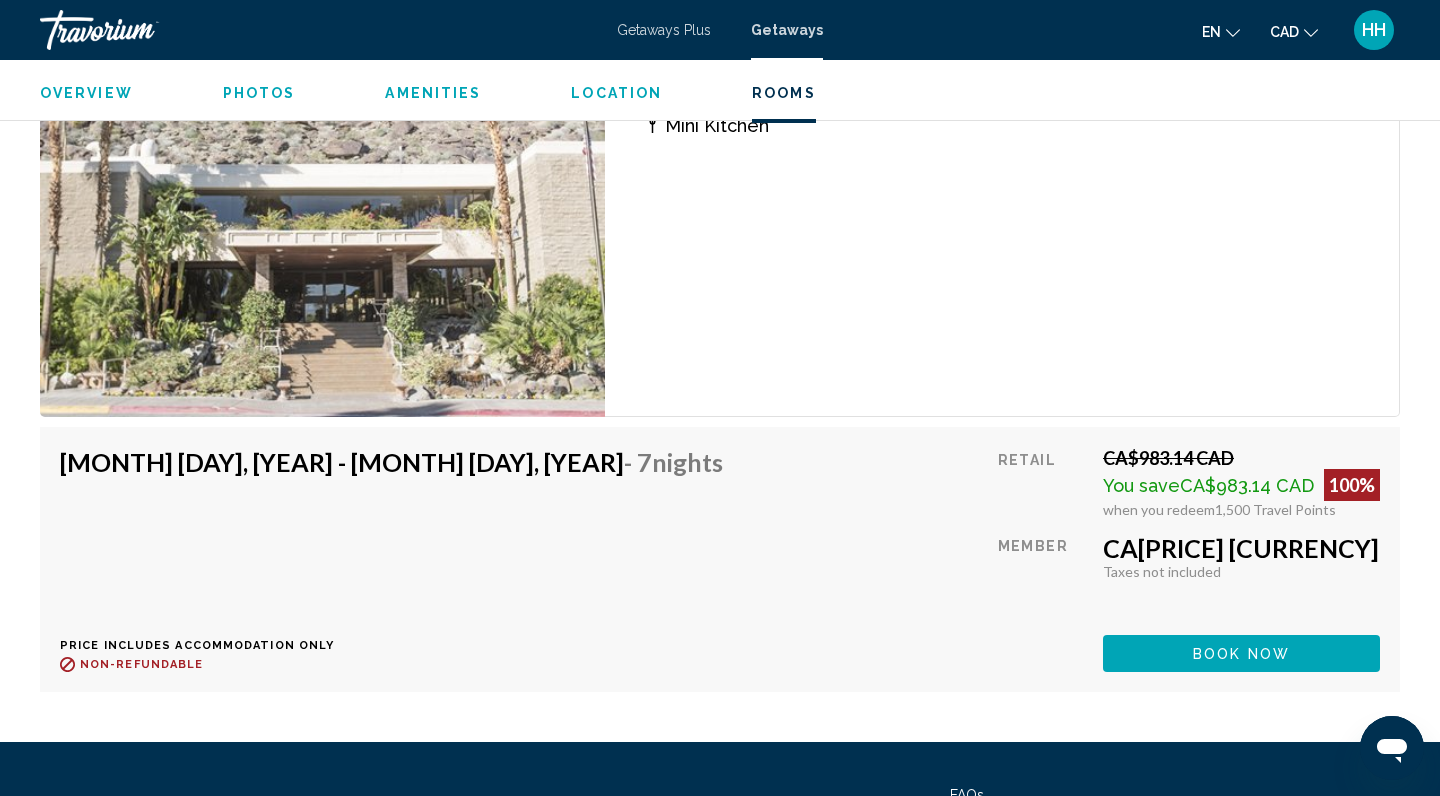 scroll, scrollTop: 3126, scrollLeft: 0, axis: vertical 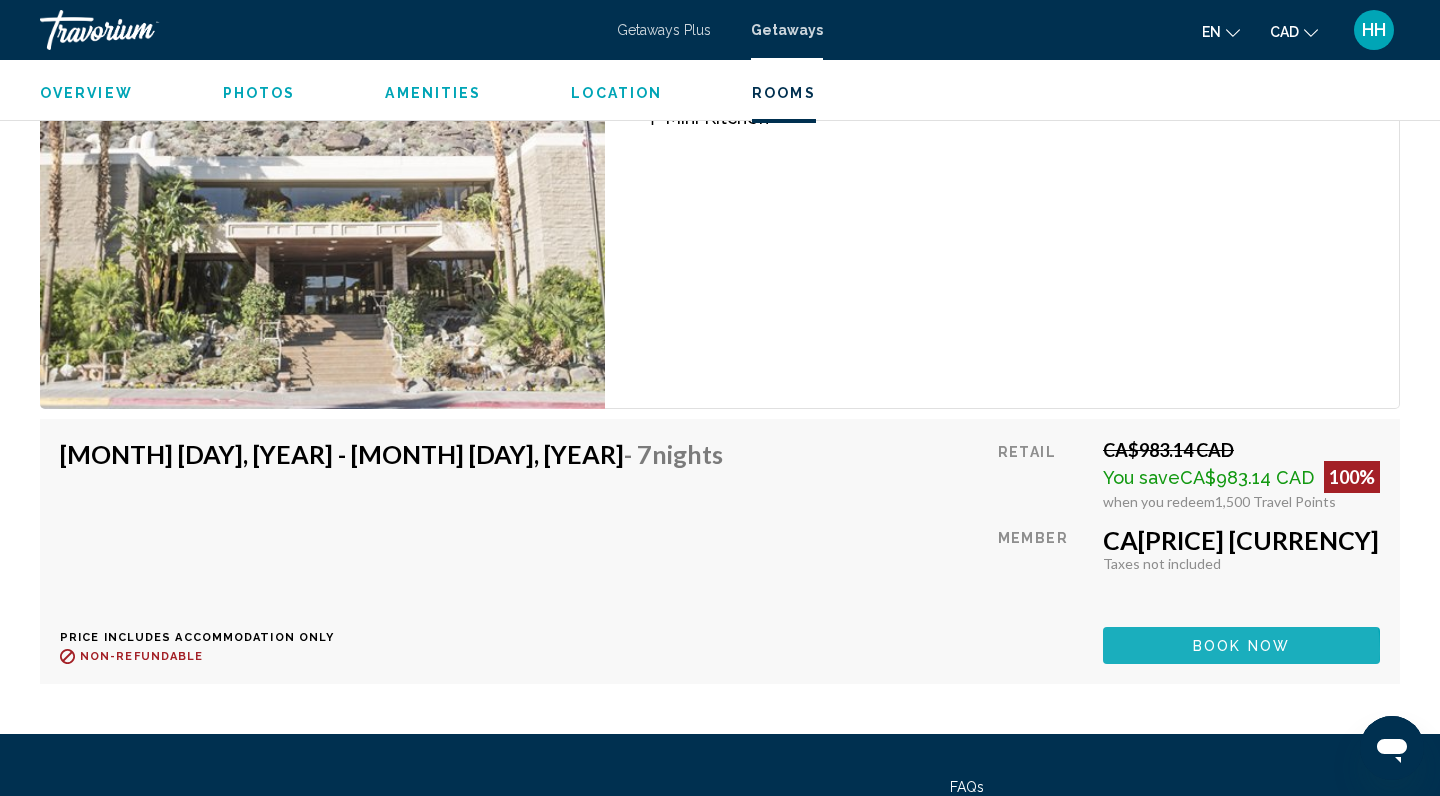 click on "Book now" at bounding box center [1241, 646] 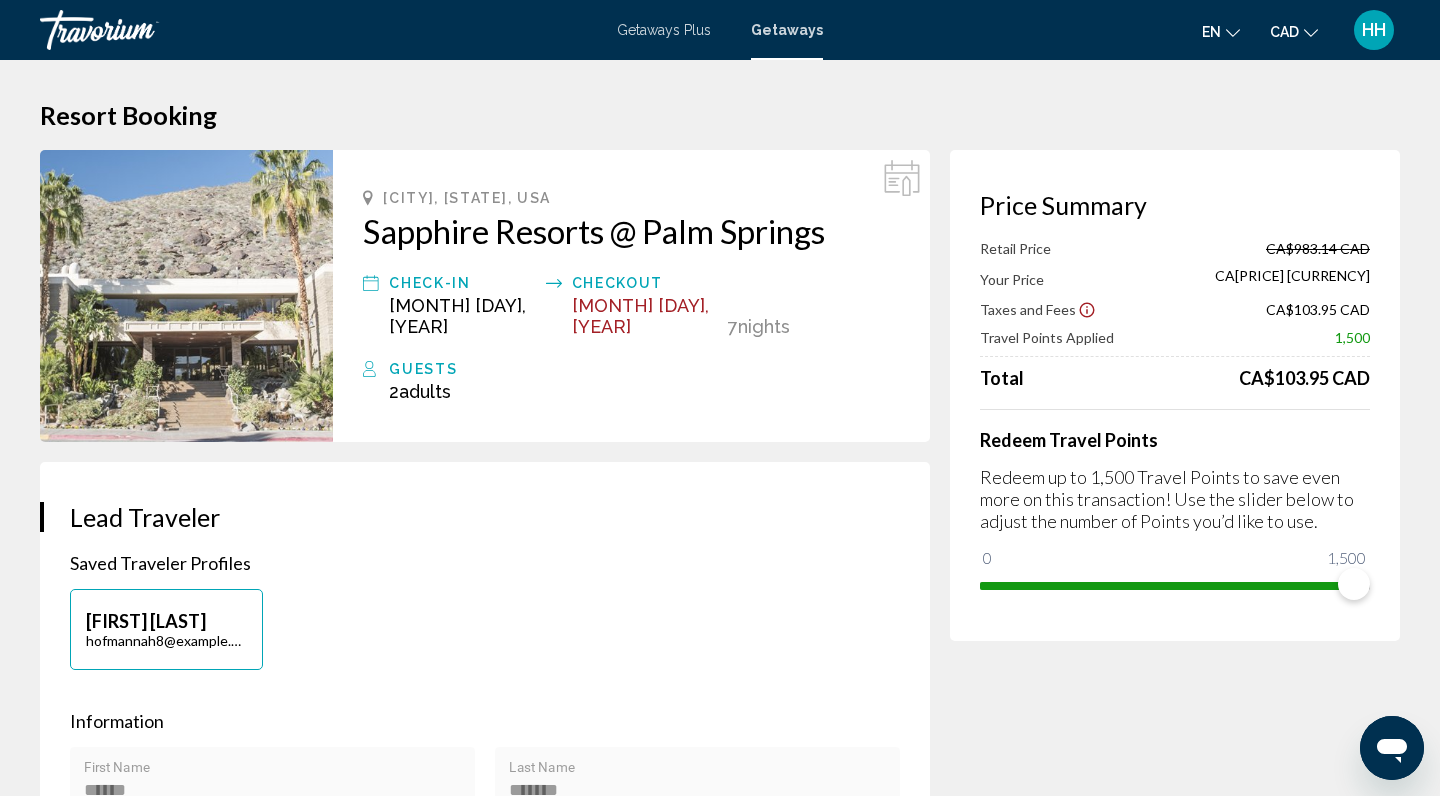 scroll, scrollTop: 0, scrollLeft: 0, axis: both 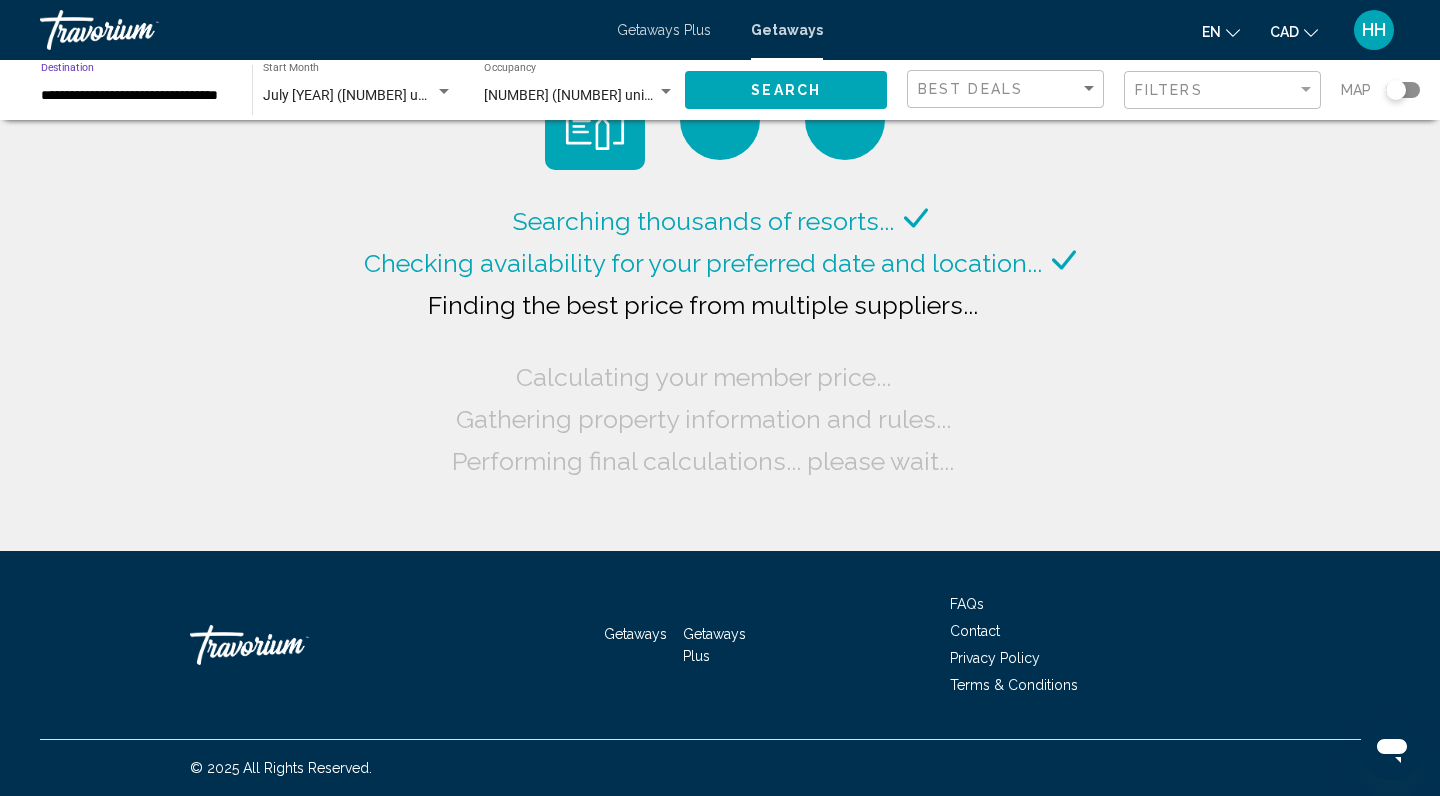 click on "**********" at bounding box center [136, 96] 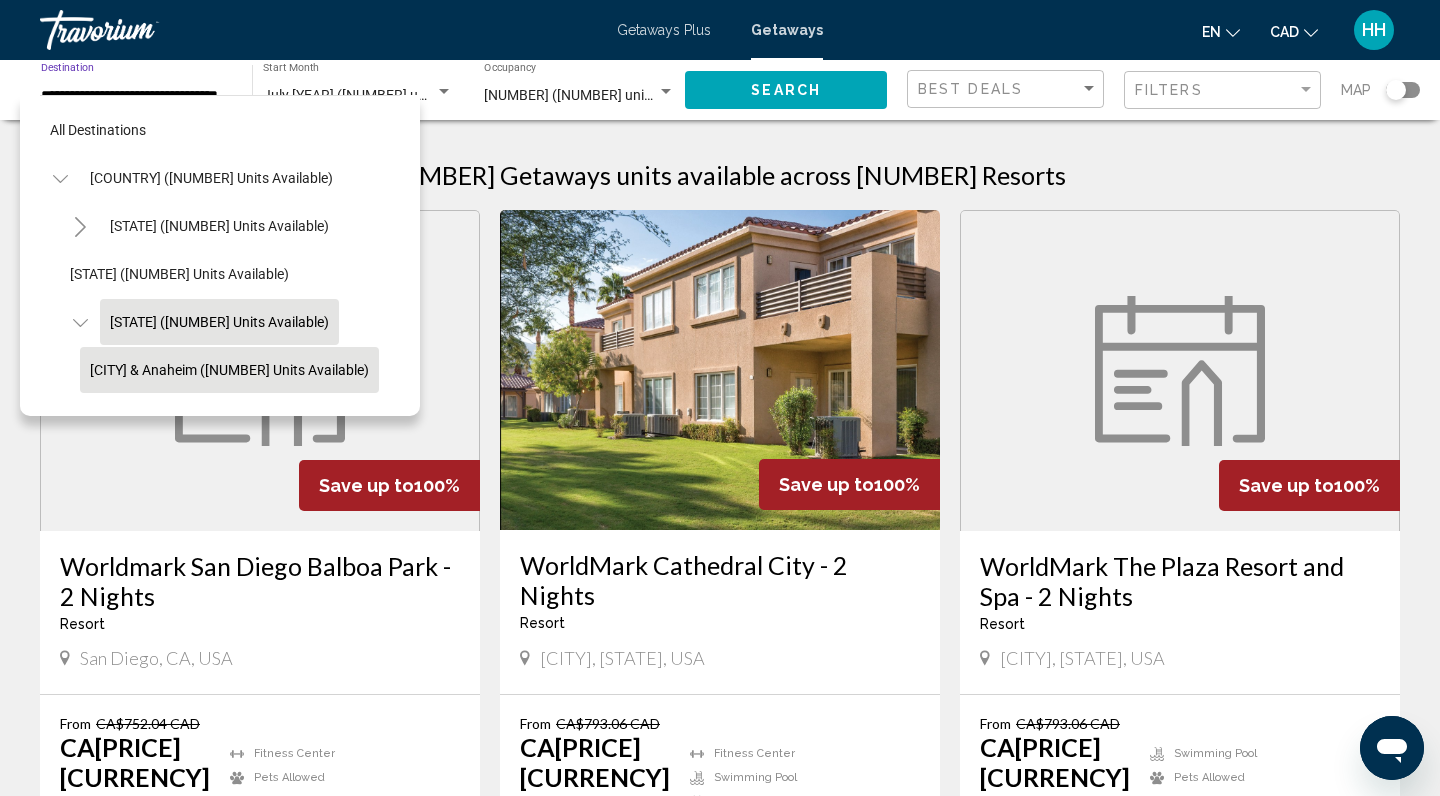 scroll, scrollTop: 0, scrollLeft: 0, axis: both 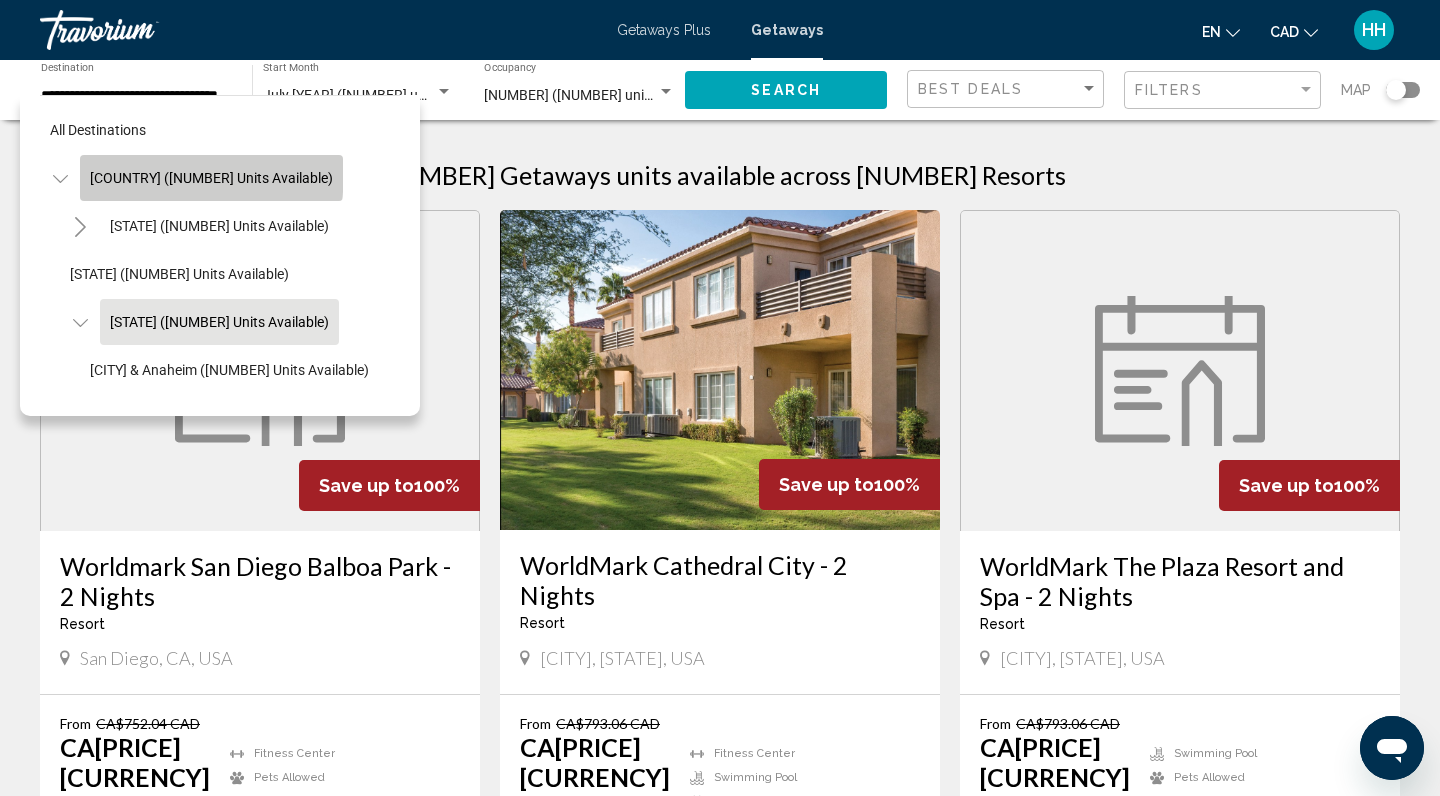 click on "[COUNTRY] ([NUMBER] units available)" at bounding box center [187, 2674] 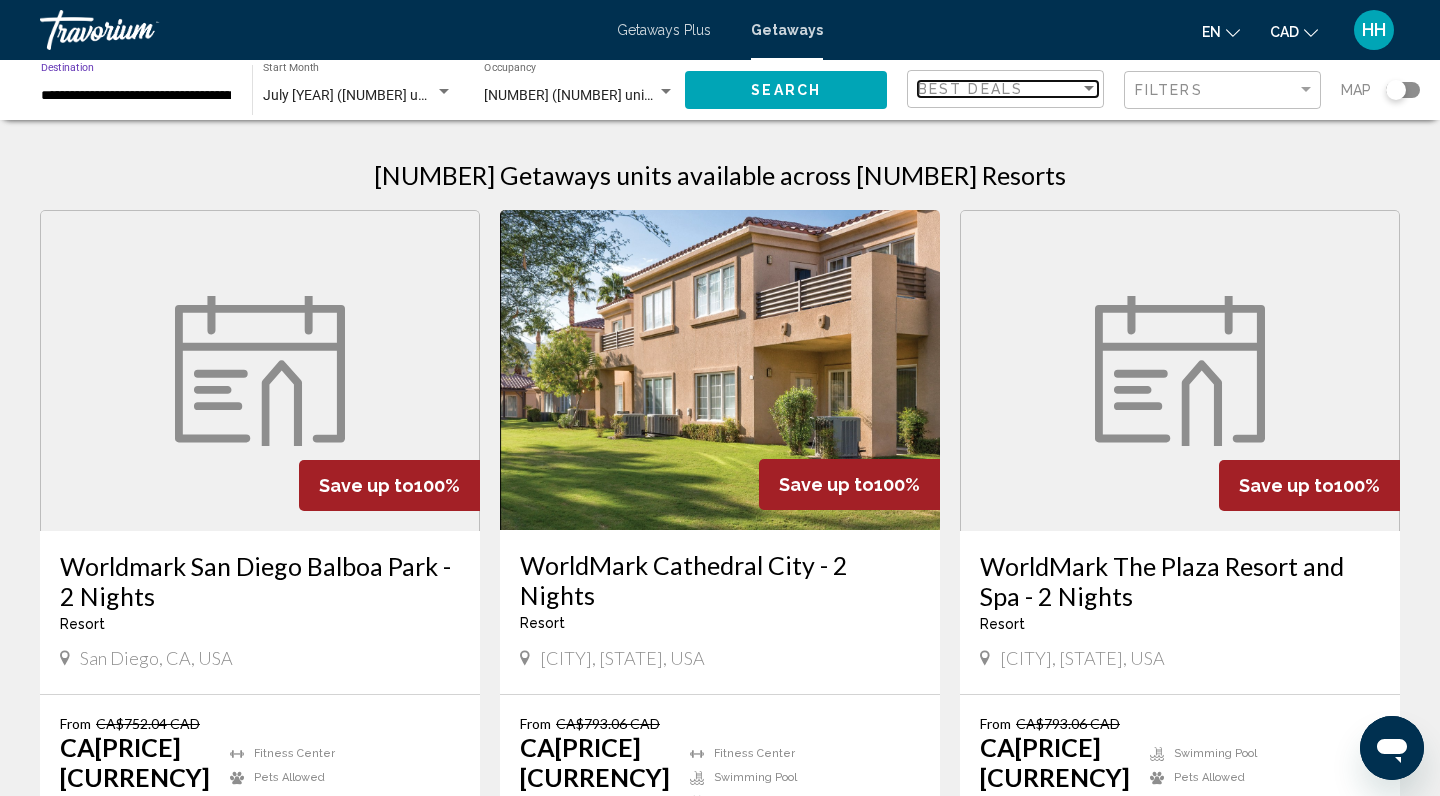 click on "Best Deals" at bounding box center [970, 89] 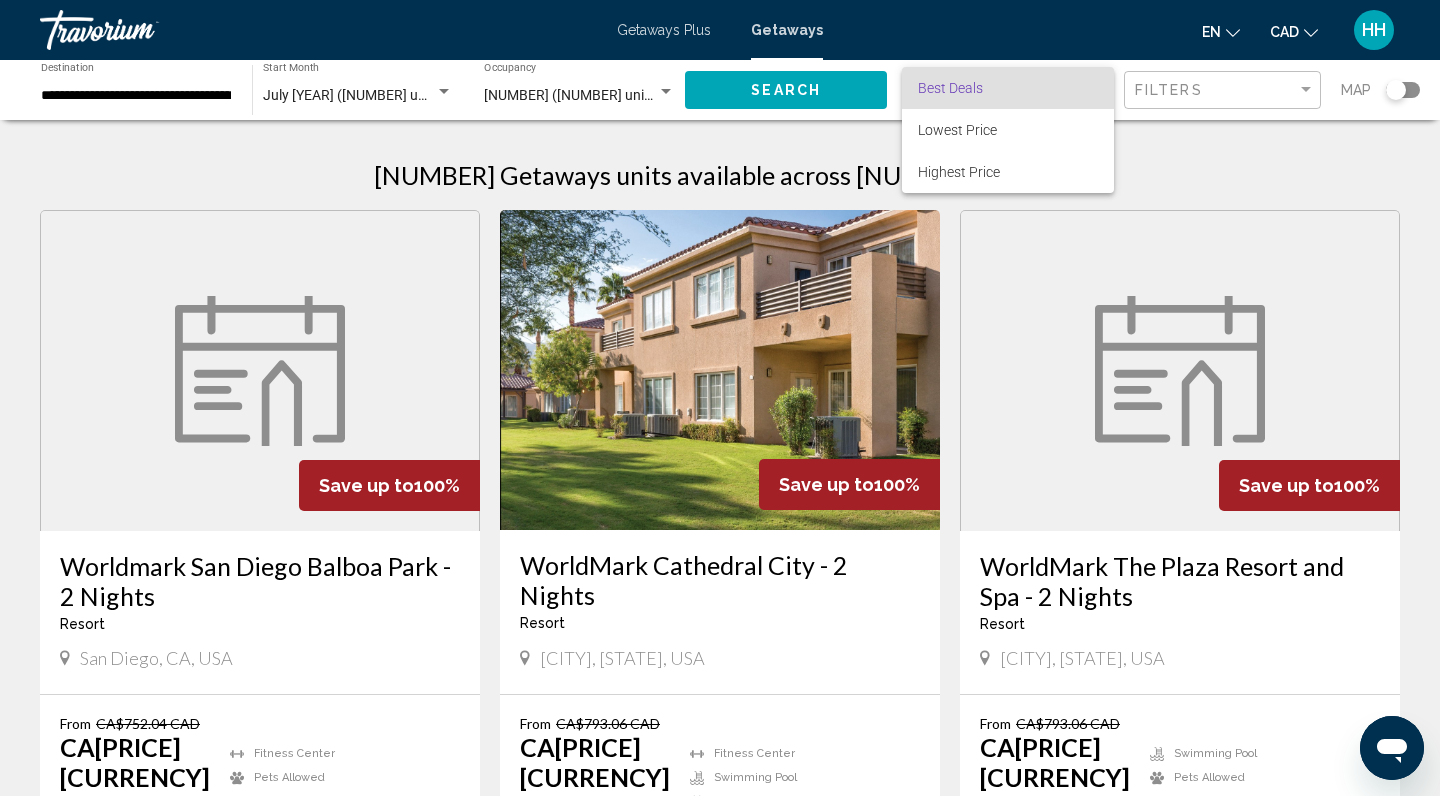 click at bounding box center (720, 398) 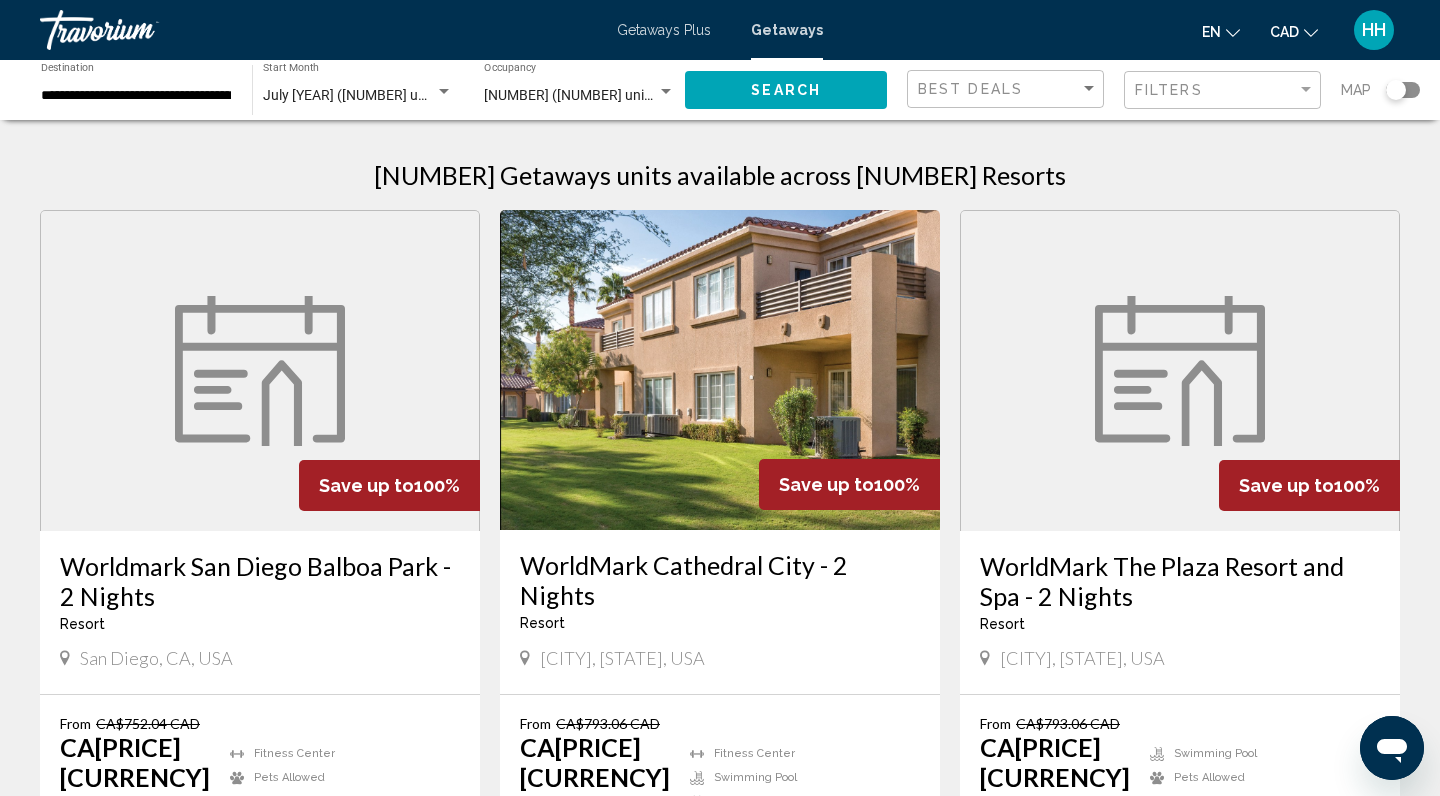 scroll, scrollTop: 0, scrollLeft: 0, axis: both 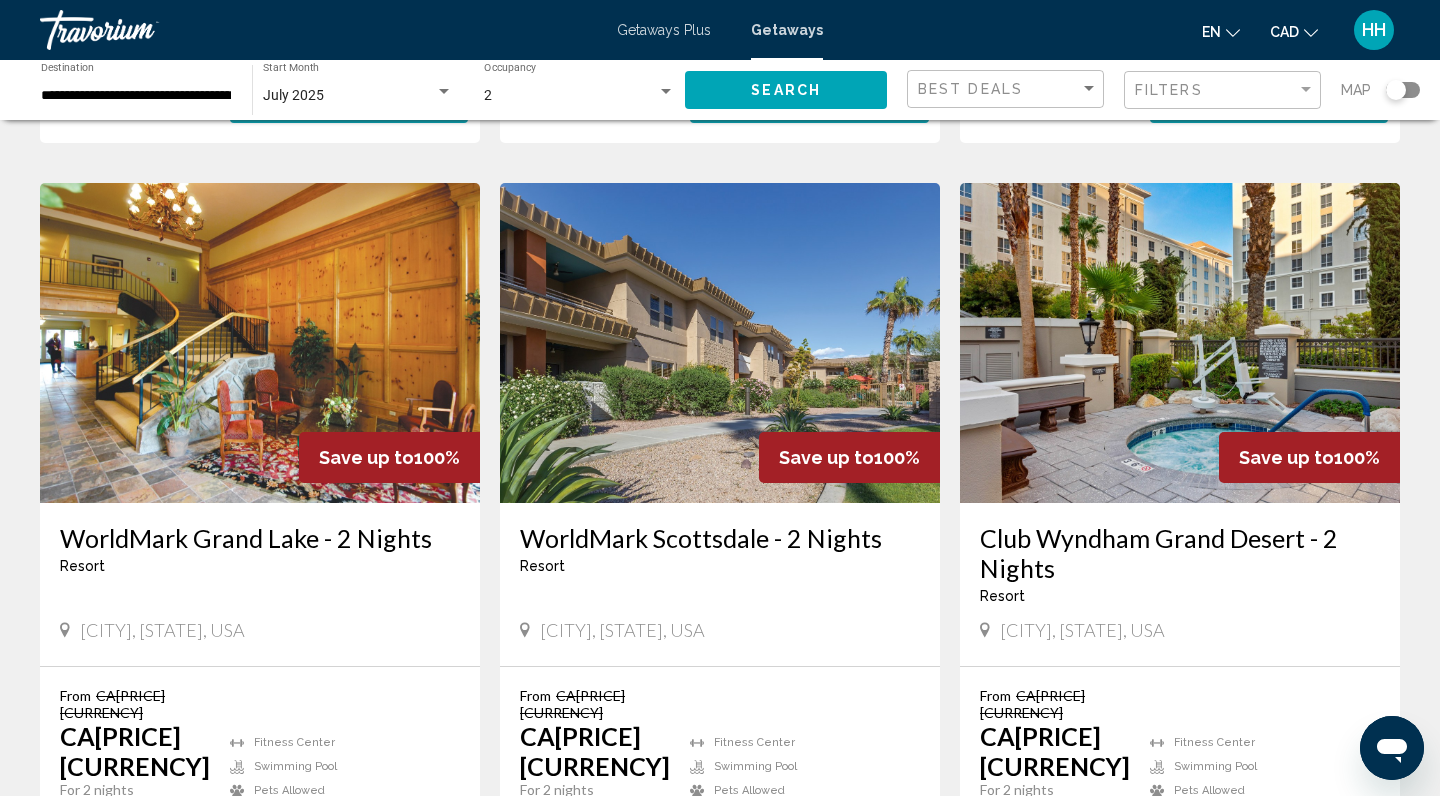 click at bounding box center [1180, 343] 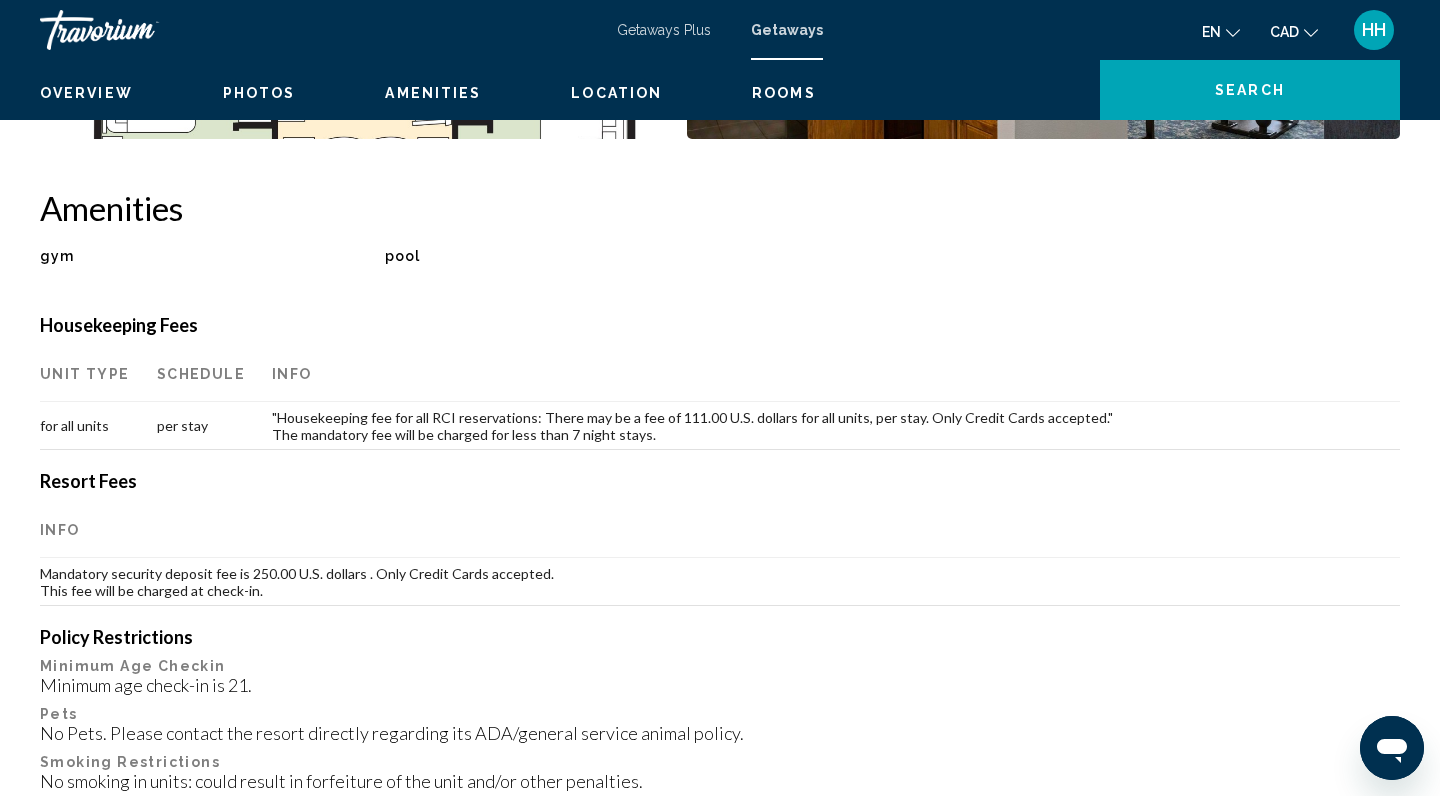 scroll, scrollTop: 0, scrollLeft: 0, axis: both 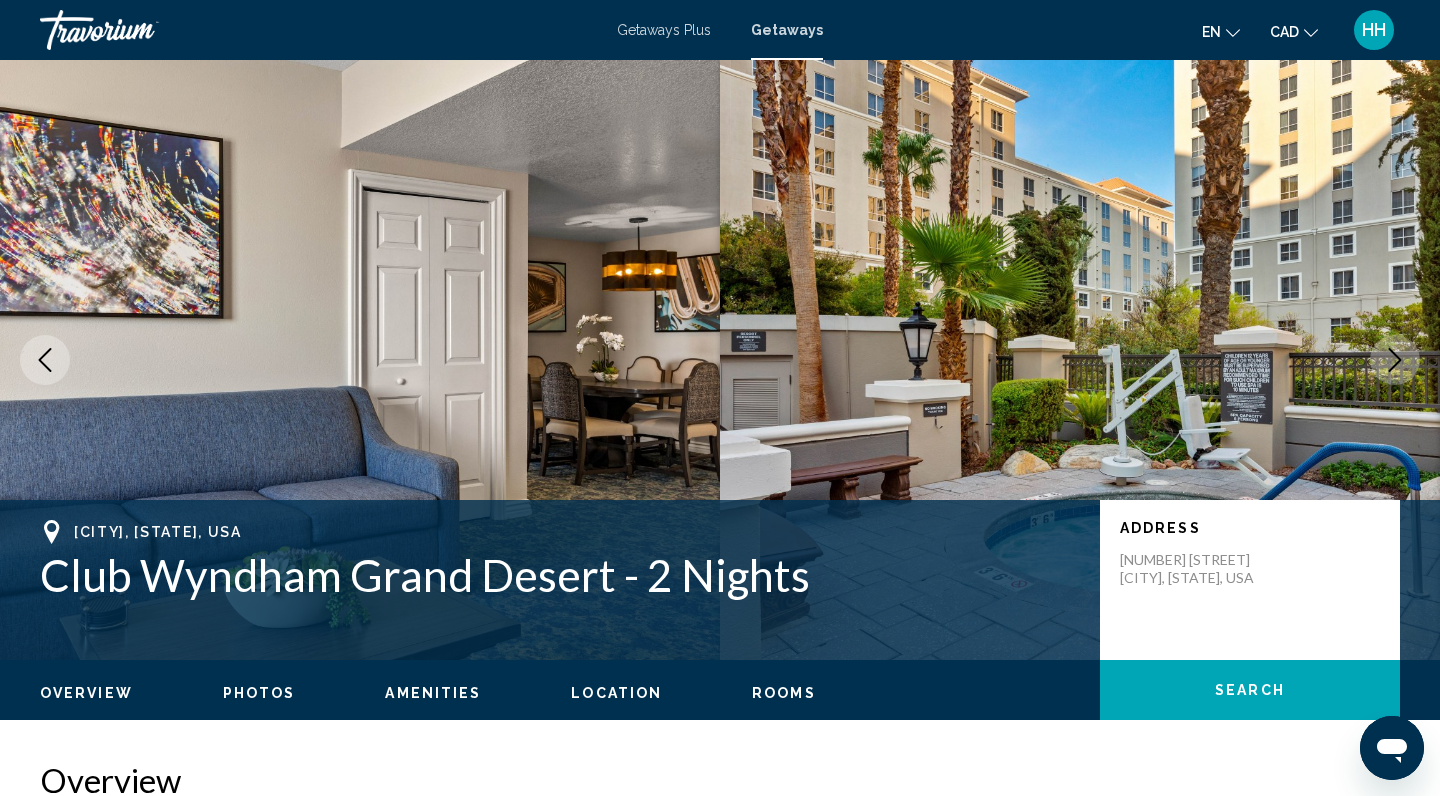 click 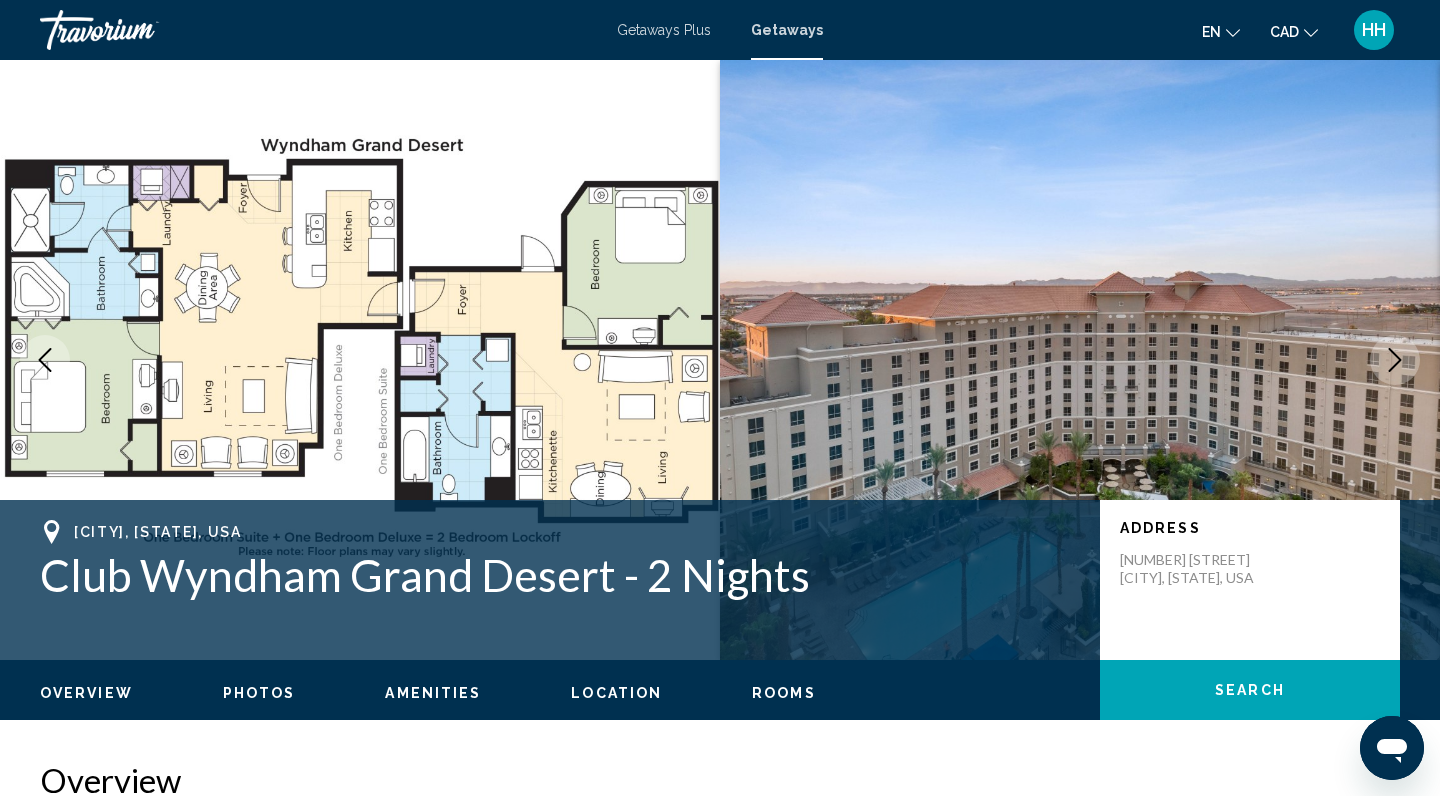 click 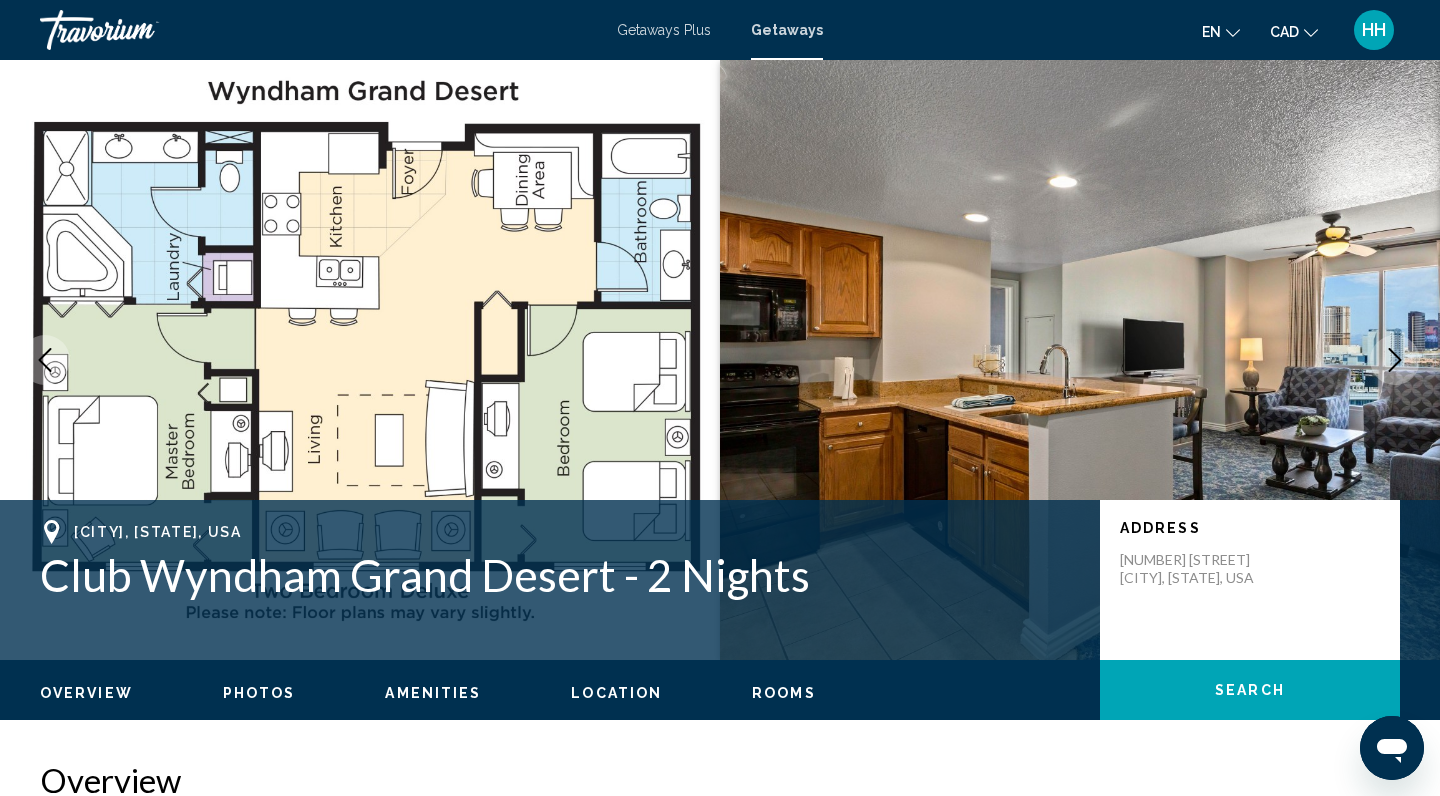 click 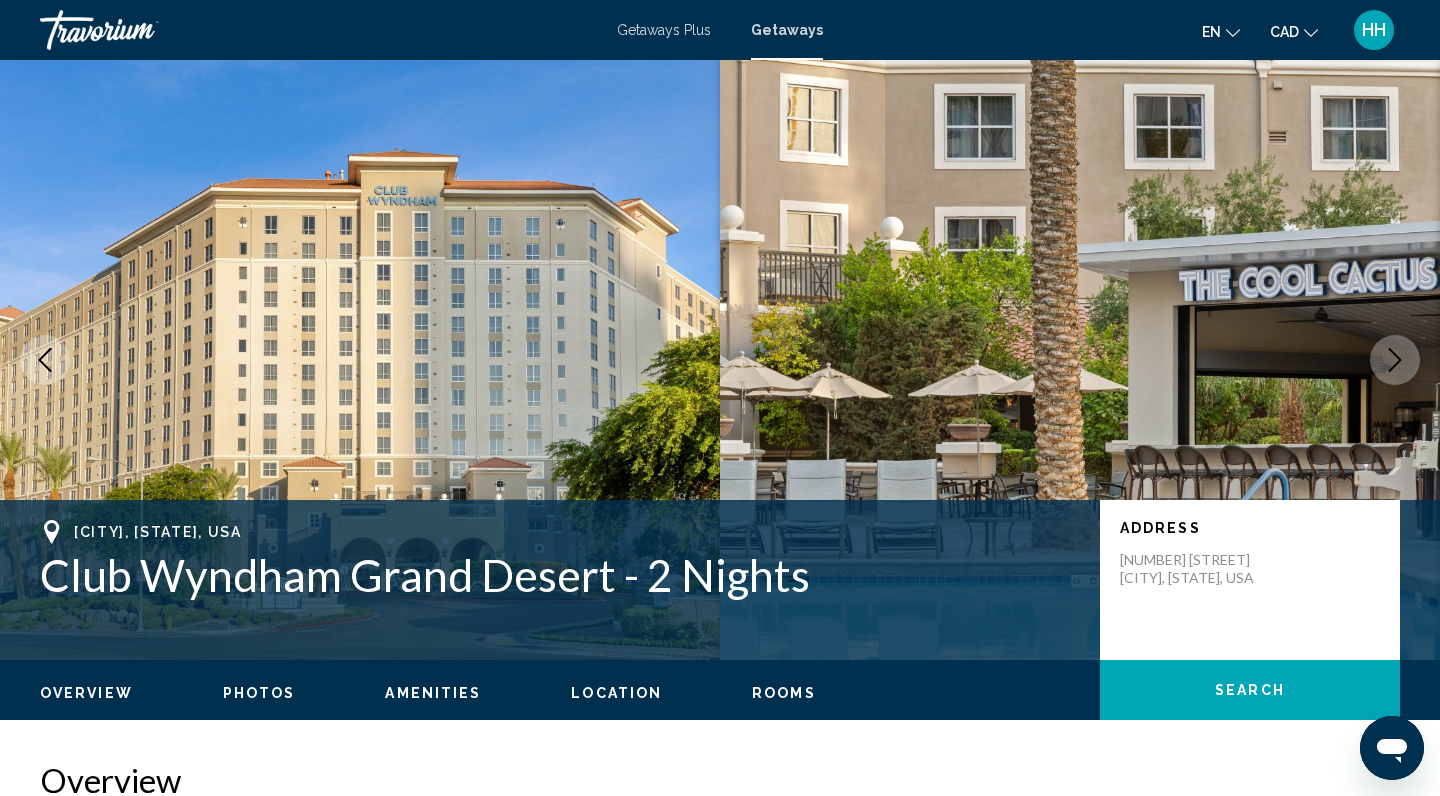 click 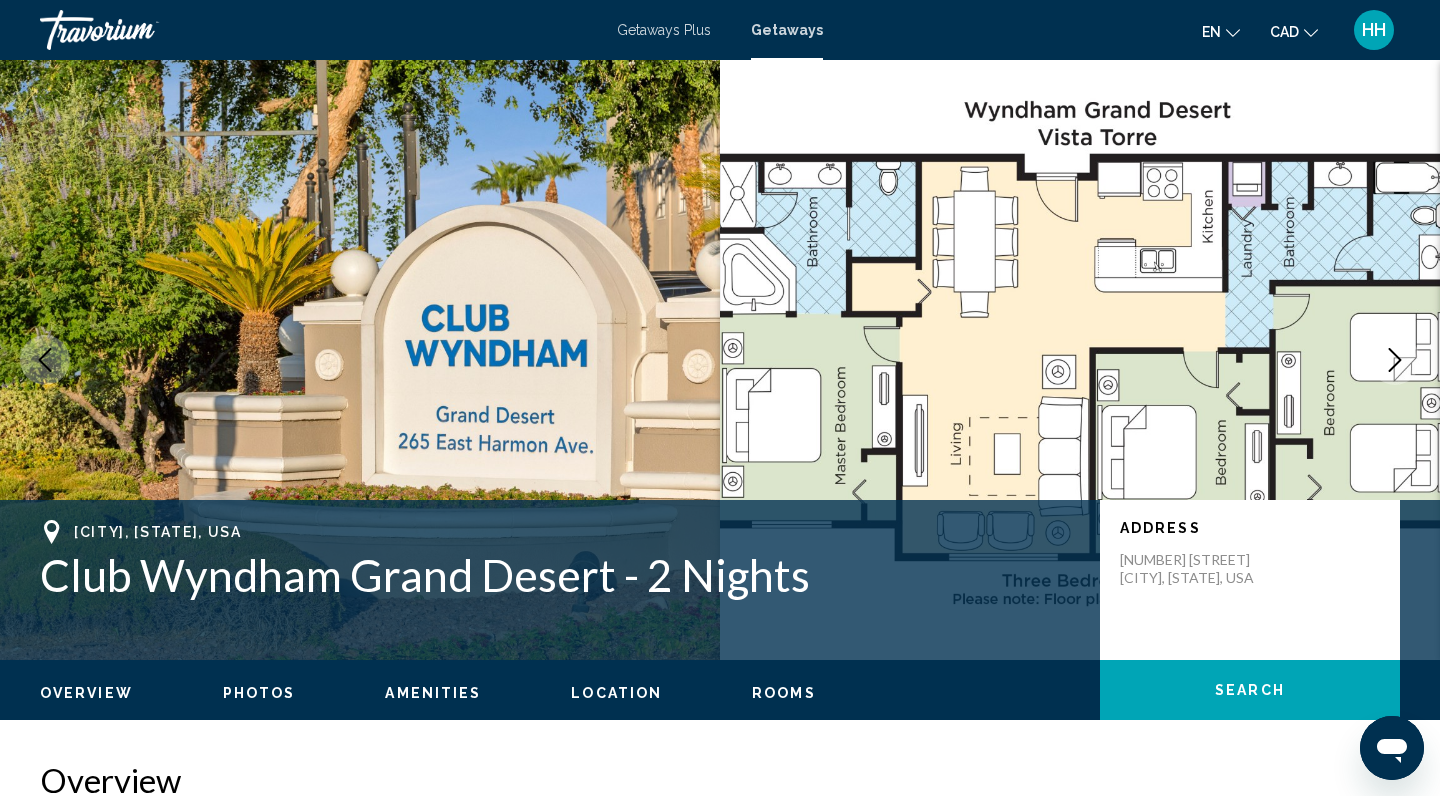 click 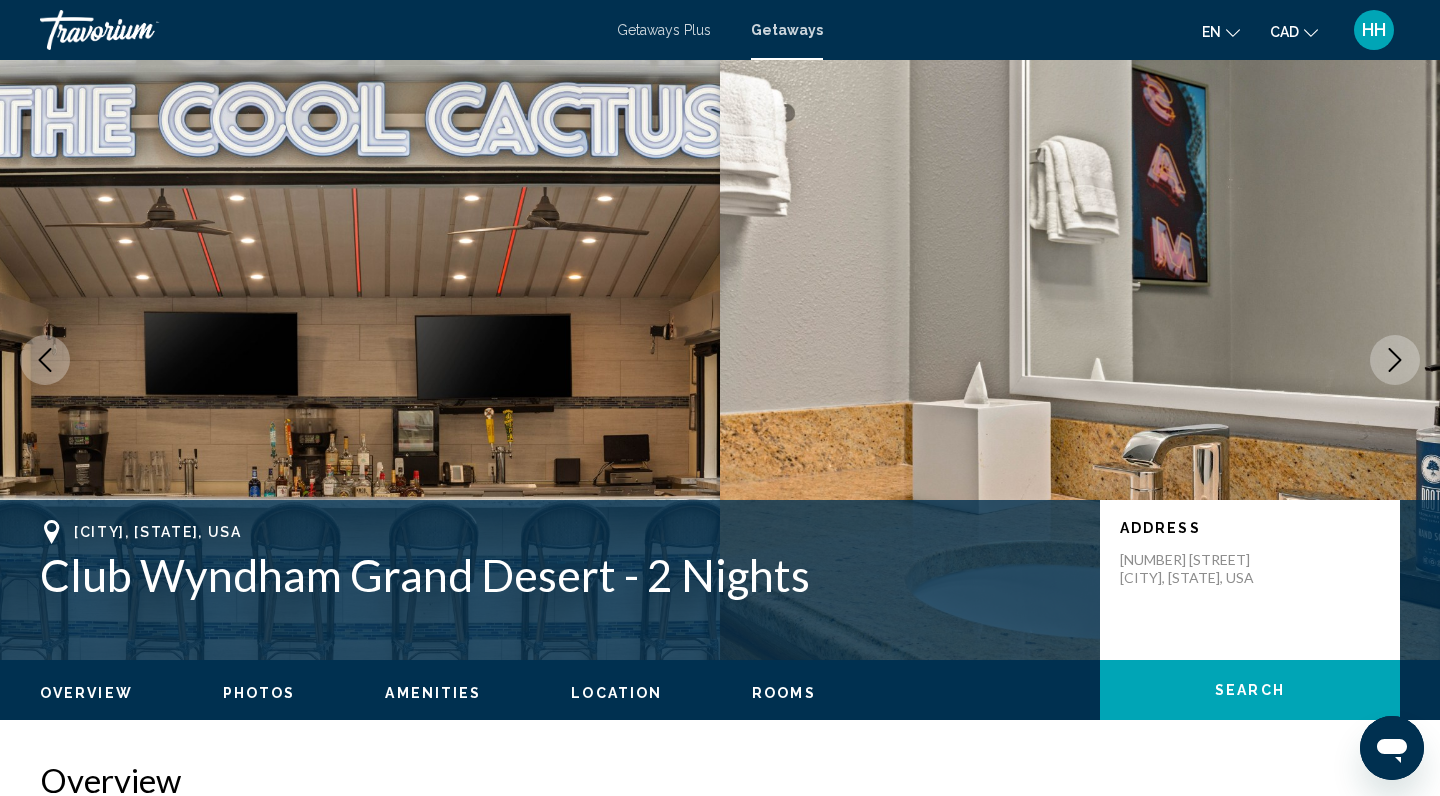 click 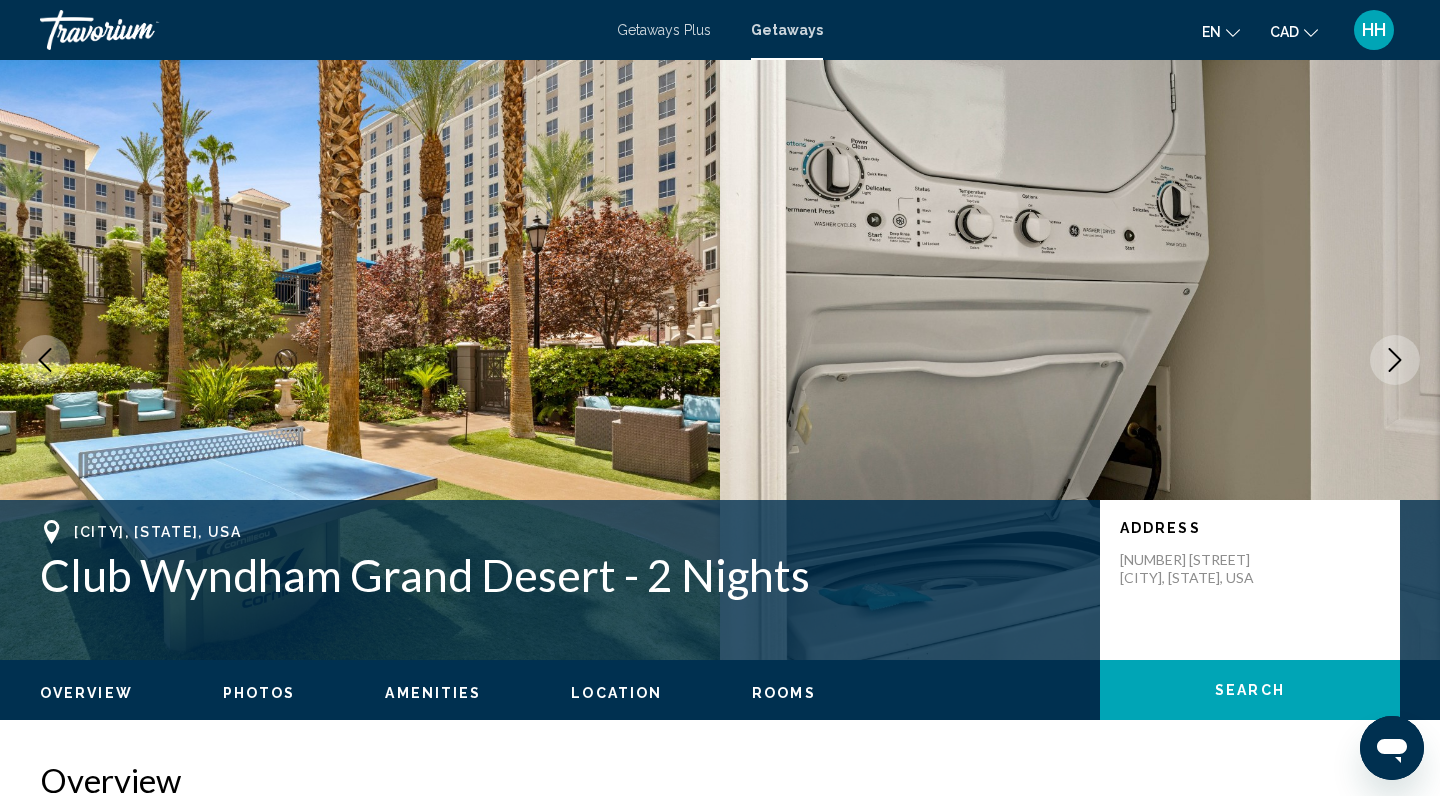 click 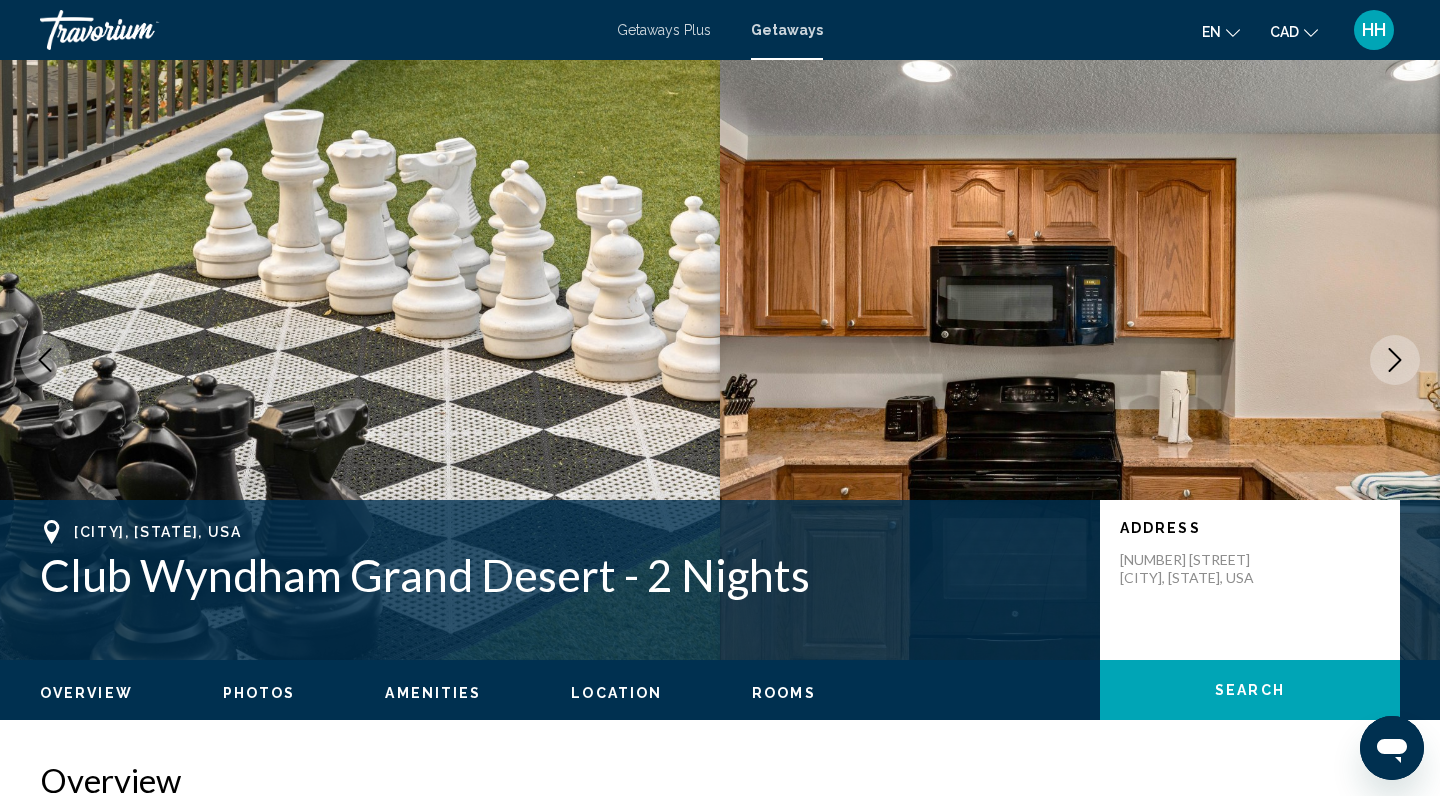 click 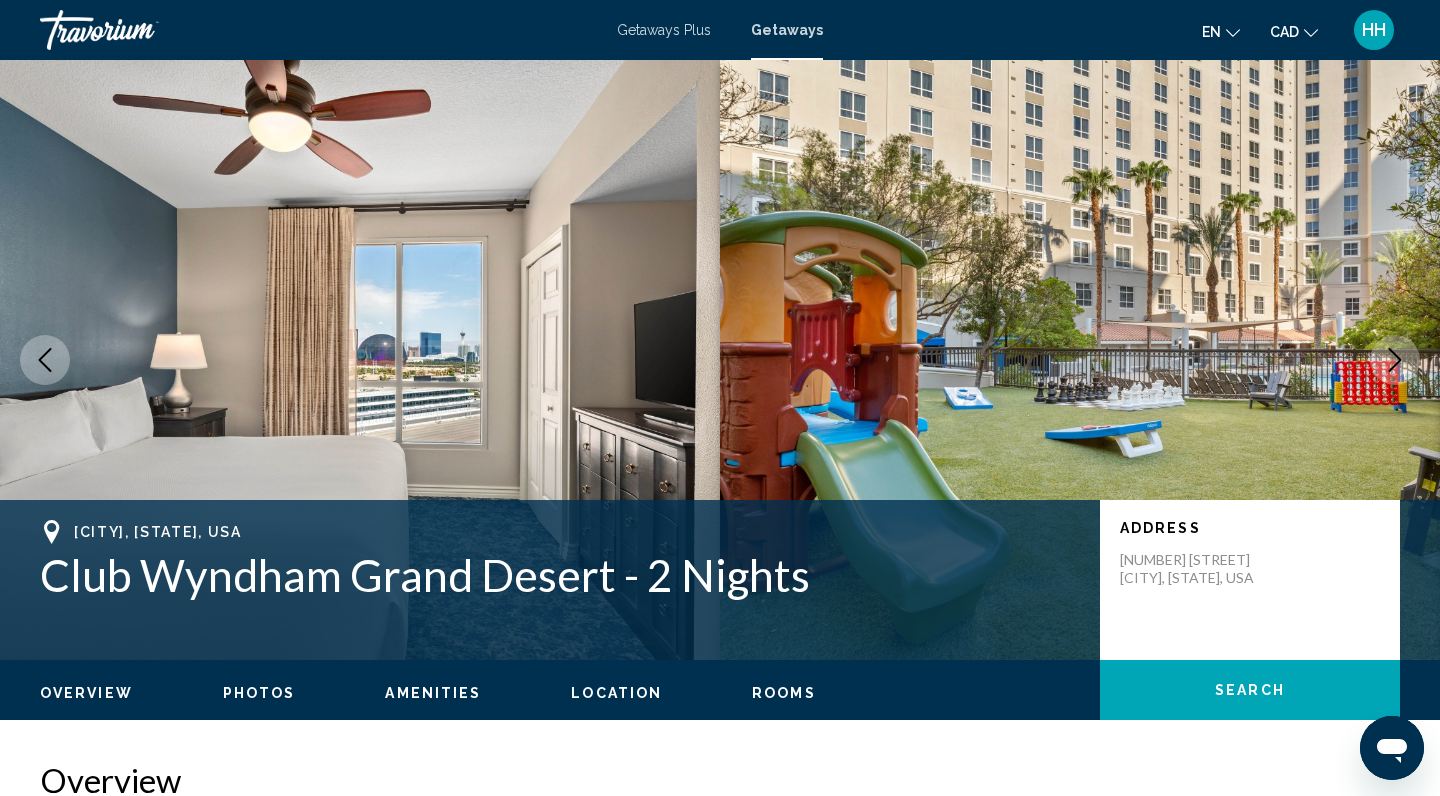 click 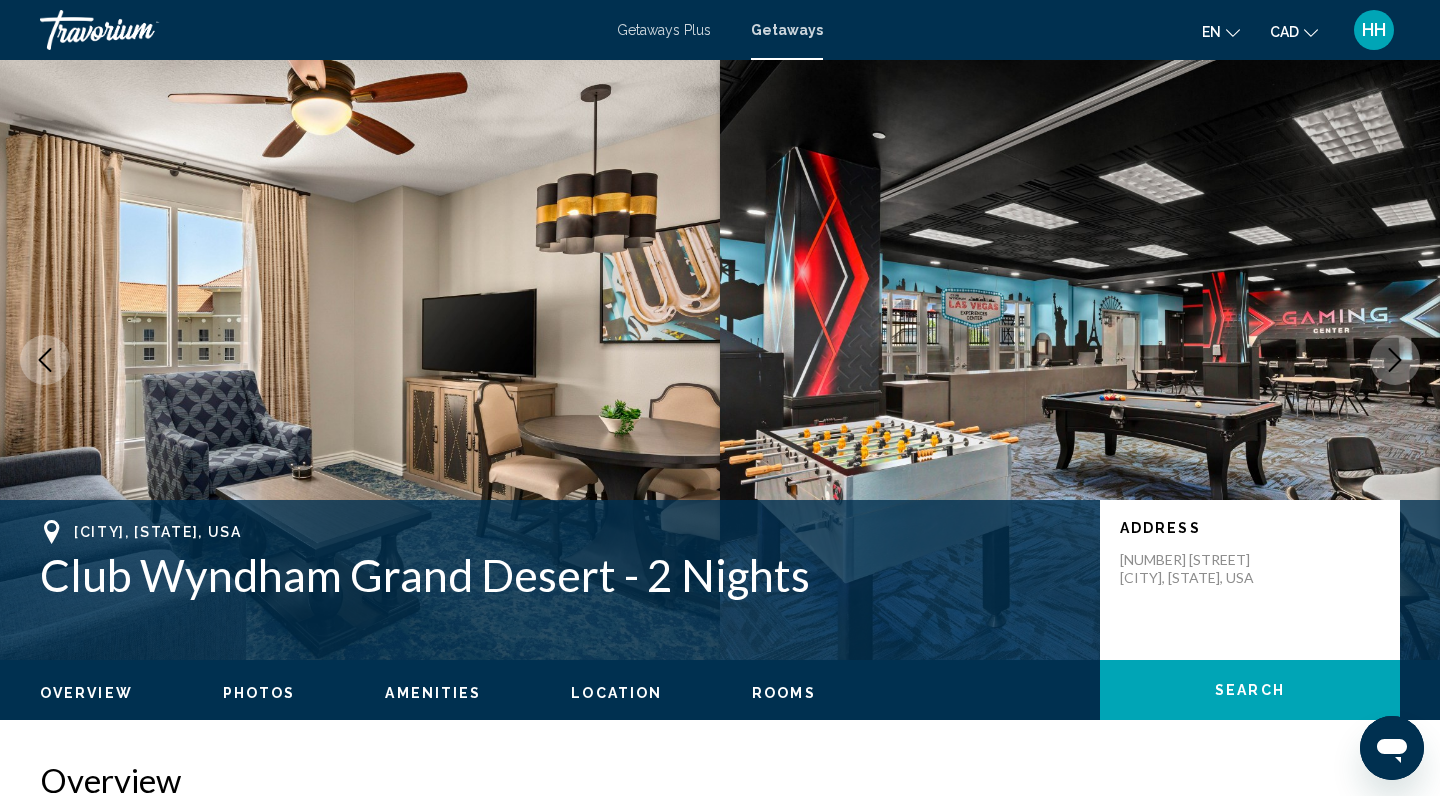 click 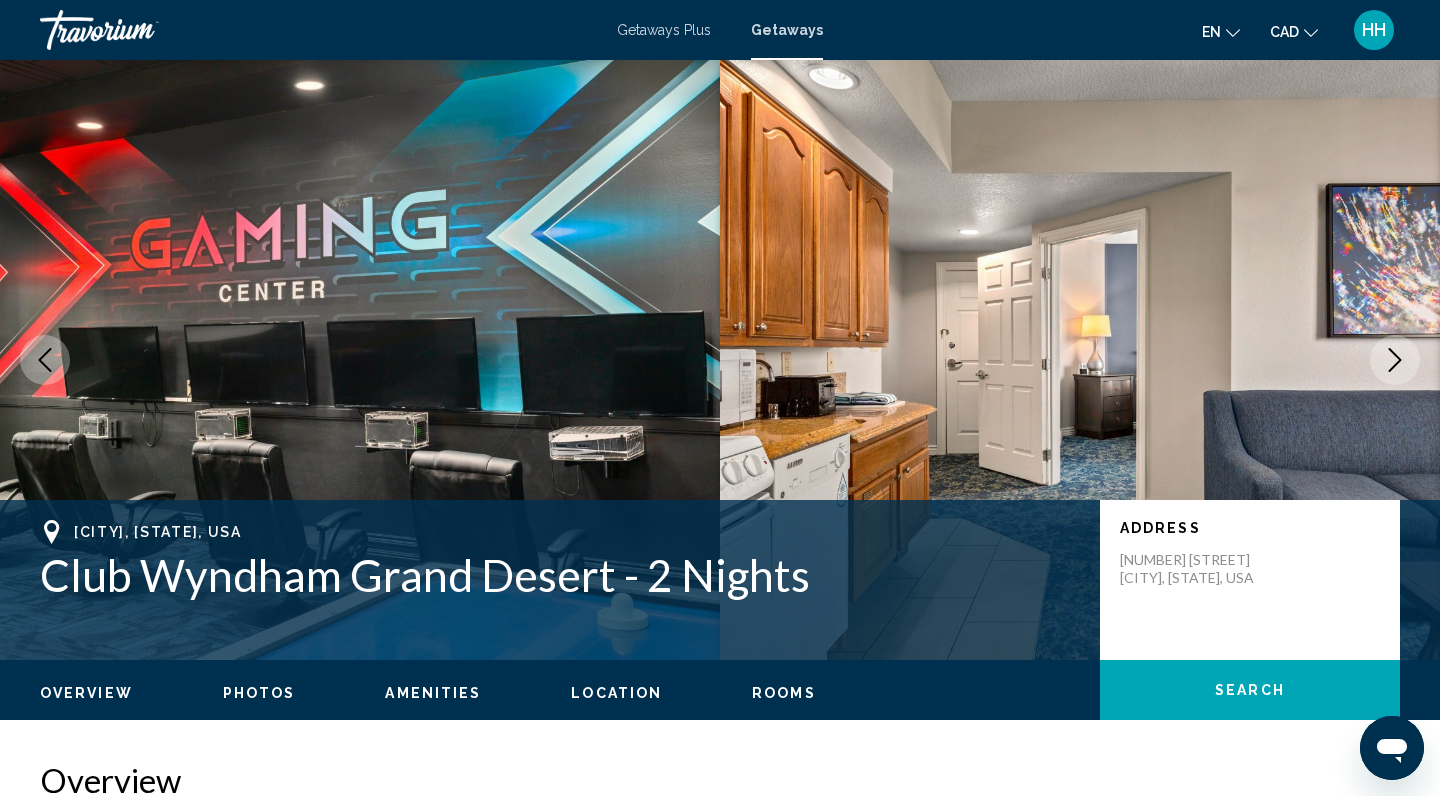 click 